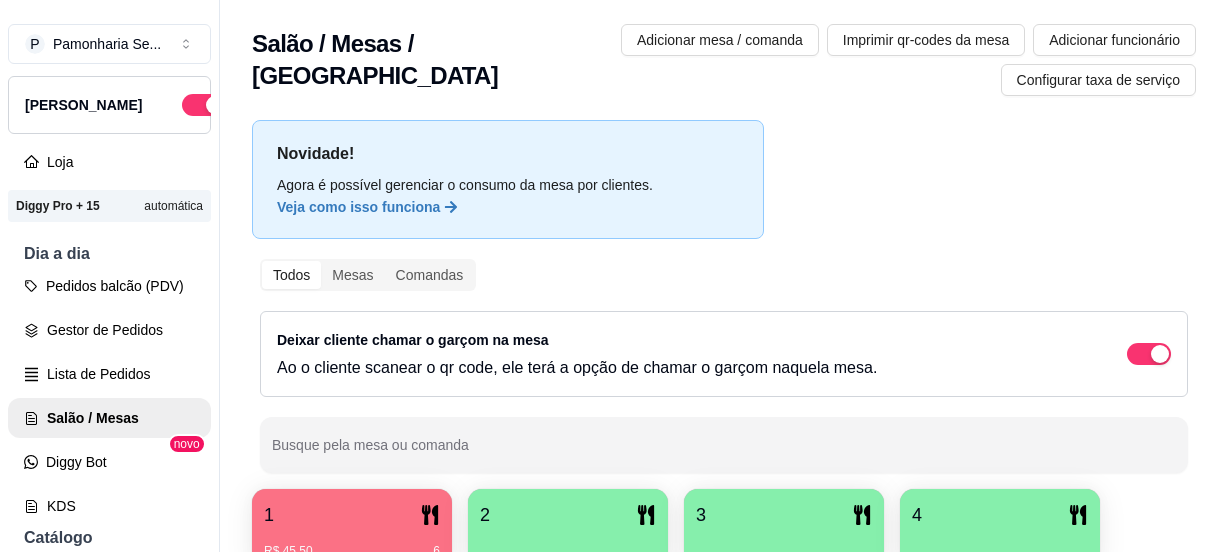 scroll, scrollTop: 0, scrollLeft: 0, axis: both 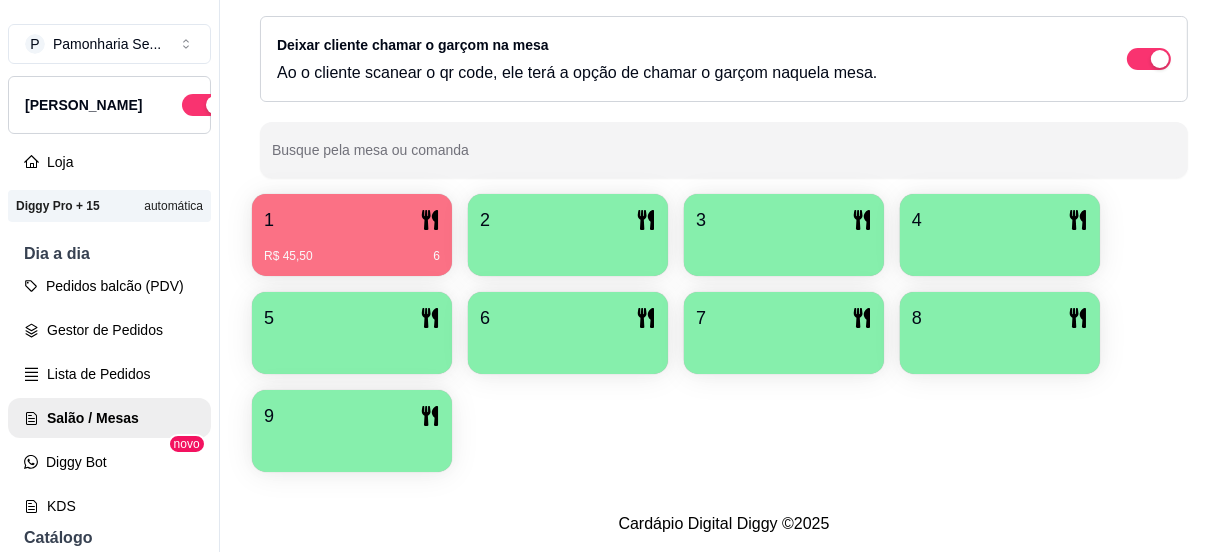 click on "2" at bounding box center [568, 220] 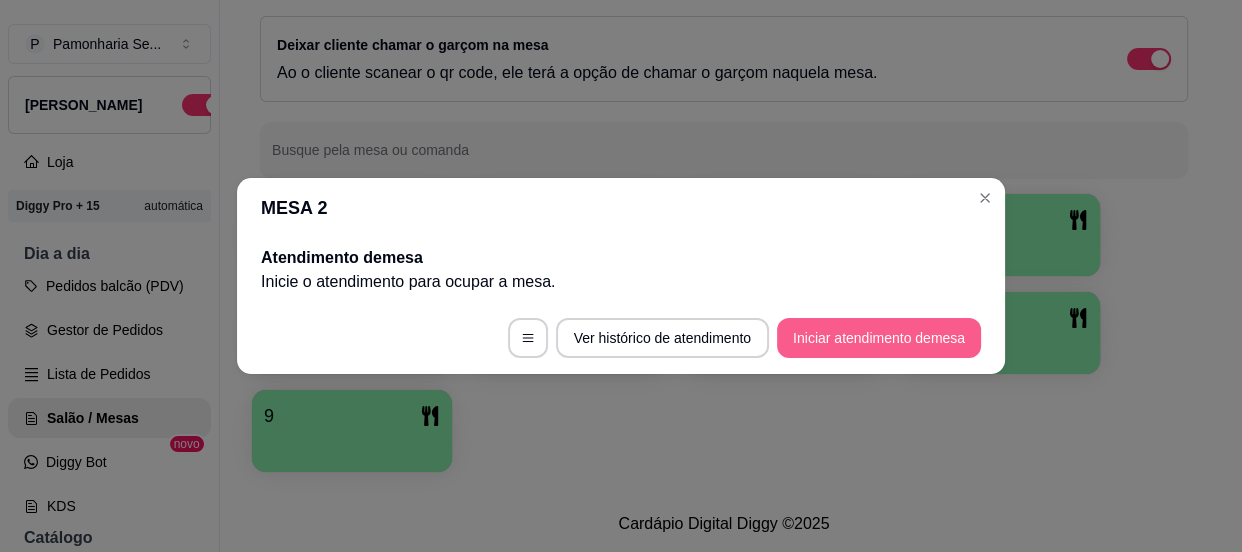 click on "Iniciar atendimento de  mesa" at bounding box center [879, 338] 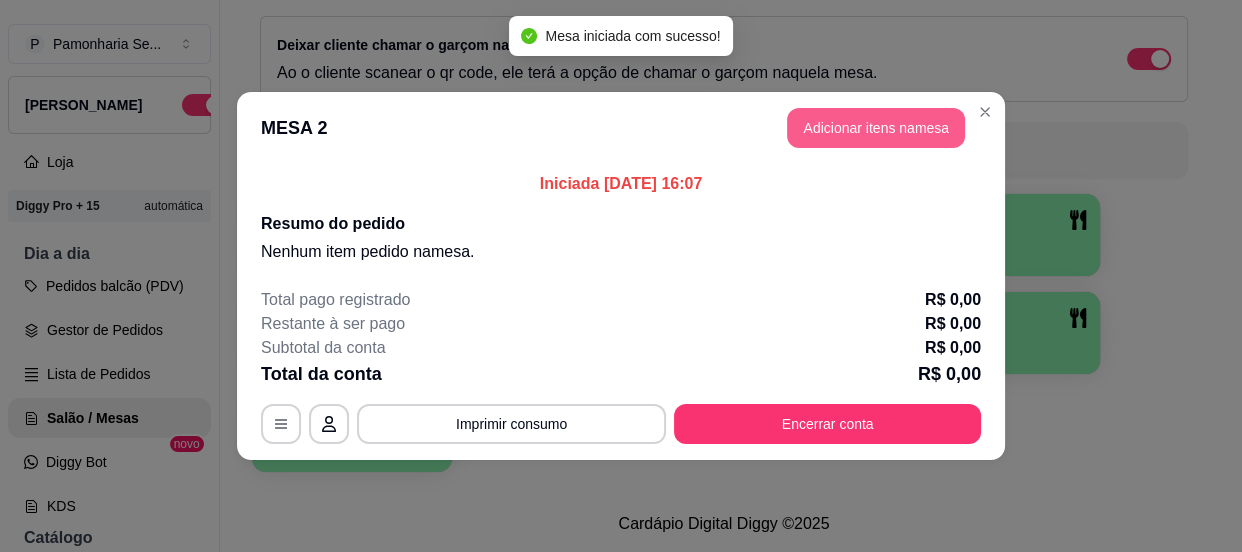 click on "Adicionar itens na  mesa" at bounding box center (876, 128) 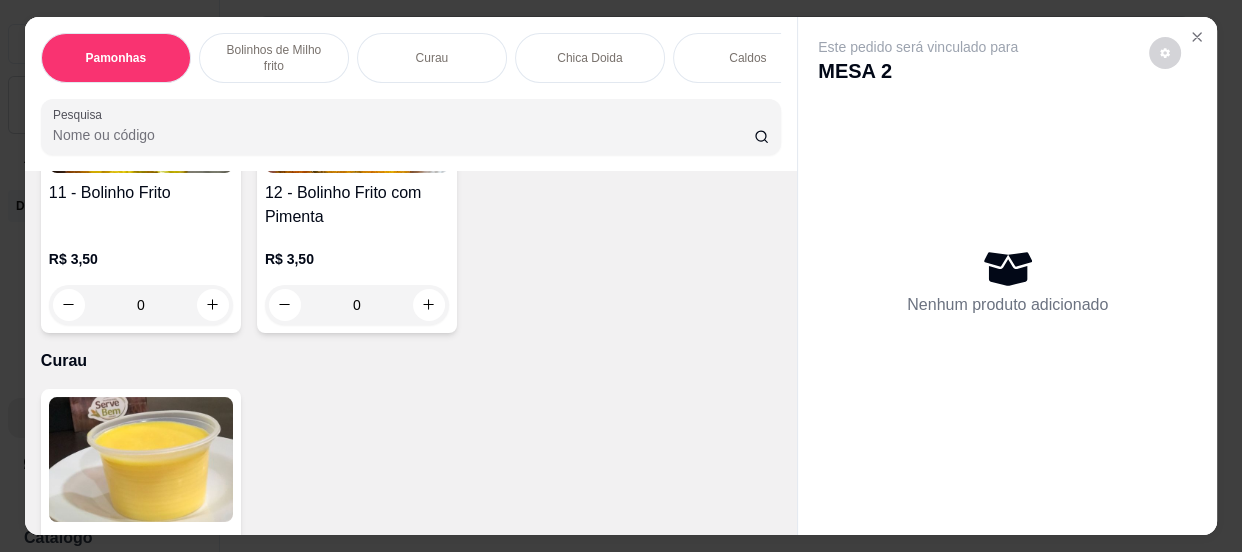 scroll, scrollTop: 1272, scrollLeft: 0, axis: vertical 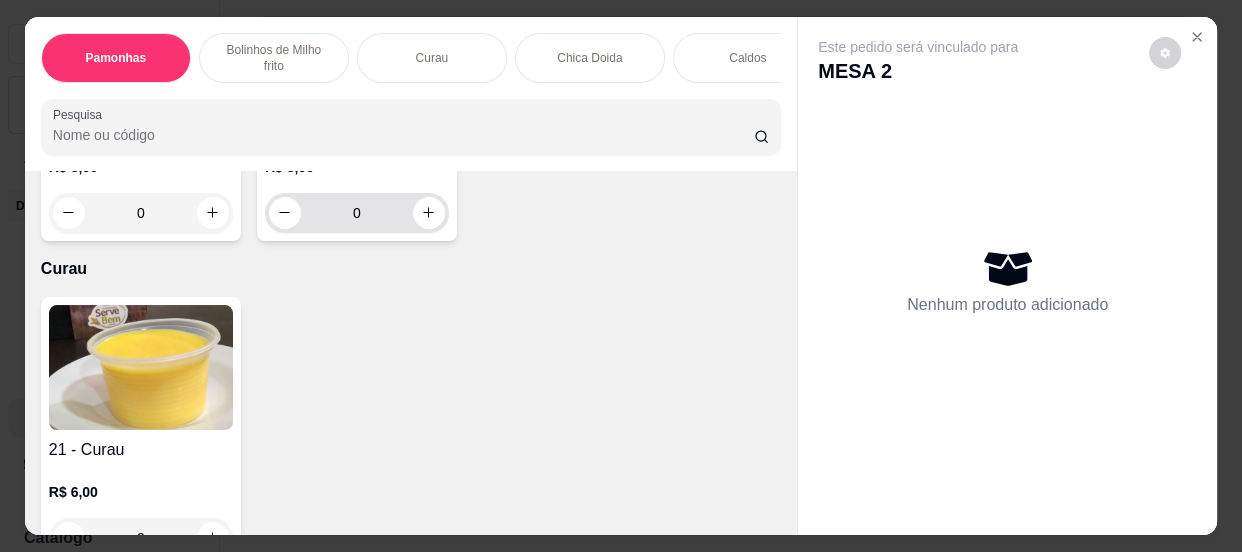 click on "0" at bounding box center (357, 213) 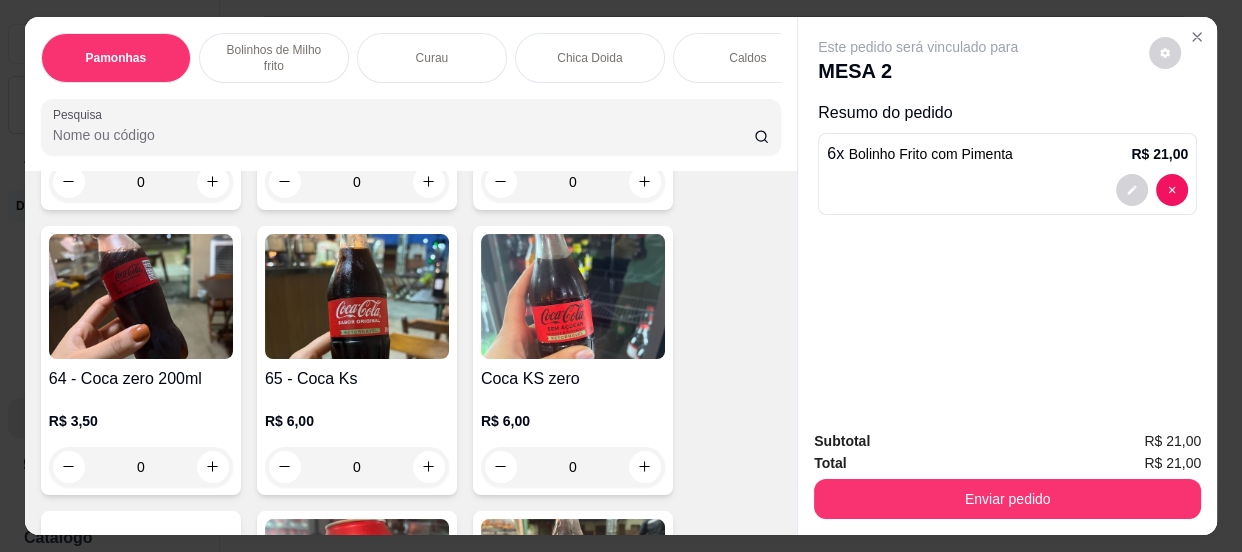 scroll, scrollTop: 2818, scrollLeft: 0, axis: vertical 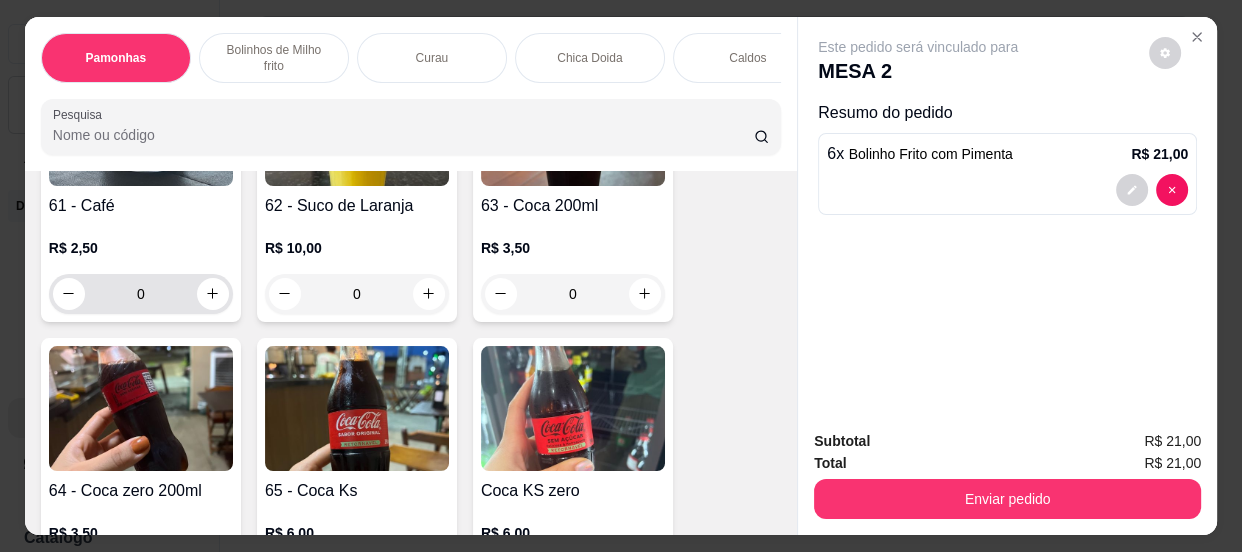 type on "6" 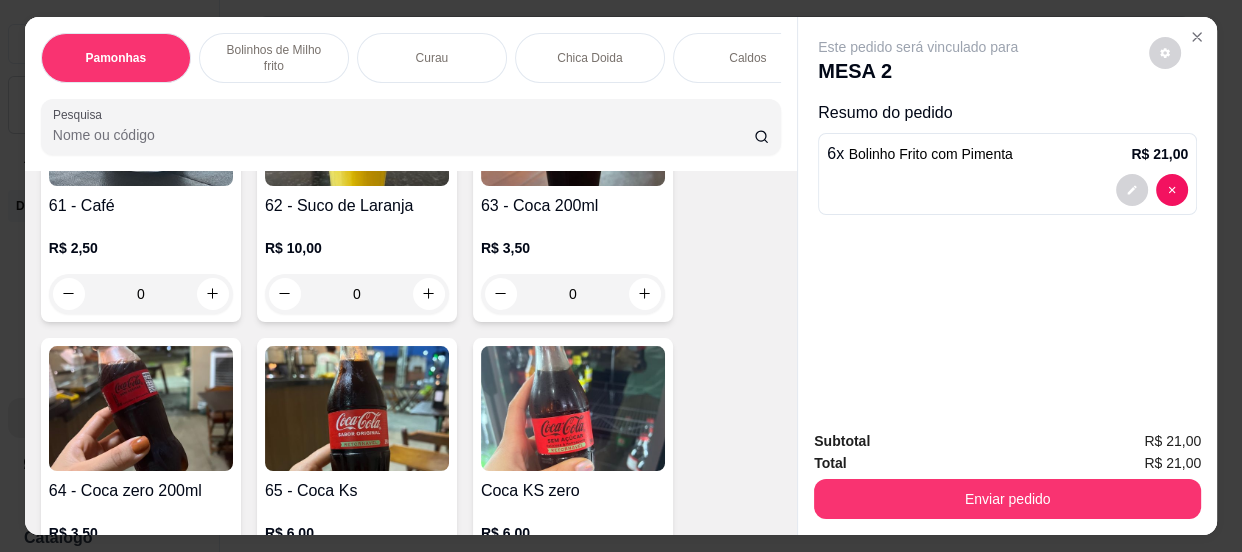 click on "0" at bounding box center [141, 294] 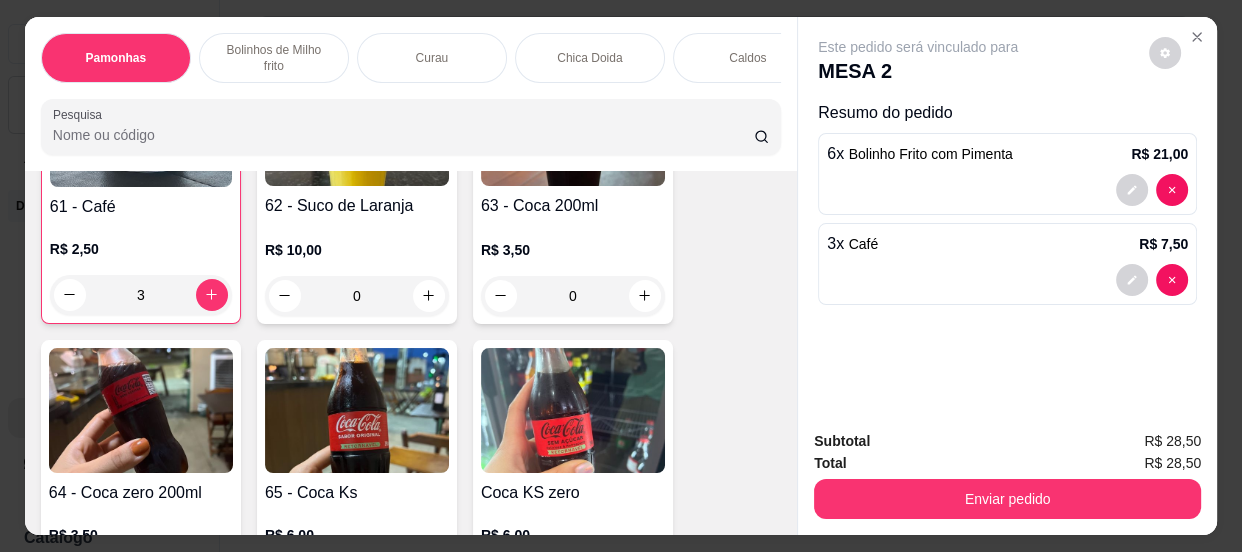 scroll, scrollTop: 2819, scrollLeft: 0, axis: vertical 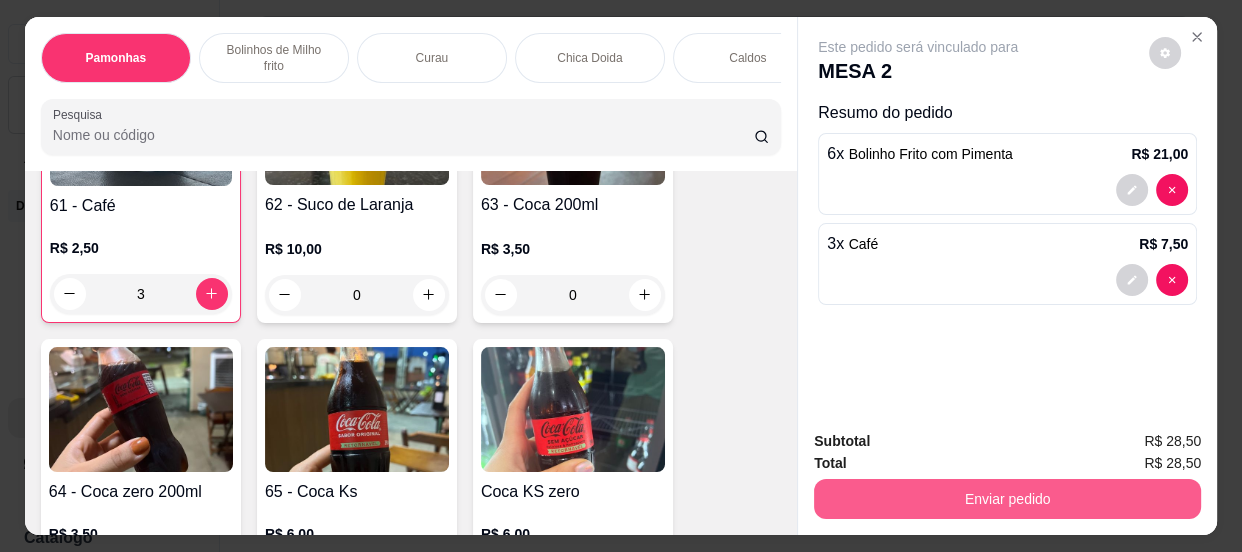 type on "3" 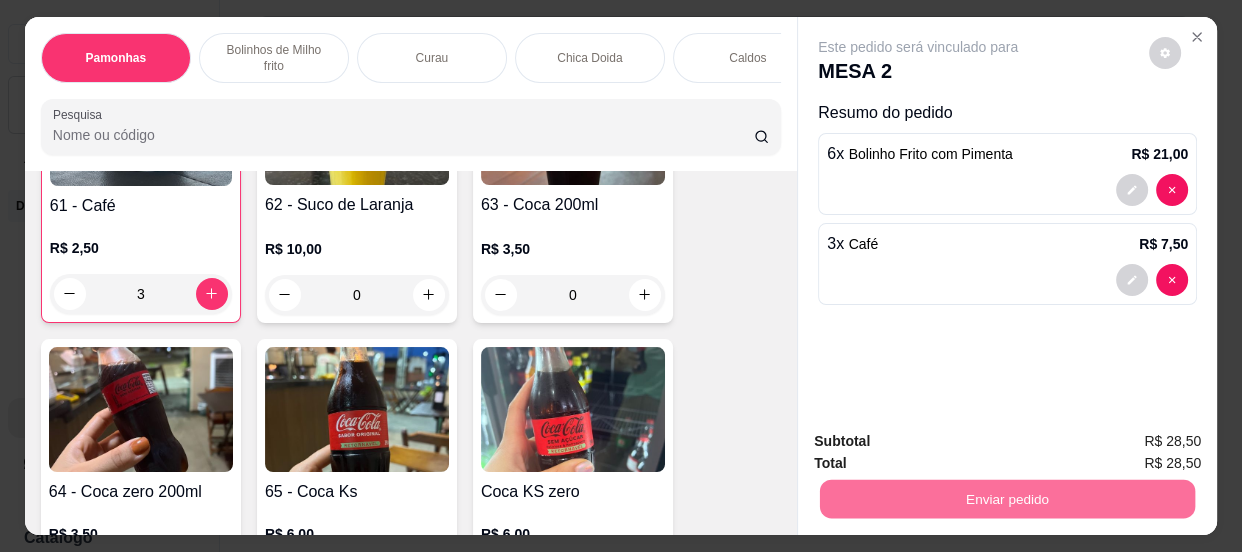 click on "Não registrar e enviar pedido" at bounding box center (942, 443) 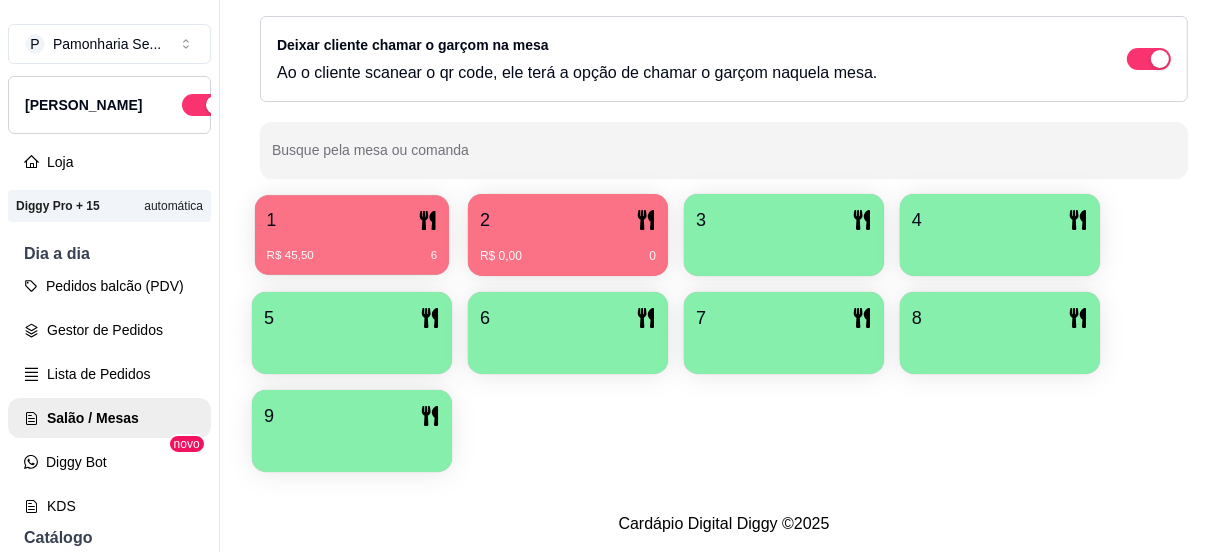 click on "1" at bounding box center [352, 220] 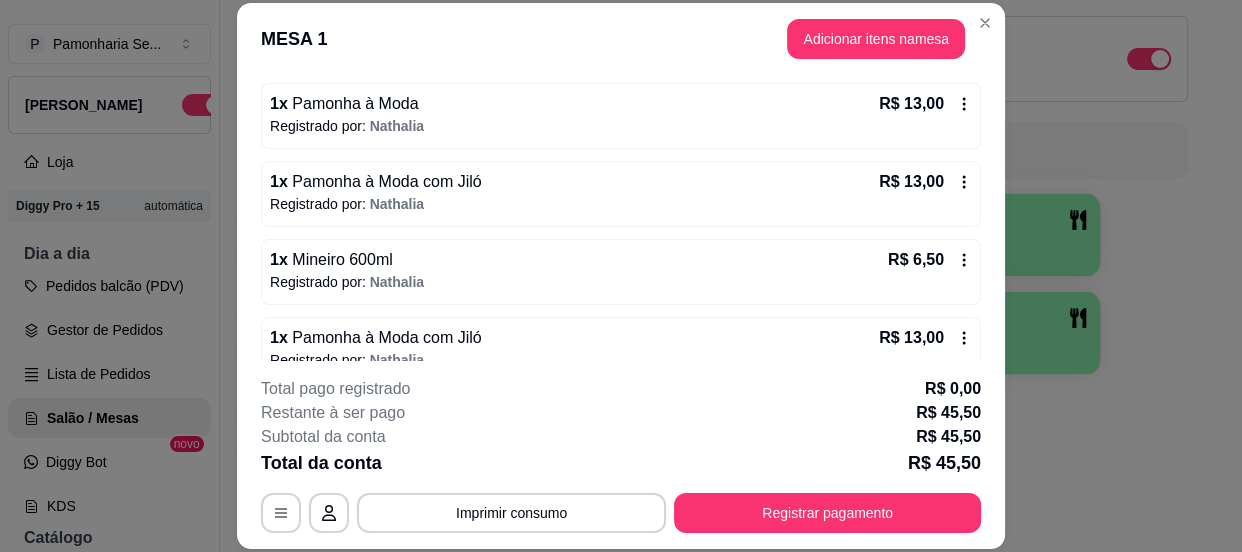 scroll, scrollTop: 210, scrollLeft: 0, axis: vertical 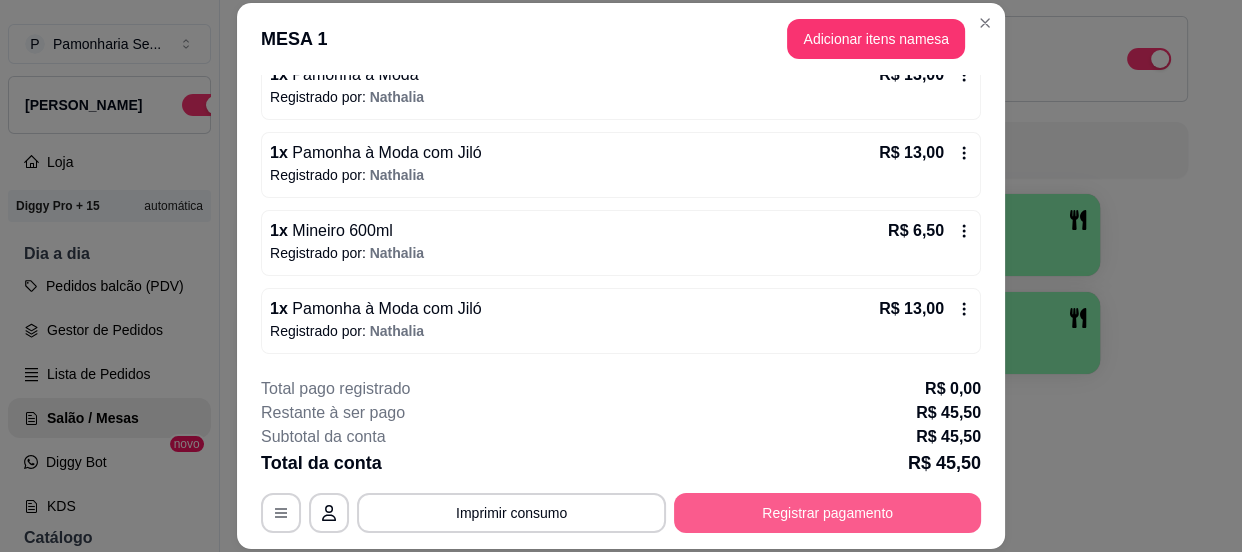 click on "Registrar pagamento" at bounding box center [827, 513] 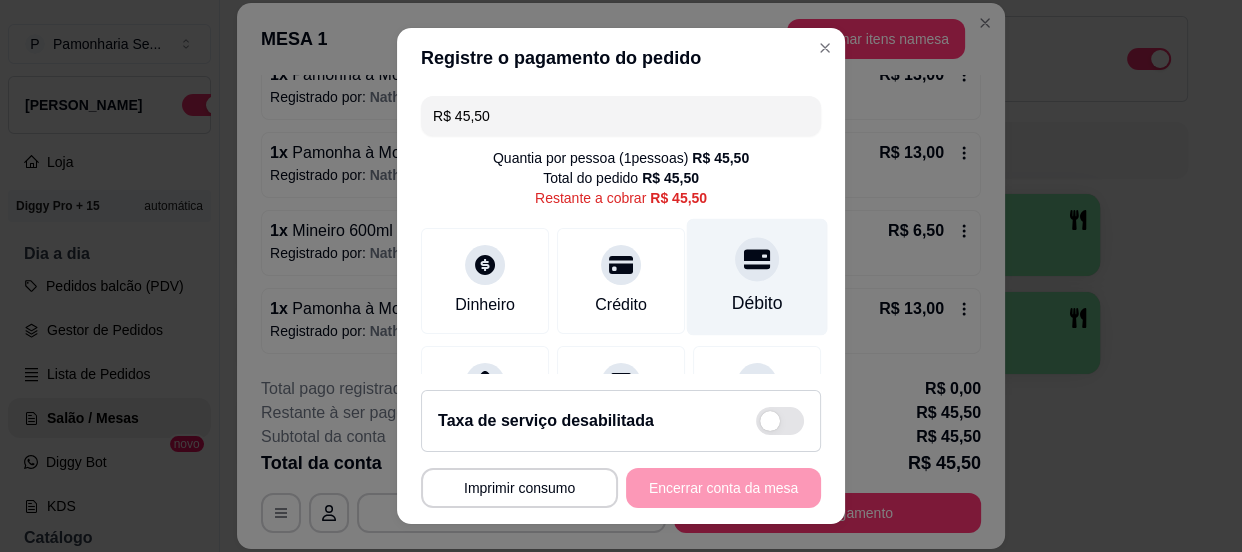 click at bounding box center (757, 259) 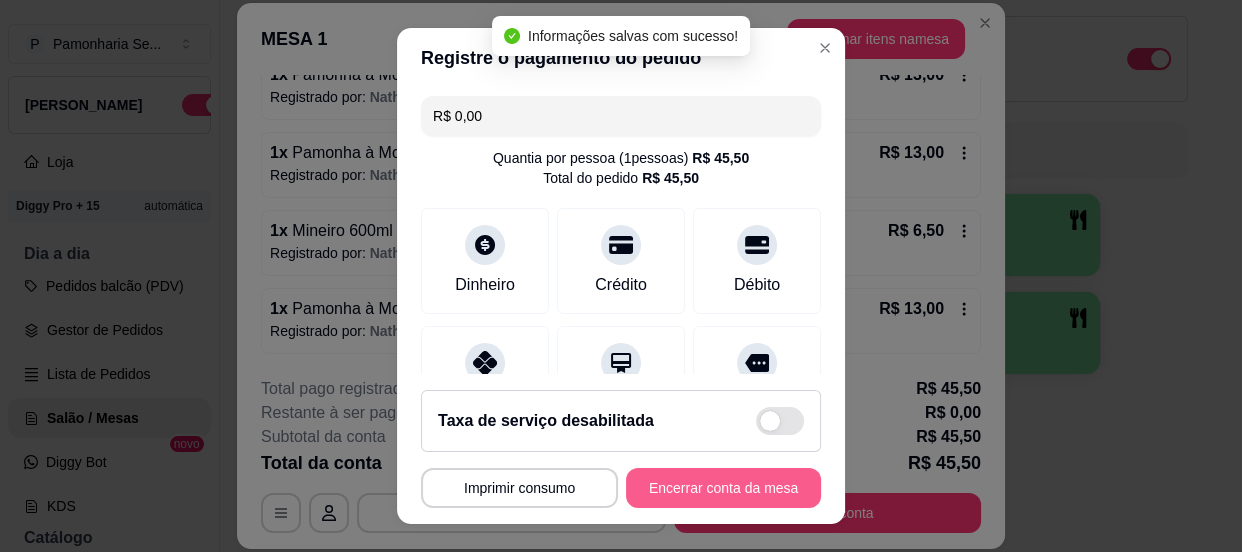 type on "R$ 0,00" 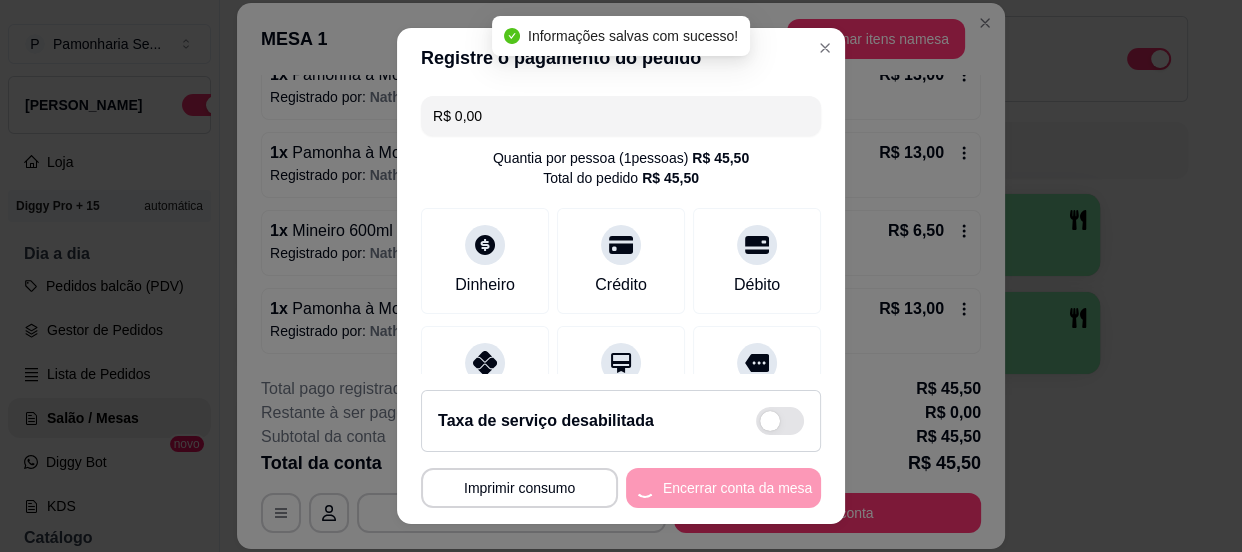 scroll, scrollTop: 0, scrollLeft: 0, axis: both 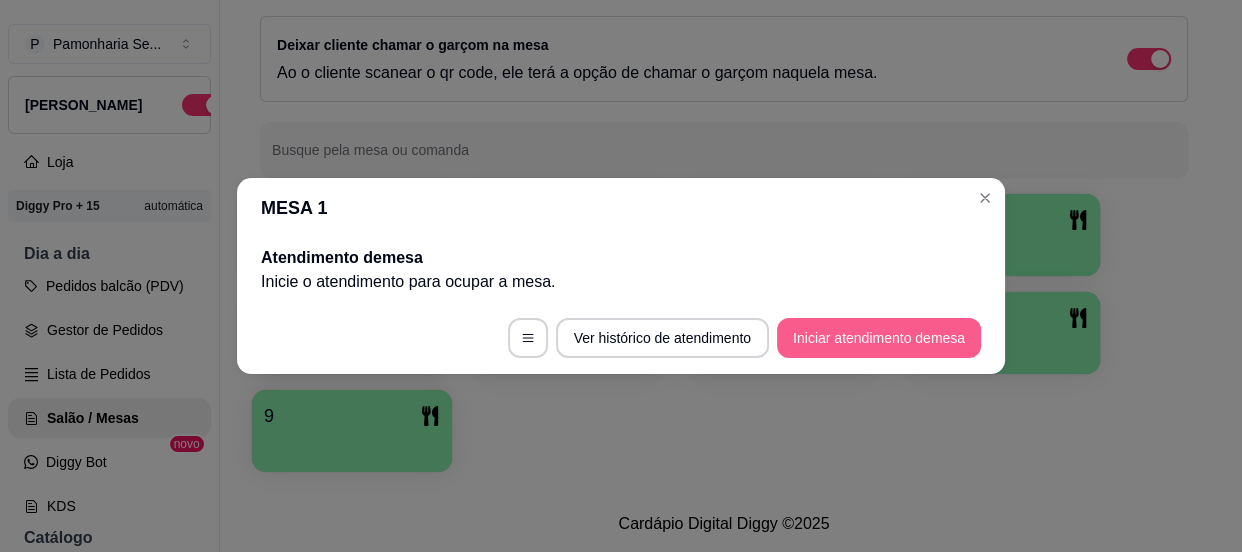 click on "Iniciar atendimento de  mesa" at bounding box center [879, 338] 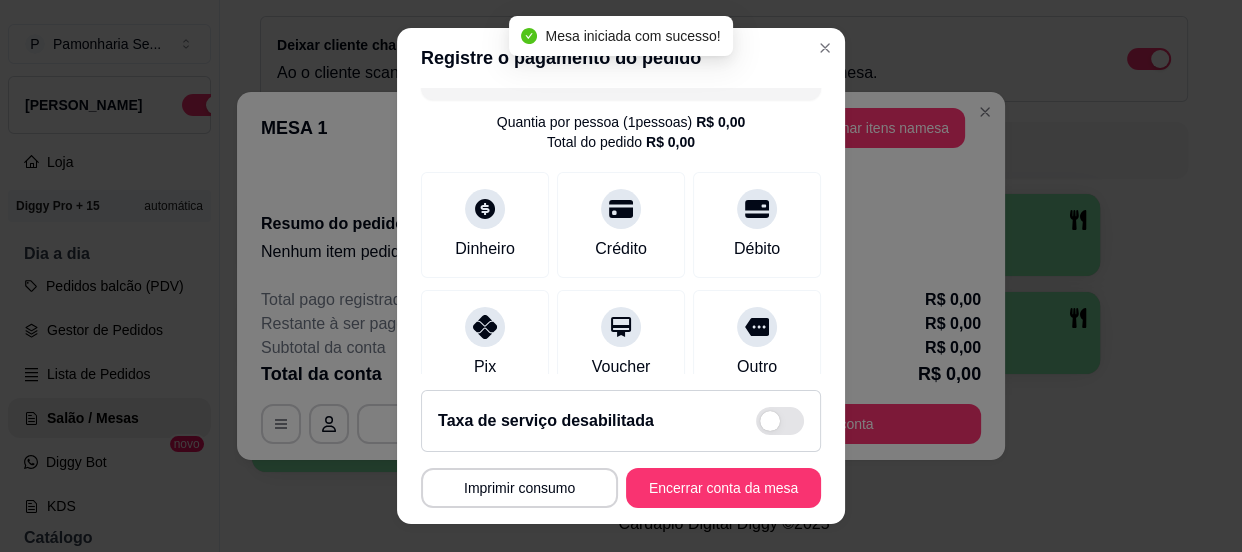 scroll, scrollTop: 90, scrollLeft: 0, axis: vertical 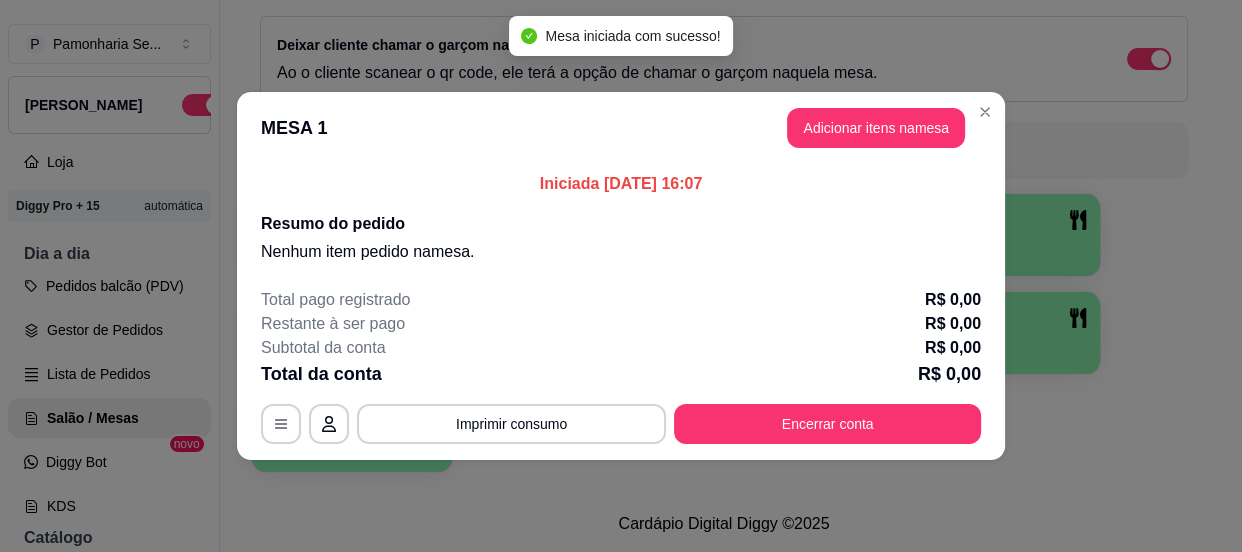 click on "Adicionar itens na  mesa" at bounding box center (876, 128) 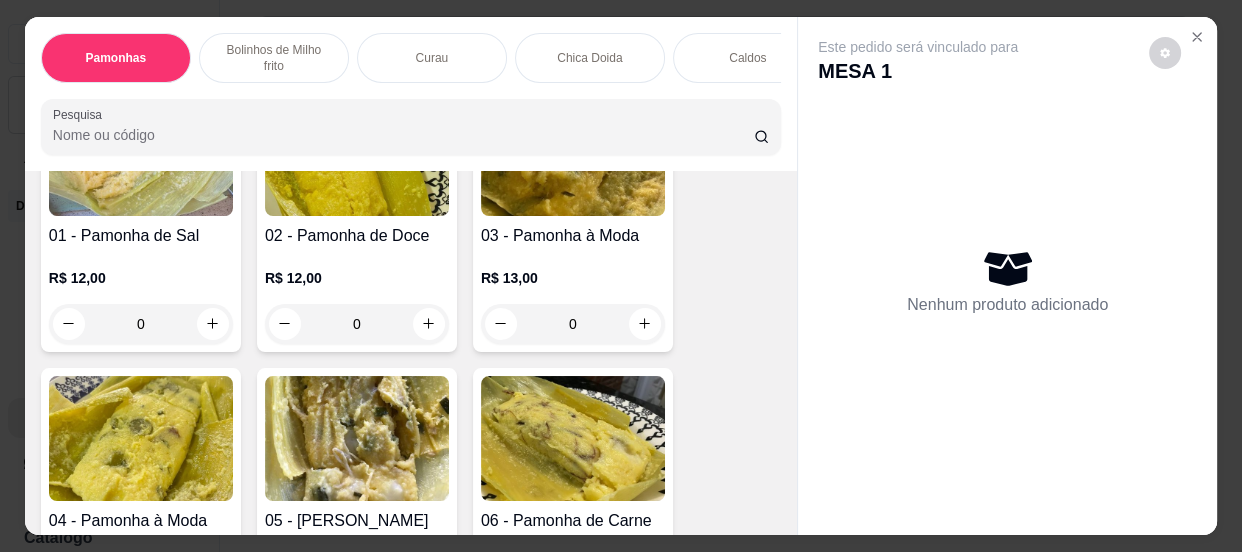 scroll, scrollTop: 181, scrollLeft: 0, axis: vertical 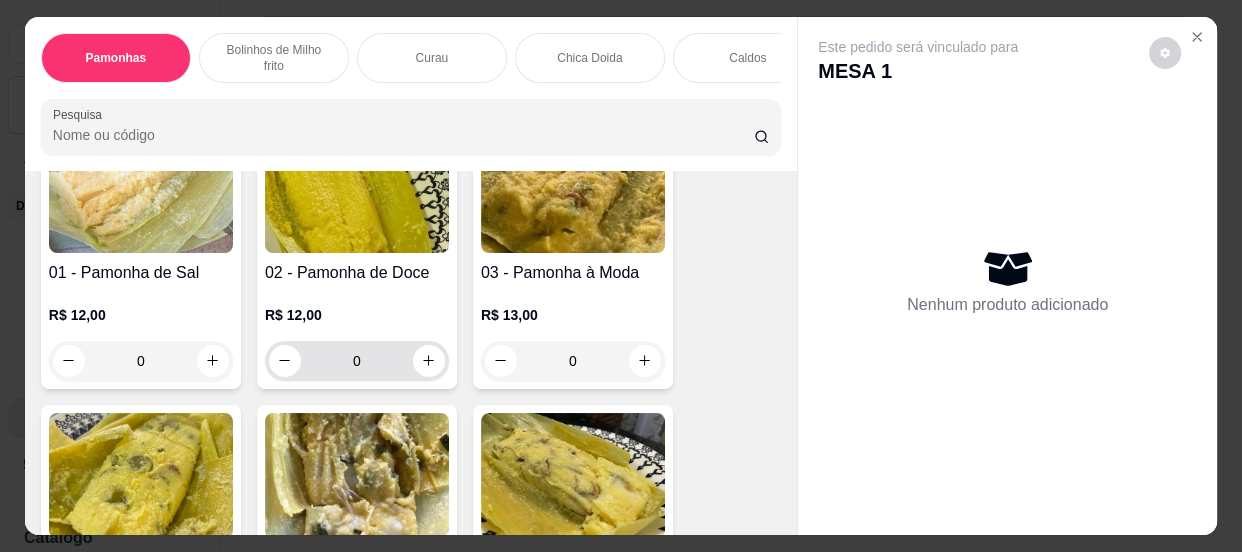 click on "0" at bounding box center [357, 361] 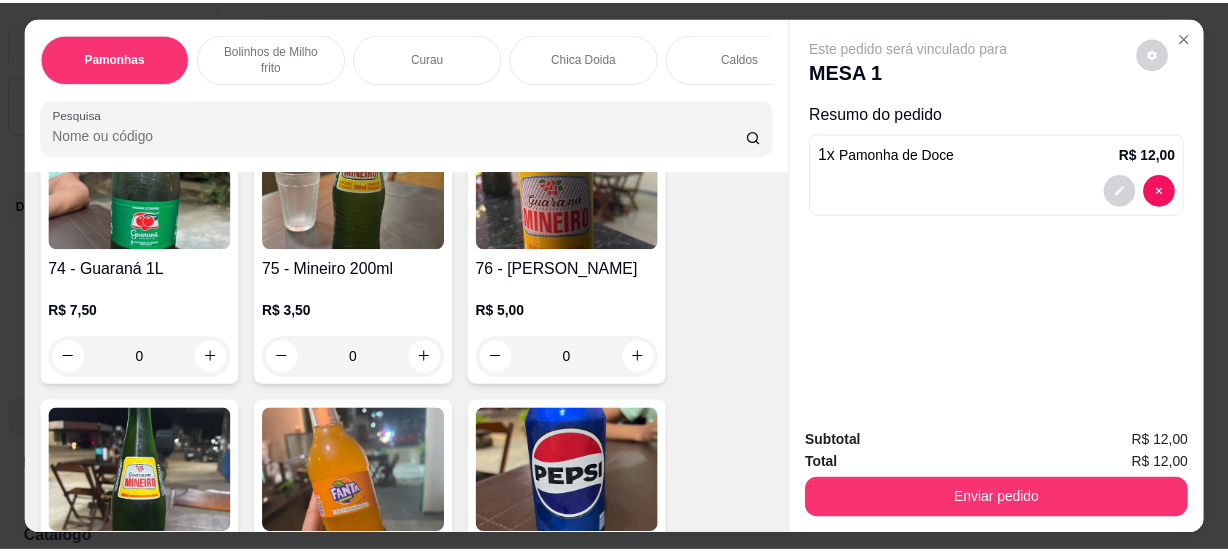 scroll, scrollTop: 4181, scrollLeft: 0, axis: vertical 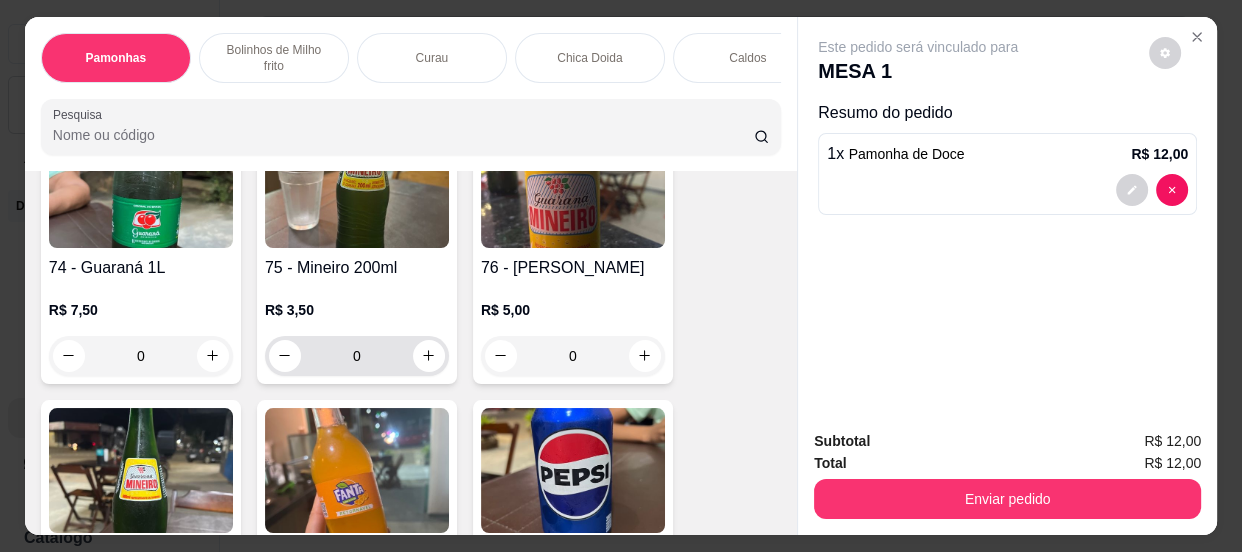 type on "1" 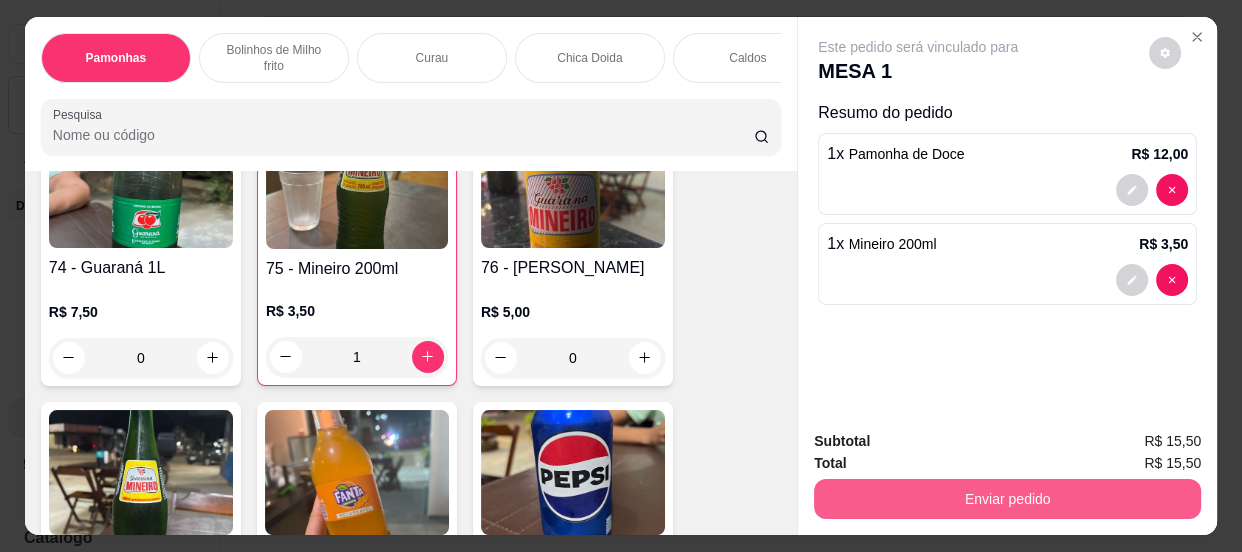 type on "1" 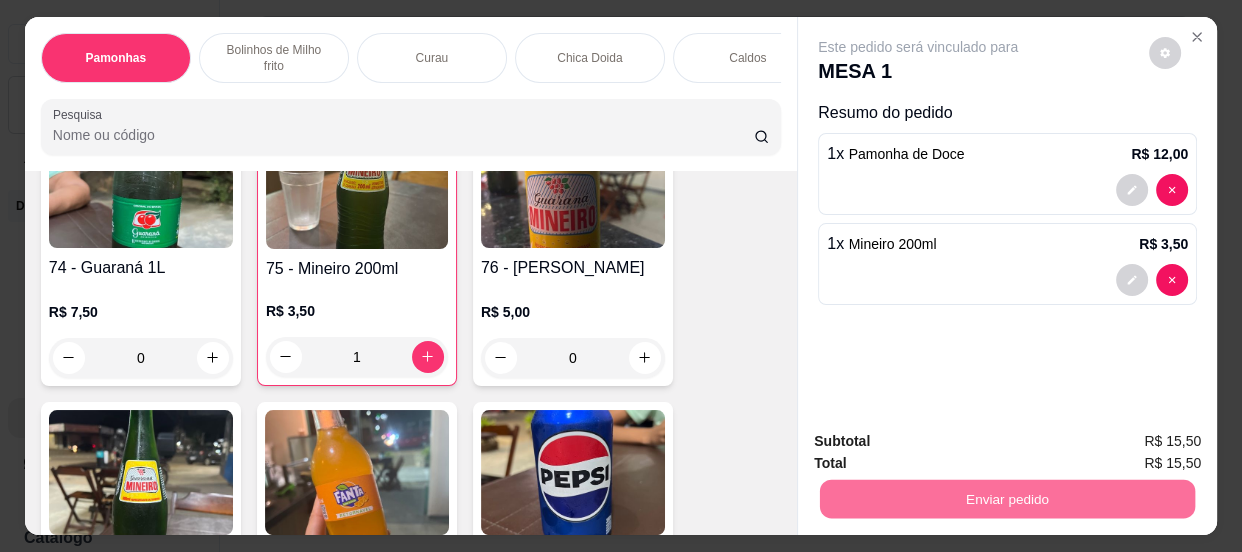 click on "Não registrar e enviar pedido" at bounding box center (942, 442) 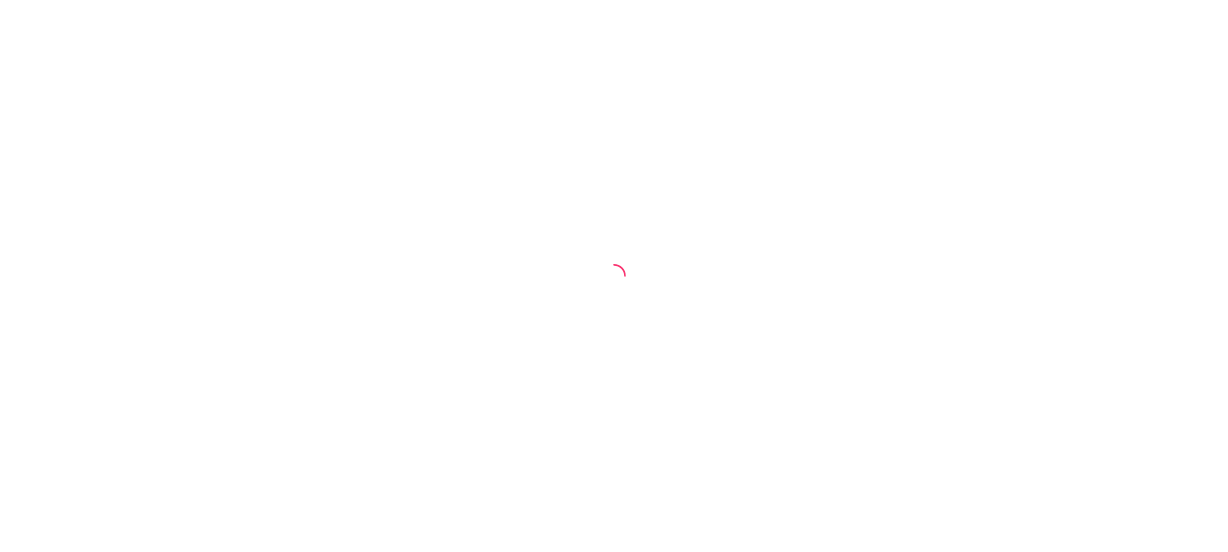 scroll, scrollTop: 0, scrollLeft: 0, axis: both 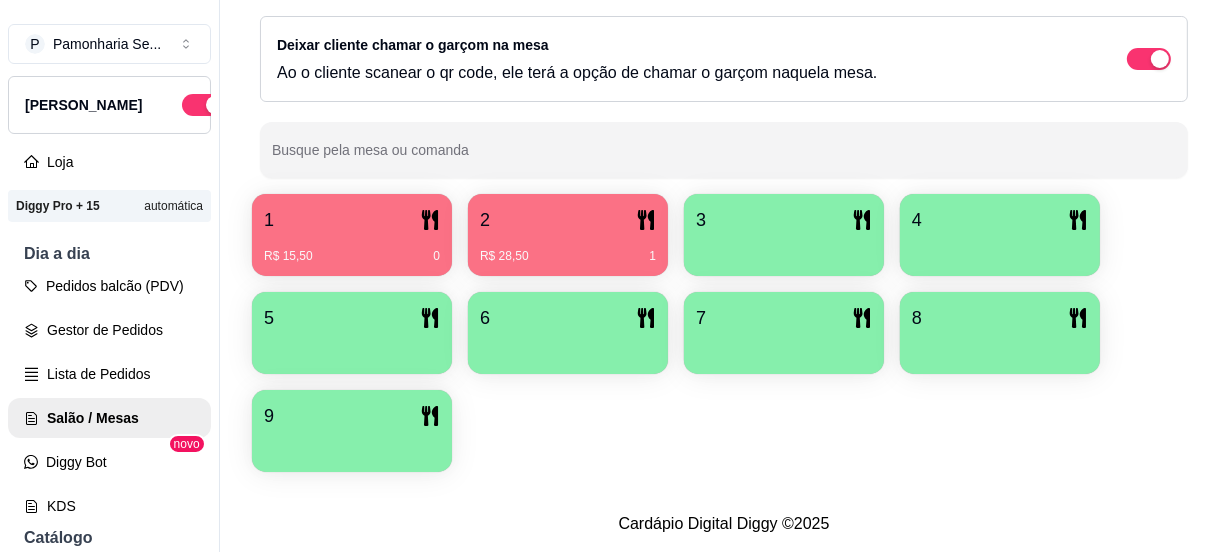 click on "7" at bounding box center [784, 318] 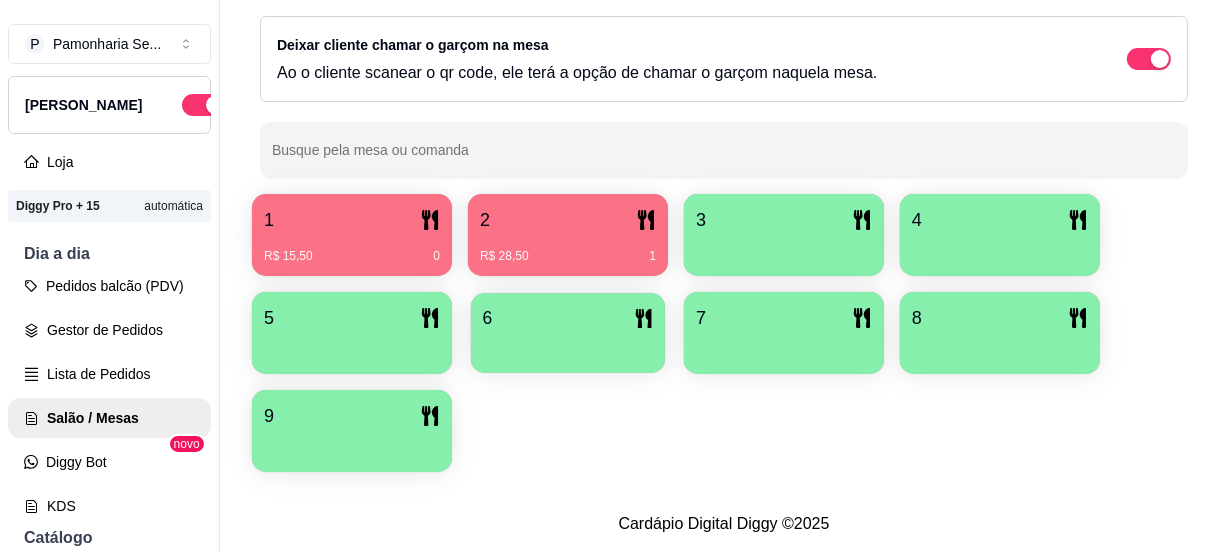 click on "6" at bounding box center [568, 318] 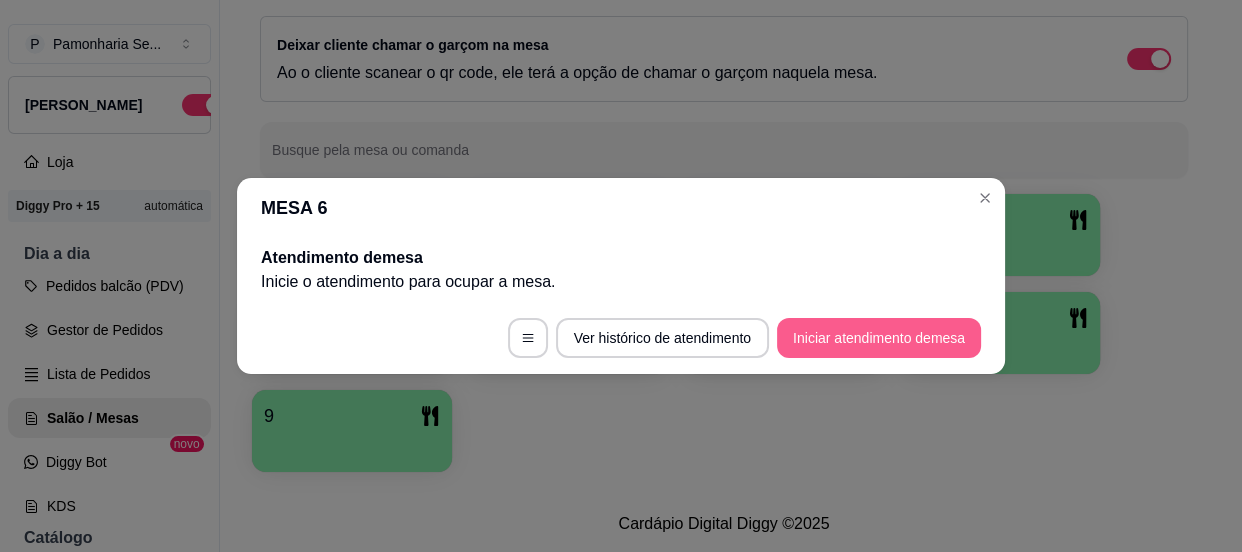 click on "Iniciar atendimento de  mesa" at bounding box center (879, 338) 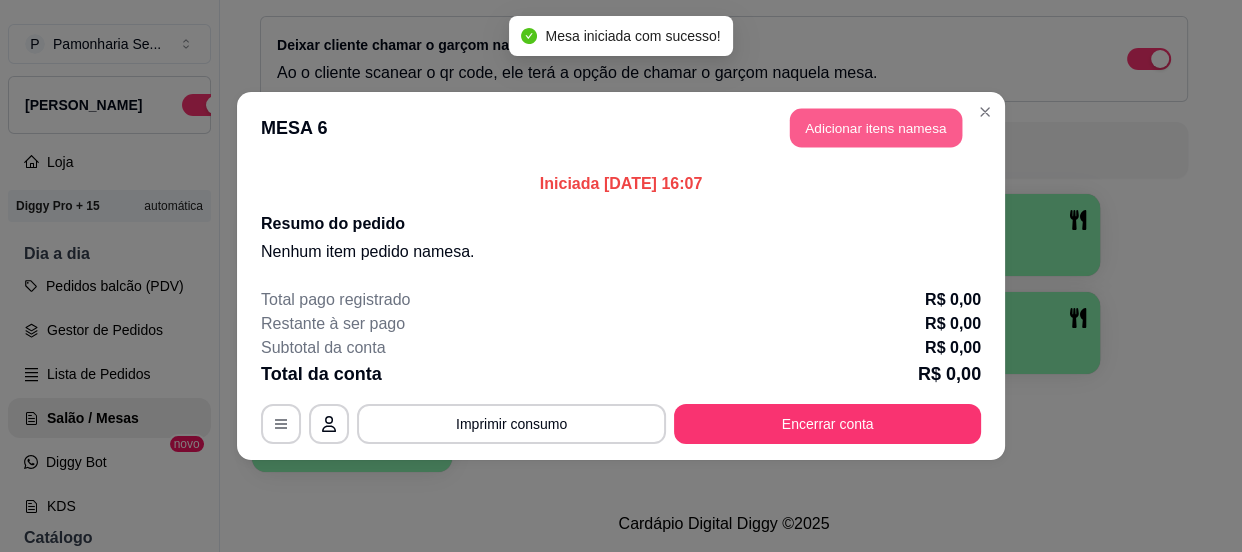 click on "Adicionar itens na  mesa" at bounding box center [876, 128] 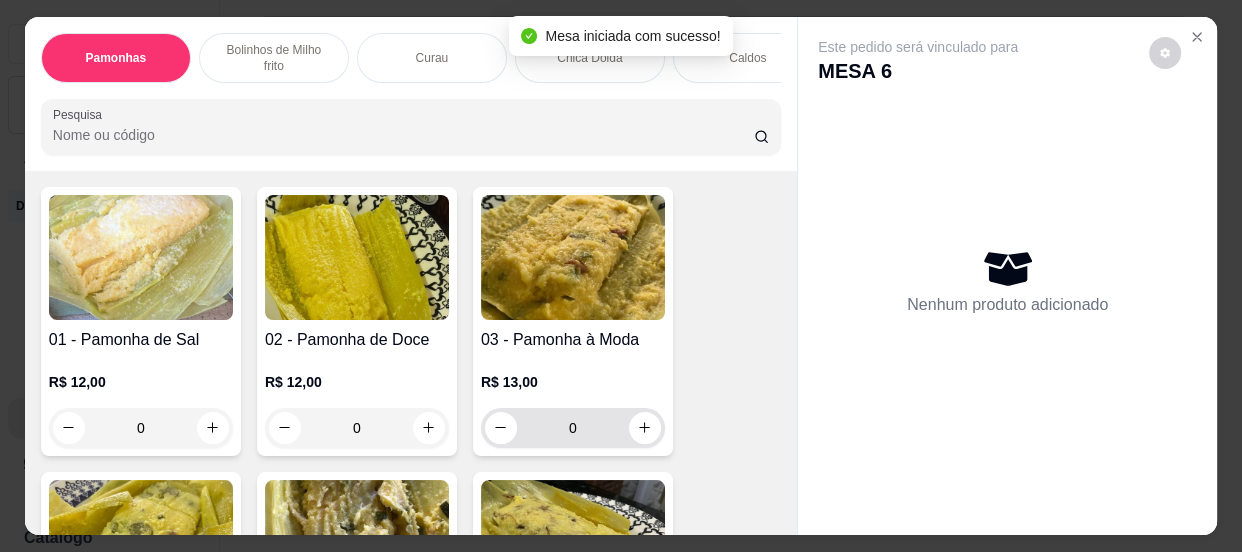 scroll, scrollTop: 181, scrollLeft: 0, axis: vertical 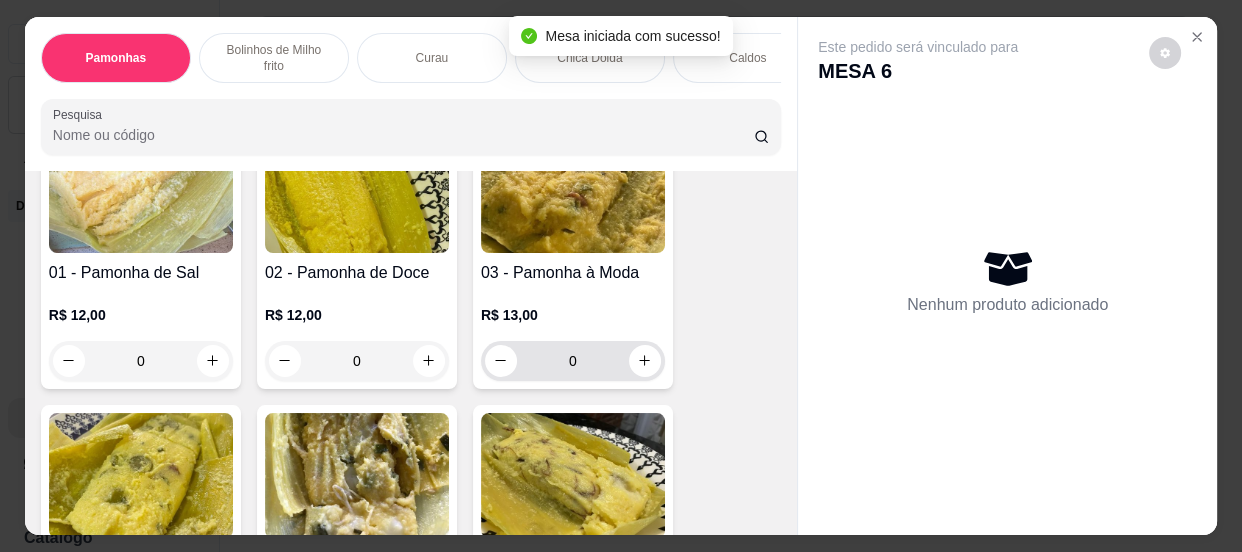 click on "0" at bounding box center (573, 361) 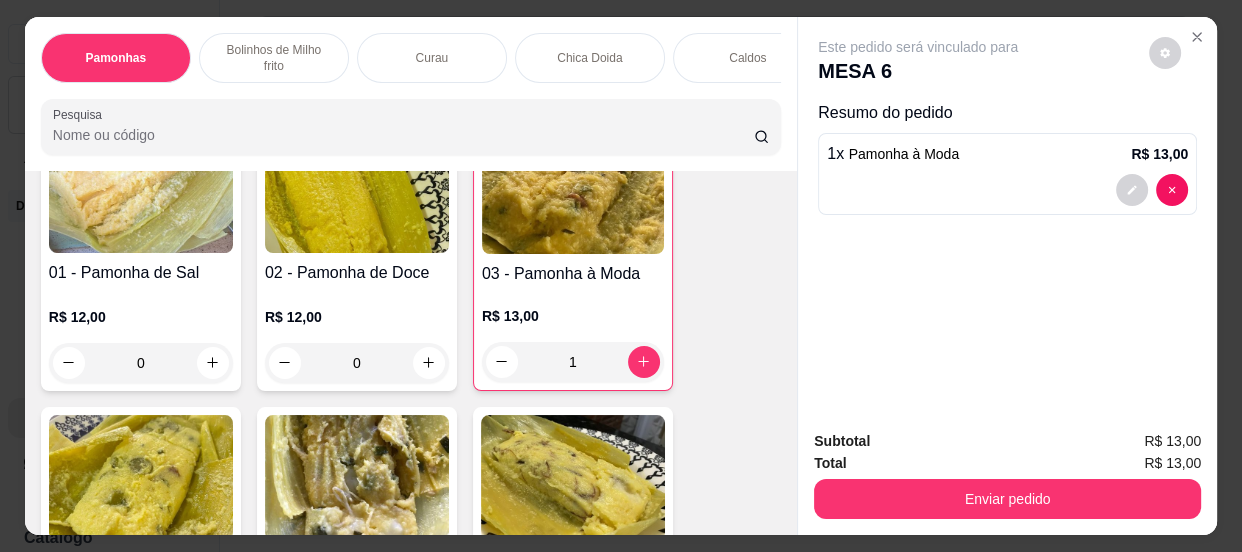 scroll, scrollTop: 454, scrollLeft: 0, axis: vertical 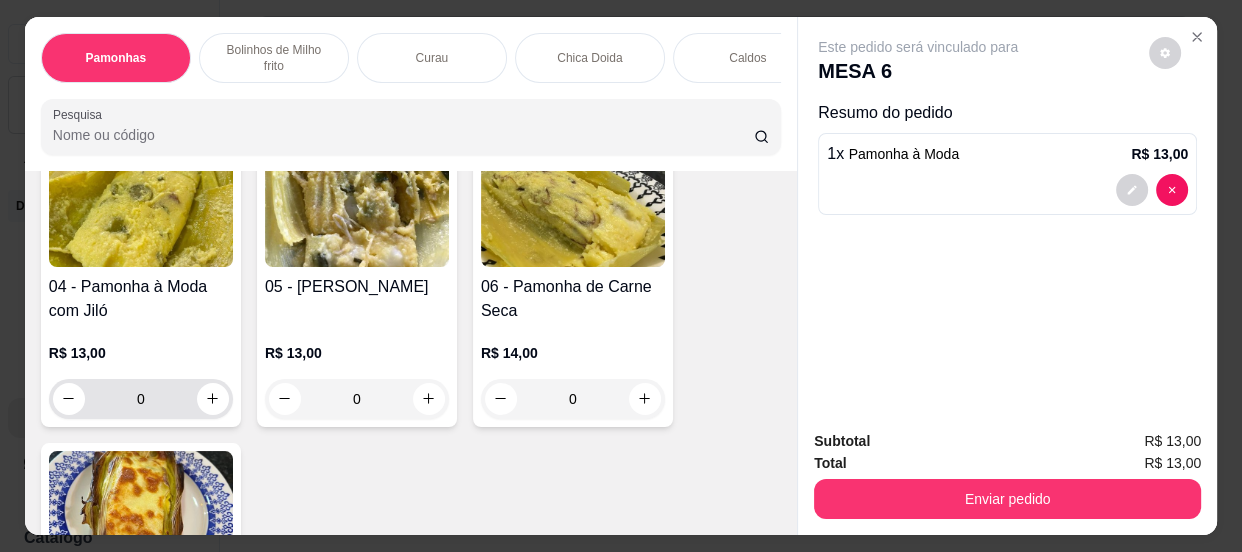 type on "1" 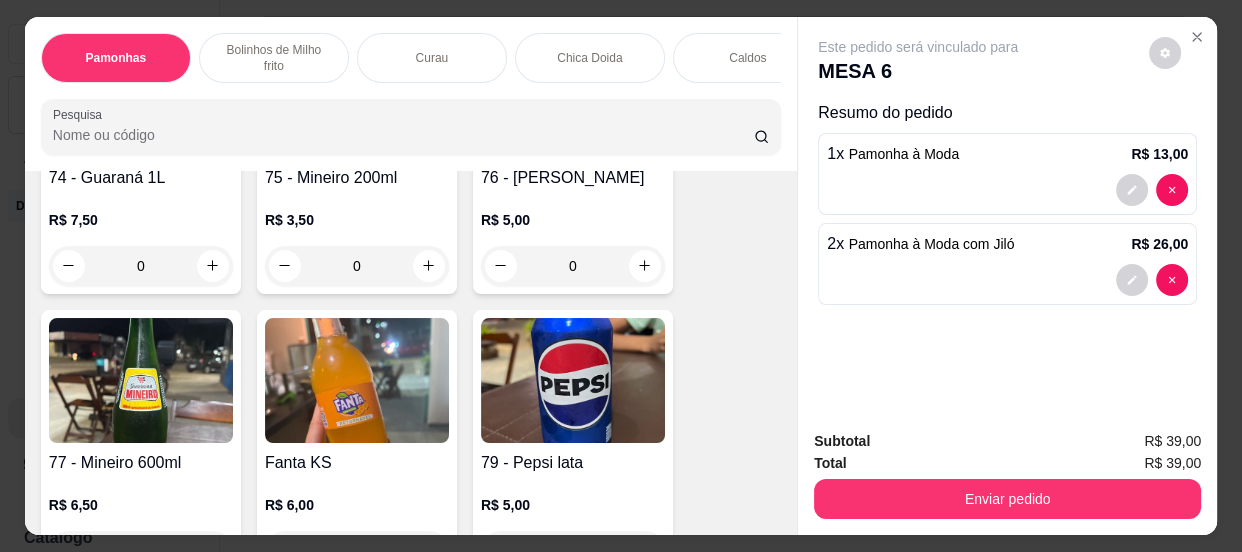 scroll, scrollTop: 4546, scrollLeft: 0, axis: vertical 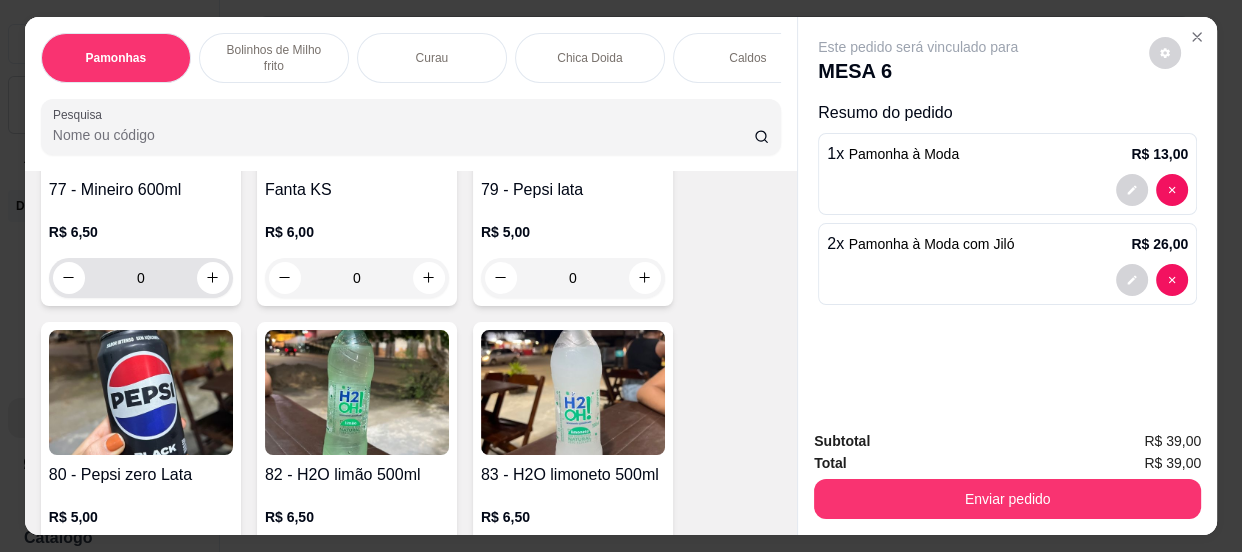 type on "2" 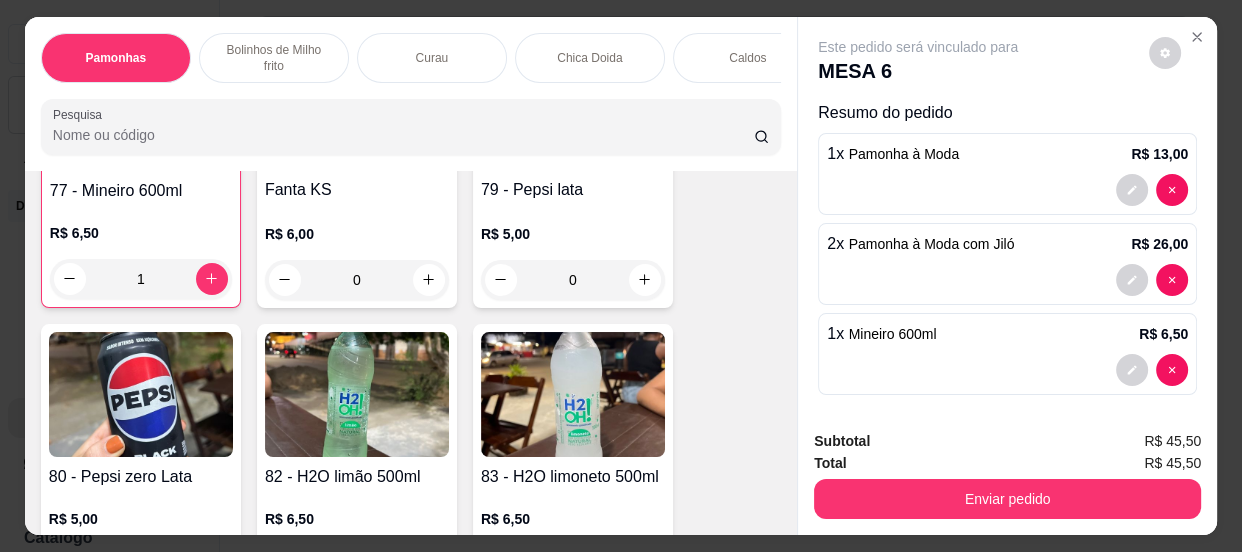 scroll, scrollTop: 4547, scrollLeft: 0, axis: vertical 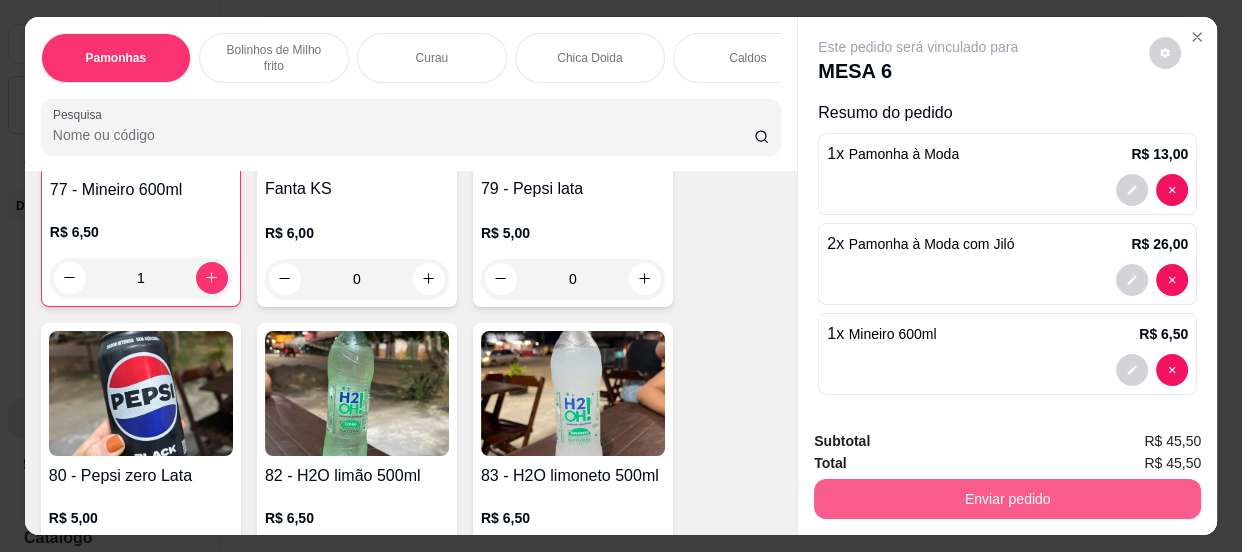 type on "1" 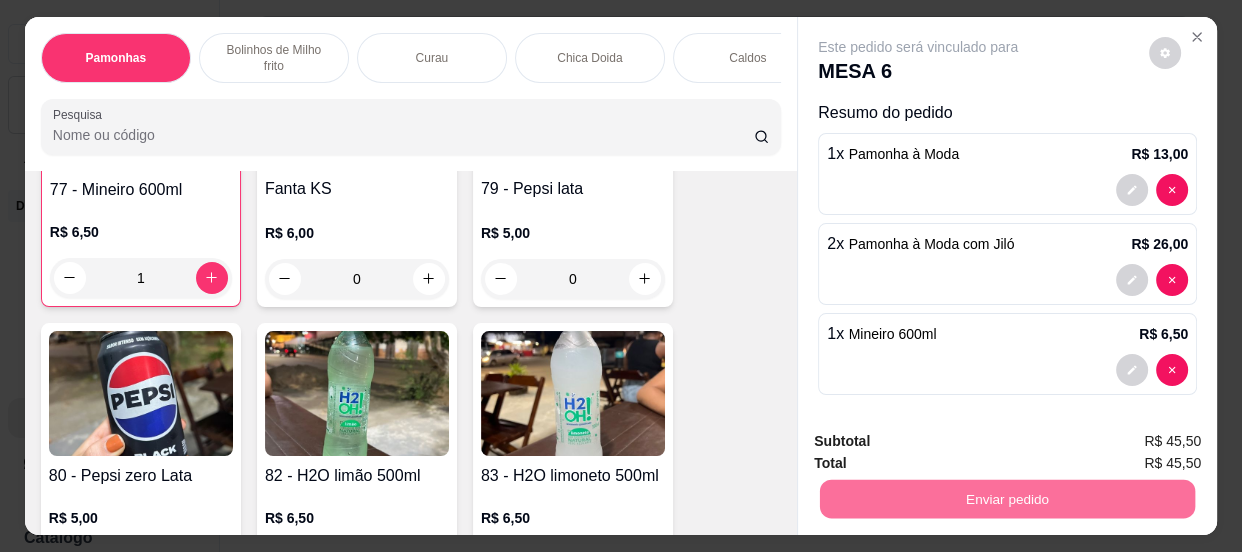 click on "Não registrar e enviar pedido" at bounding box center [942, 444] 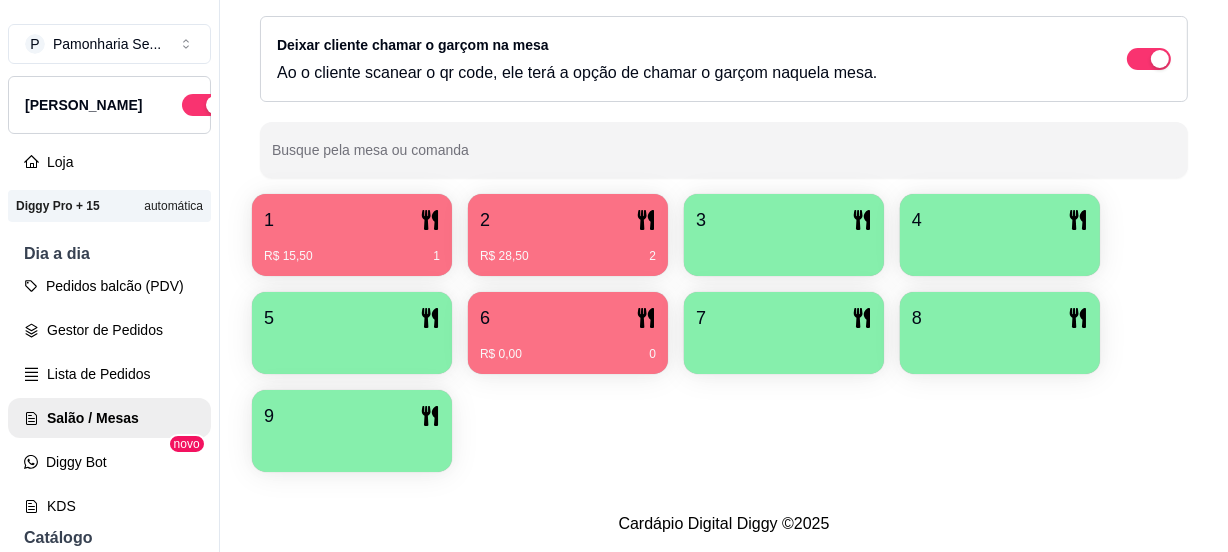 click on "1 R$ 15,50 1 2 R$ 28,50 2 3 4 5 6 R$ 0,00 0 7 8 9" at bounding box center [724, 333] 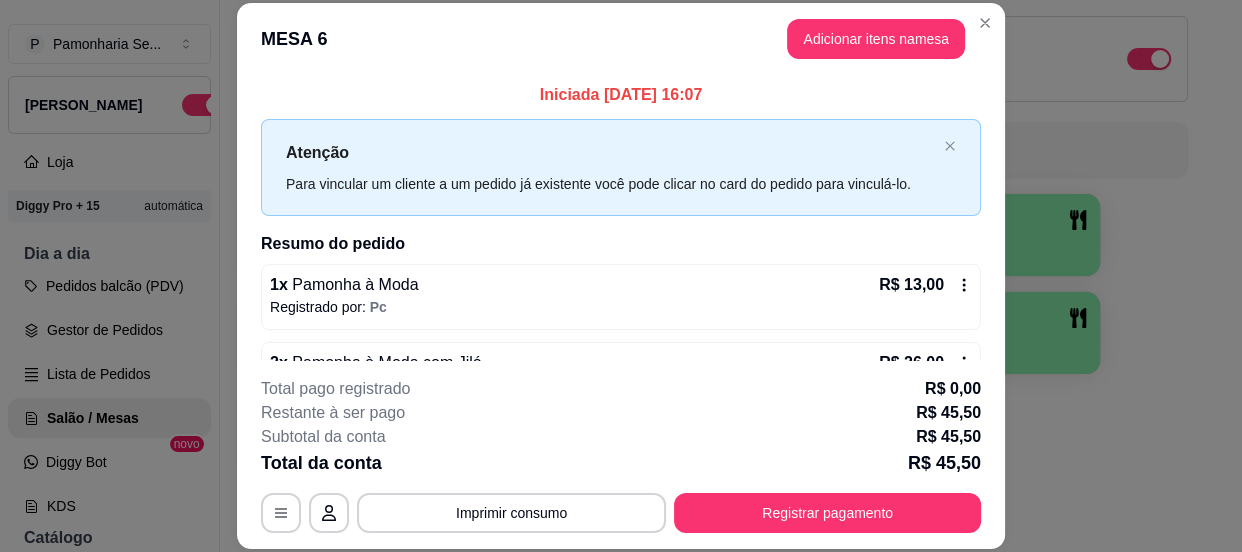 scroll, scrollTop: 131, scrollLeft: 0, axis: vertical 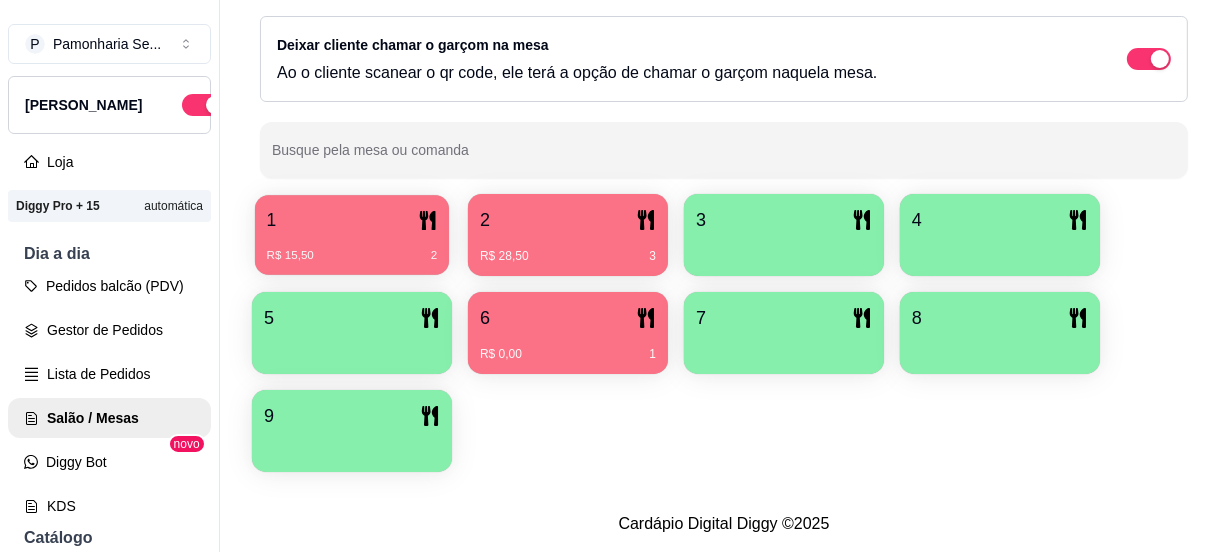 click on "1" at bounding box center [352, 220] 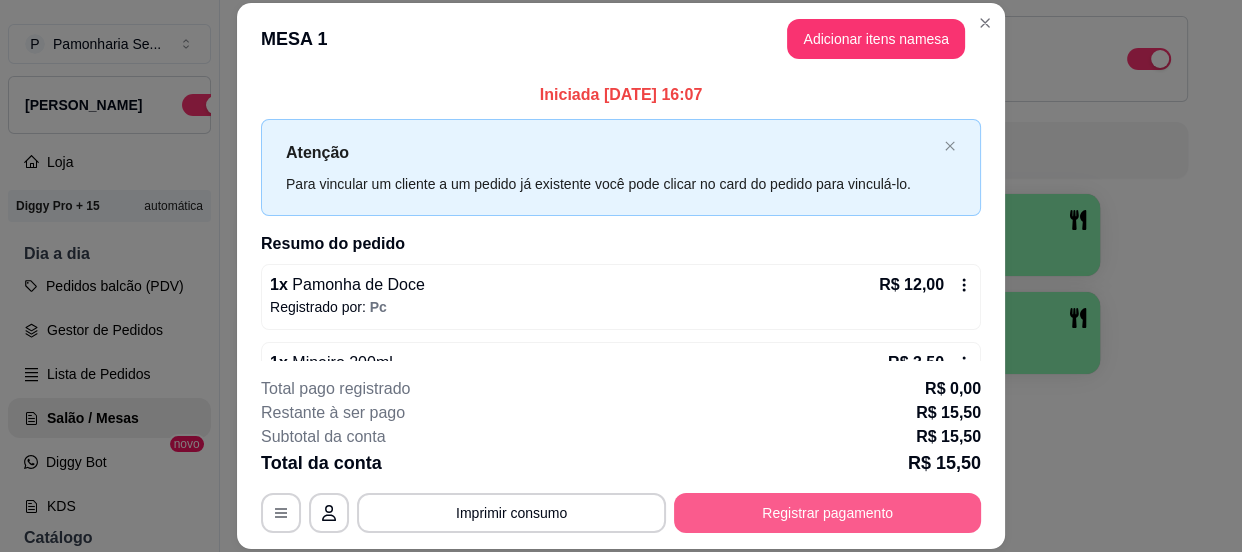 click on "Registrar pagamento" at bounding box center [827, 513] 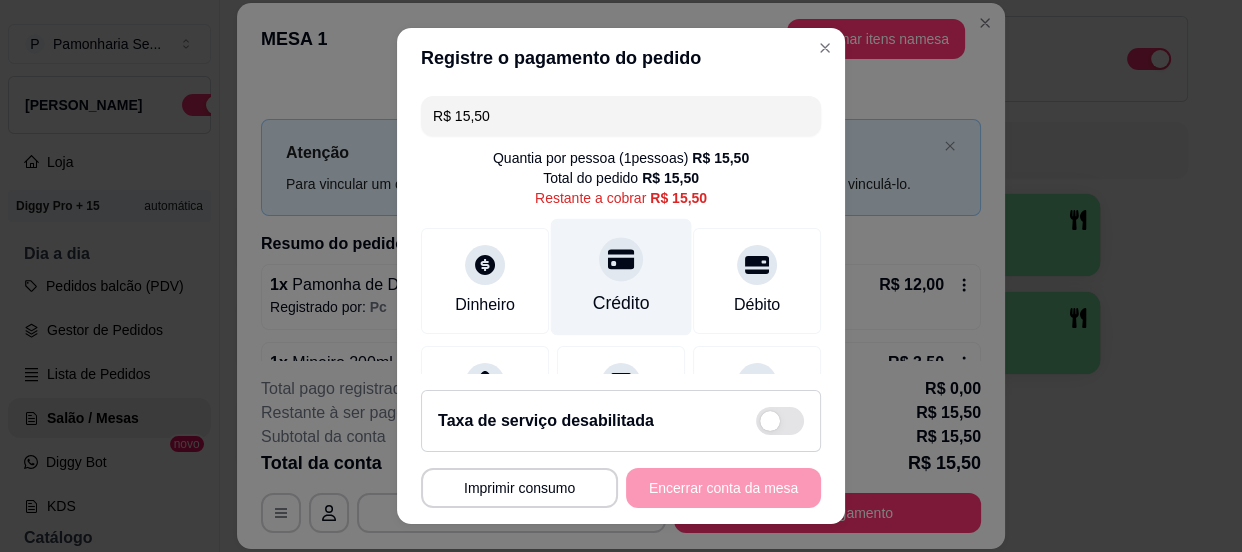 click 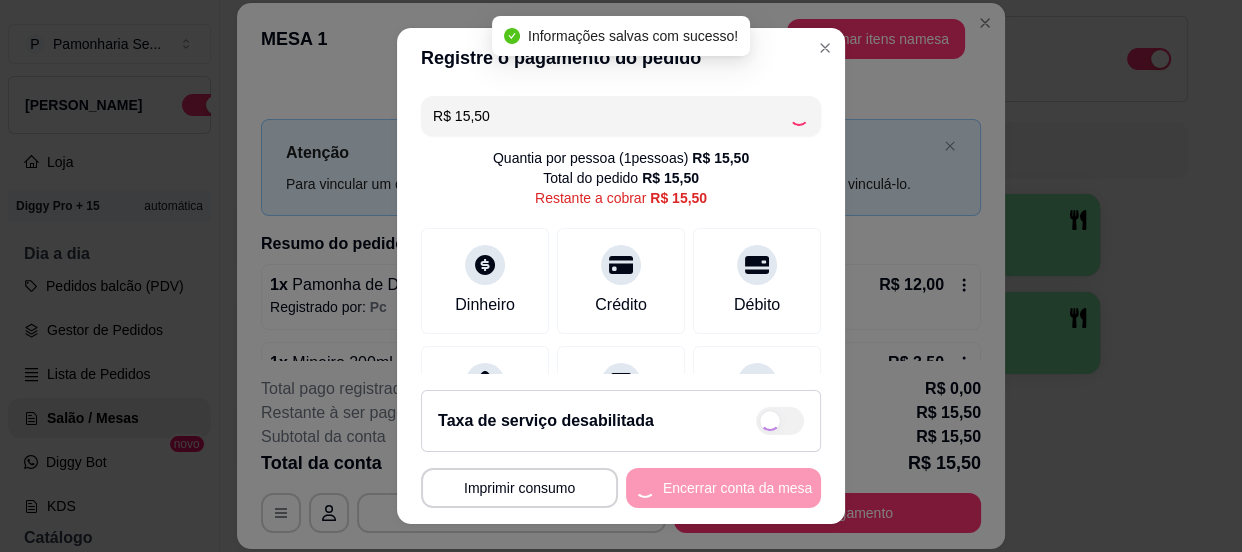 type on "R$ 0,00" 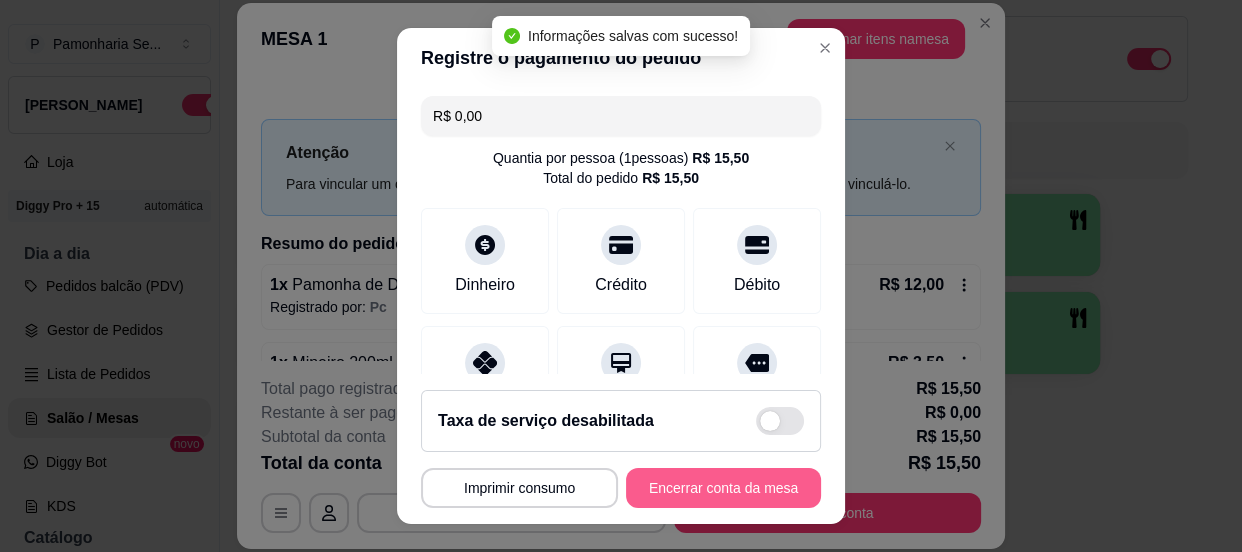 click on "Encerrar conta da mesa" at bounding box center [723, 488] 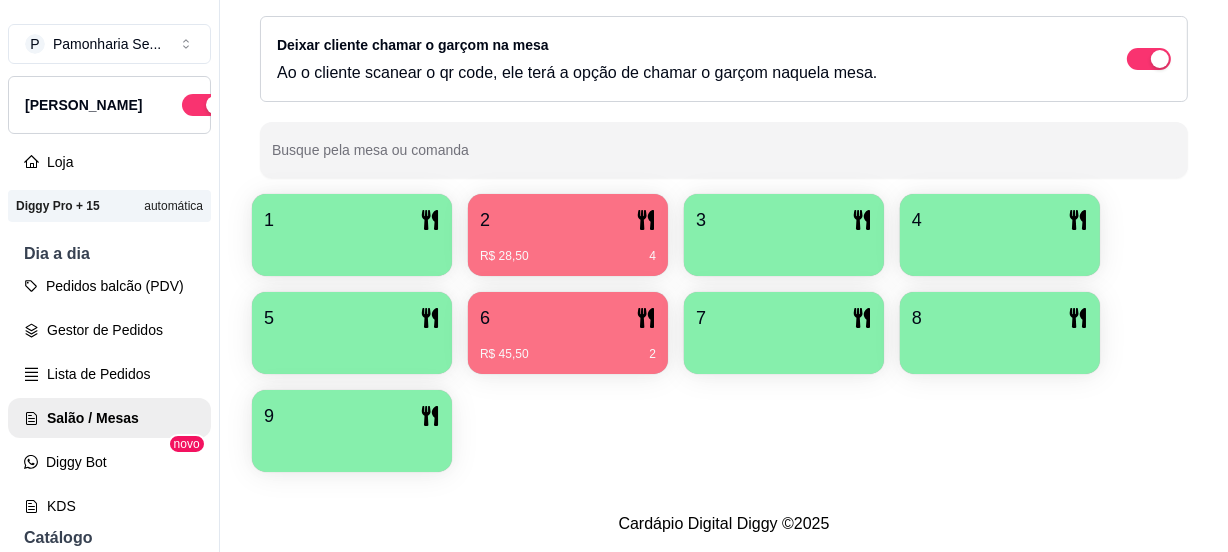 click on "R$ 28,50 4" at bounding box center [568, 249] 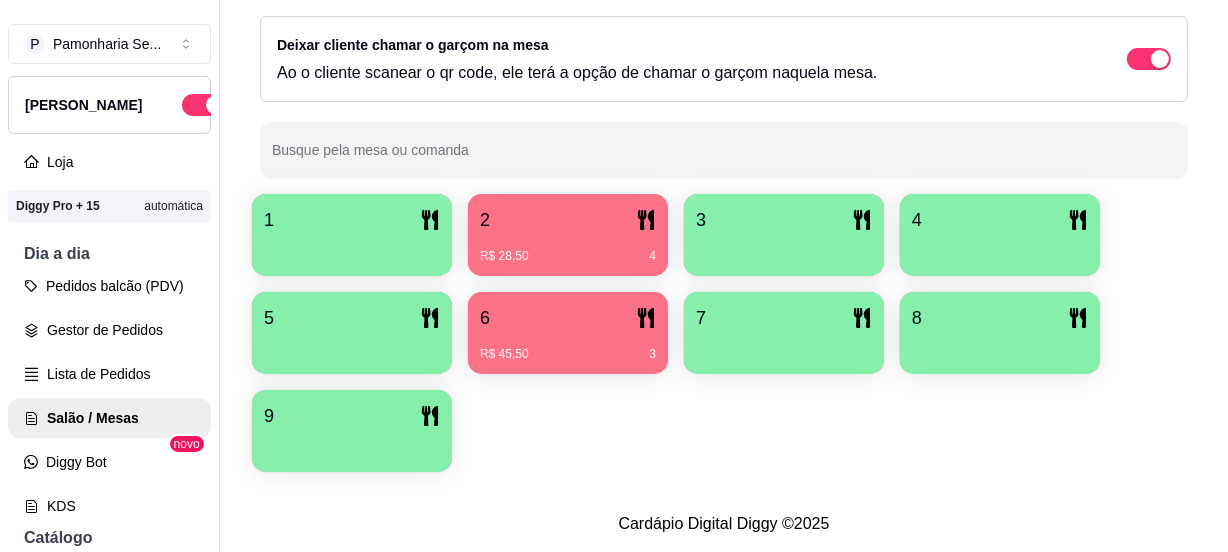 click on "6" at bounding box center [568, 318] 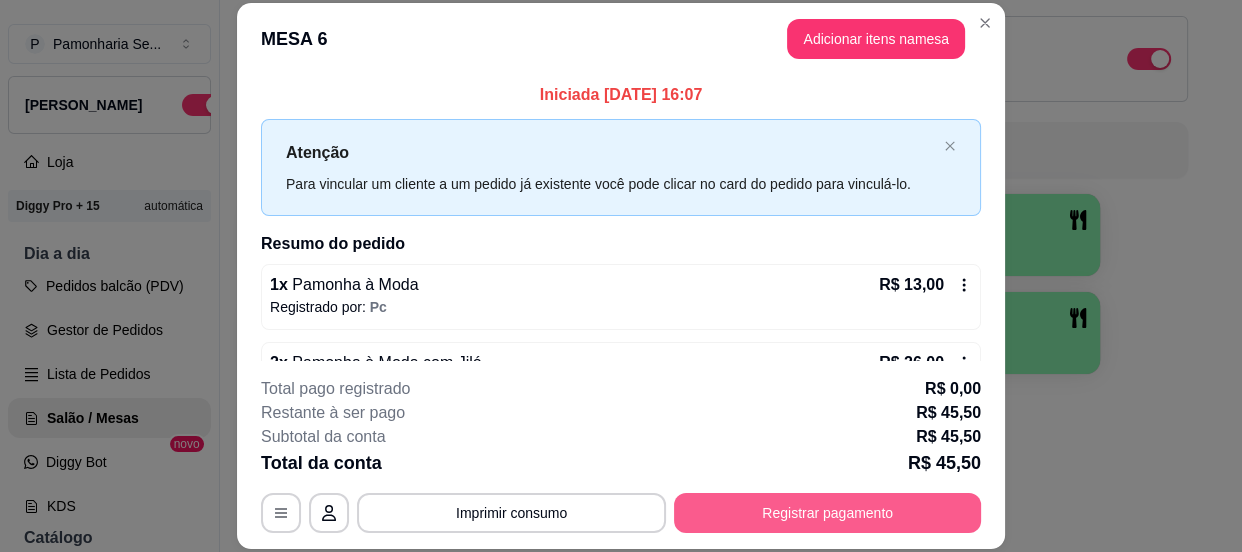 click on "Registrar pagamento" at bounding box center (827, 513) 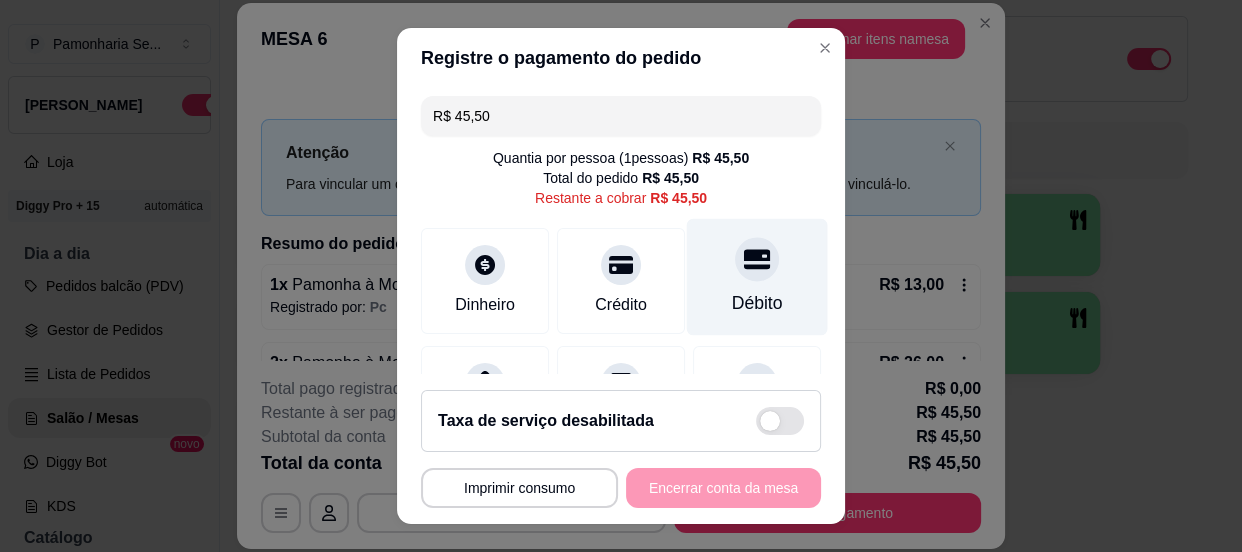 click at bounding box center [757, 259] 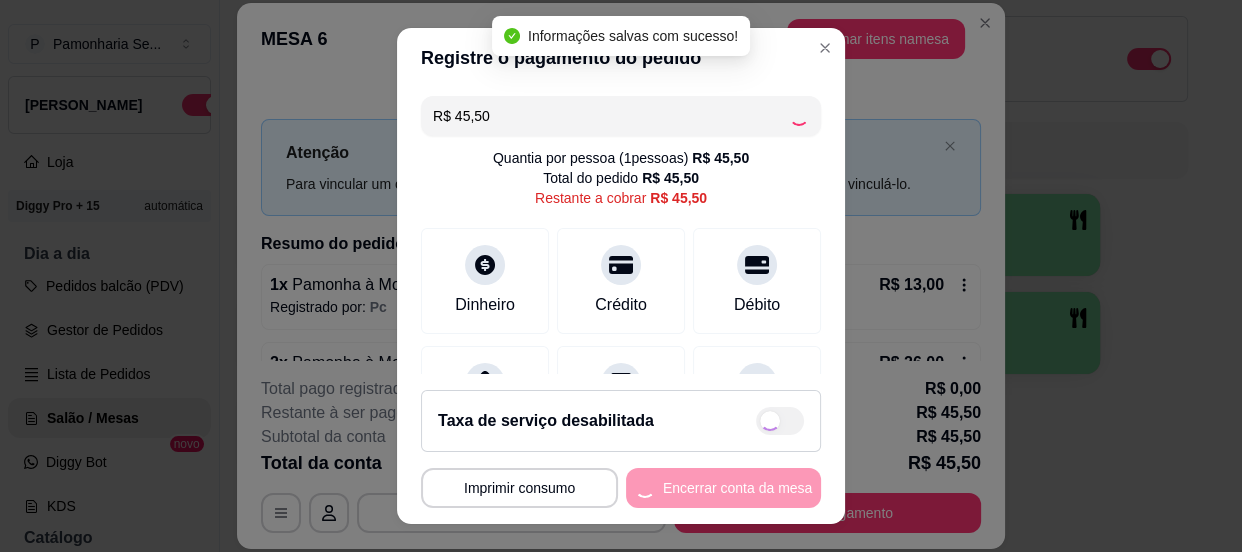 type on "R$ 0,00" 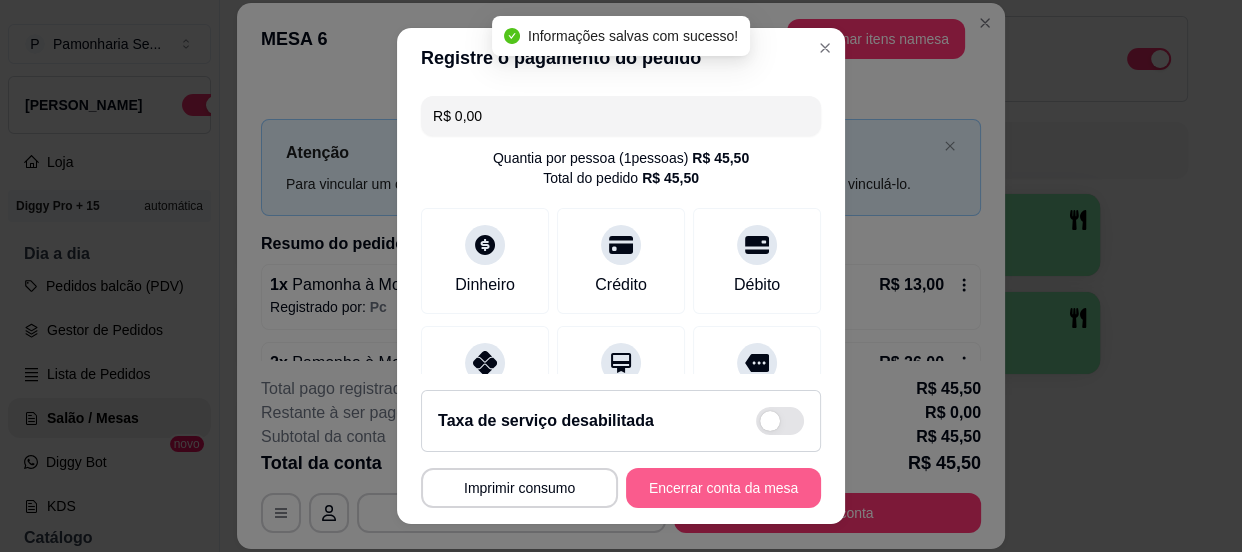 click on "Encerrar conta da mesa" at bounding box center (723, 488) 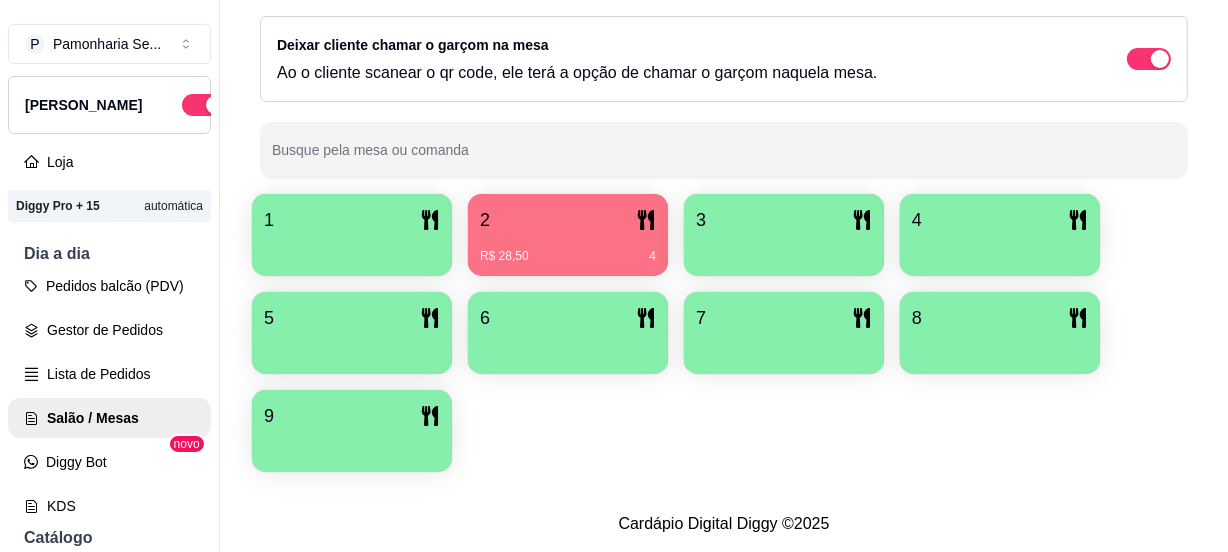 click on "2" at bounding box center (568, 220) 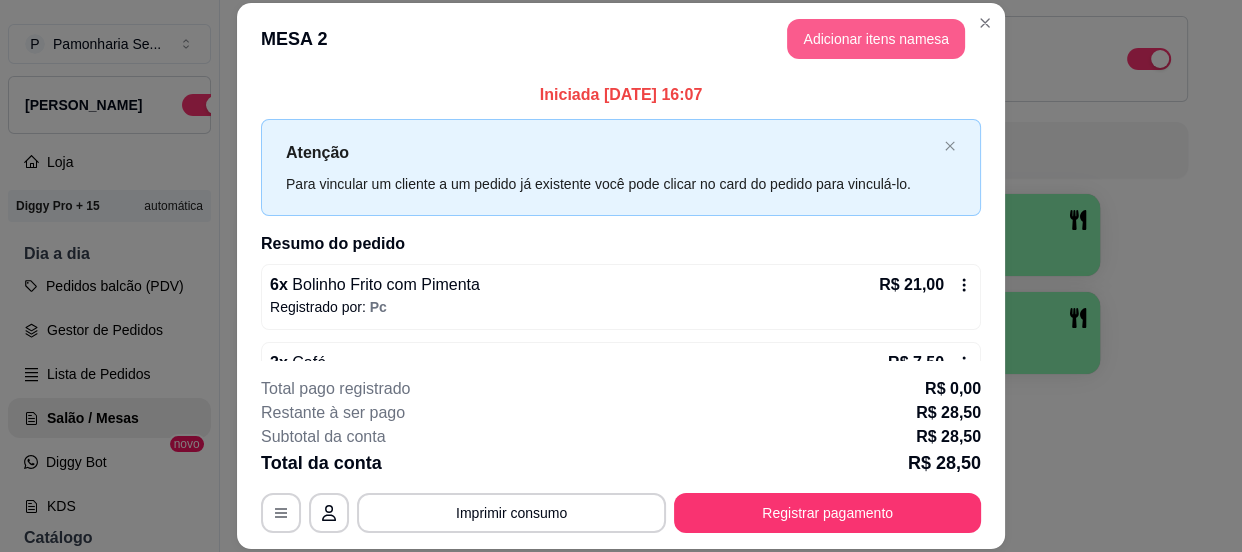 click on "Adicionar itens na  mesa" at bounding box center [876, 39] 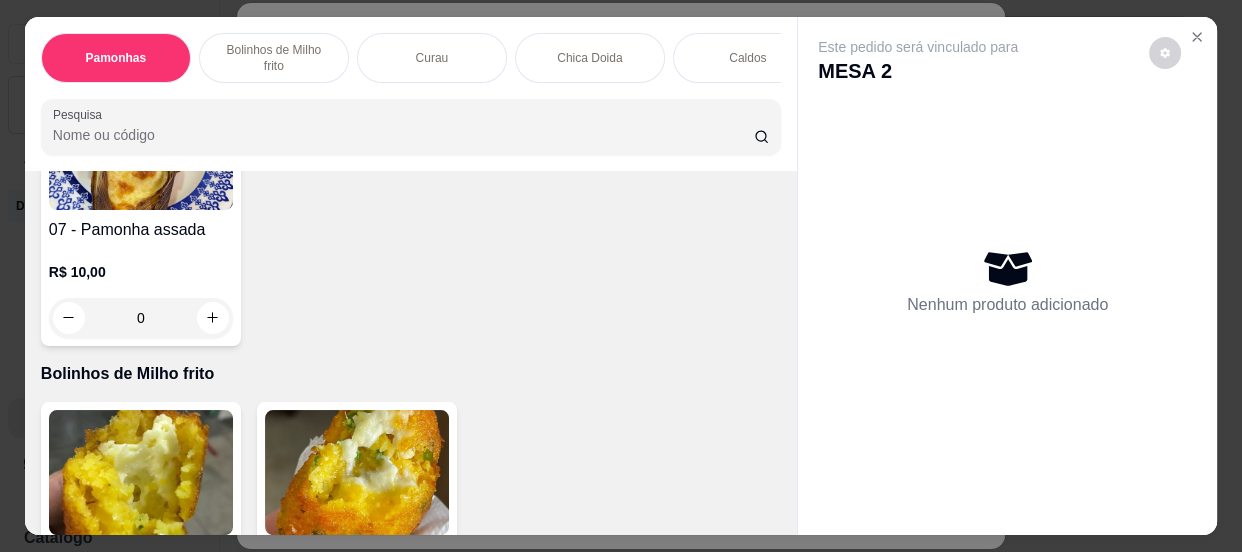 scroll, scrollTop: 1090, scrollLeft: 0, axis: vertical 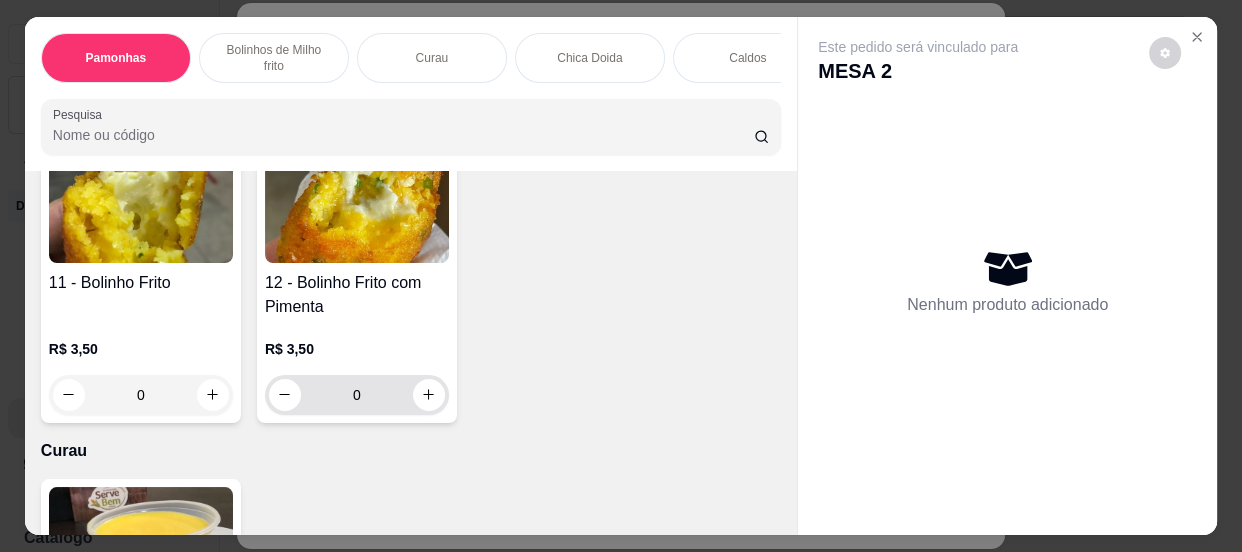 click on "0" at bounding box center (357, 395) 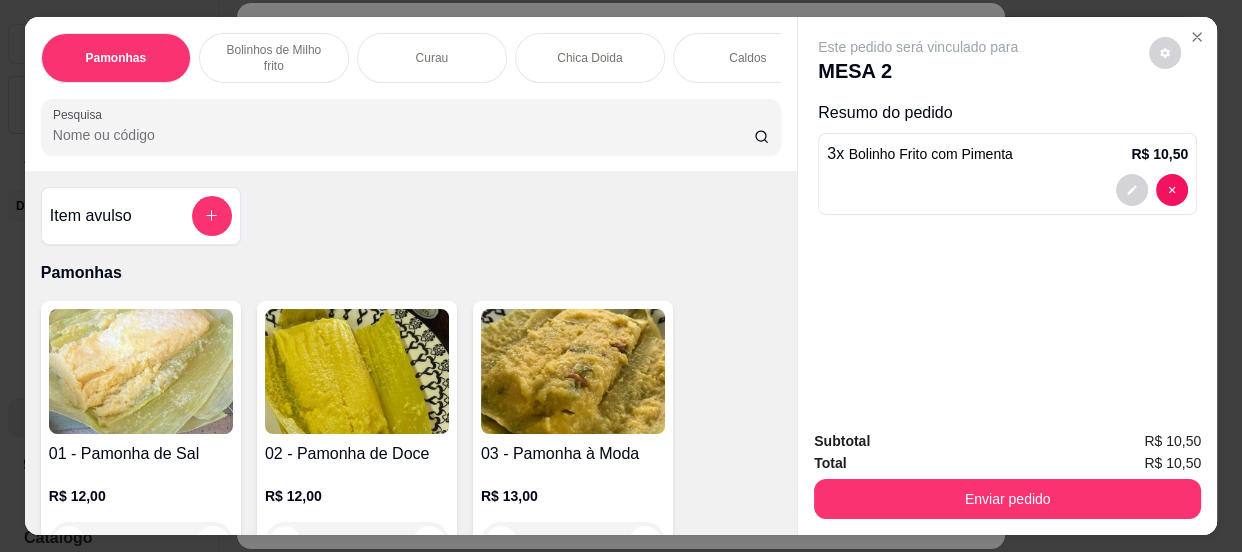 scroll, scrollTop: 90, scrollLeft: 0, axis: vertical 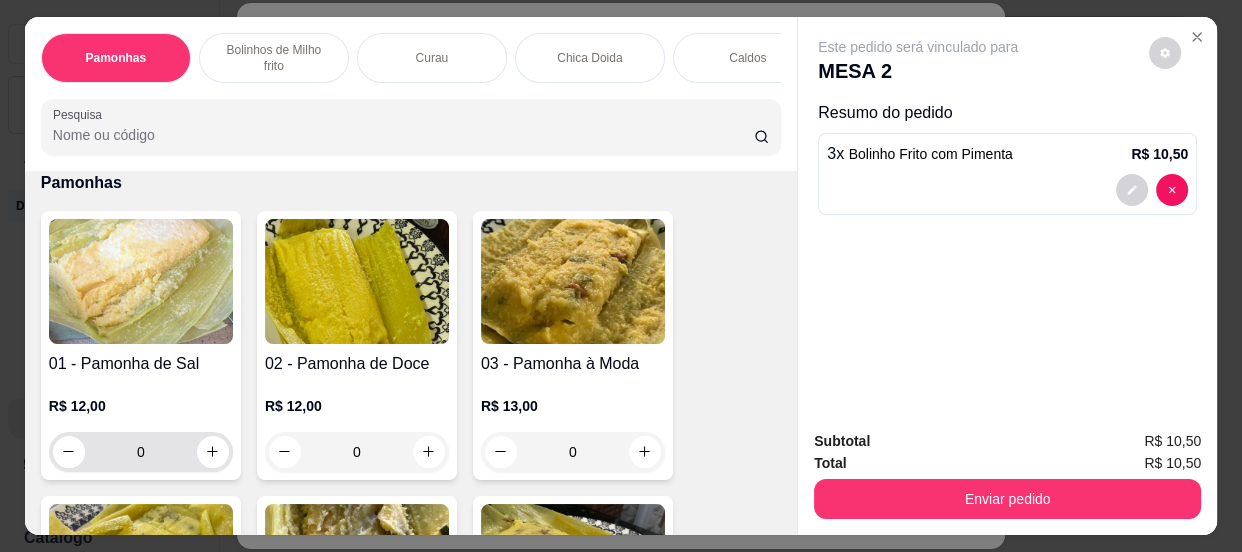 type on "3" 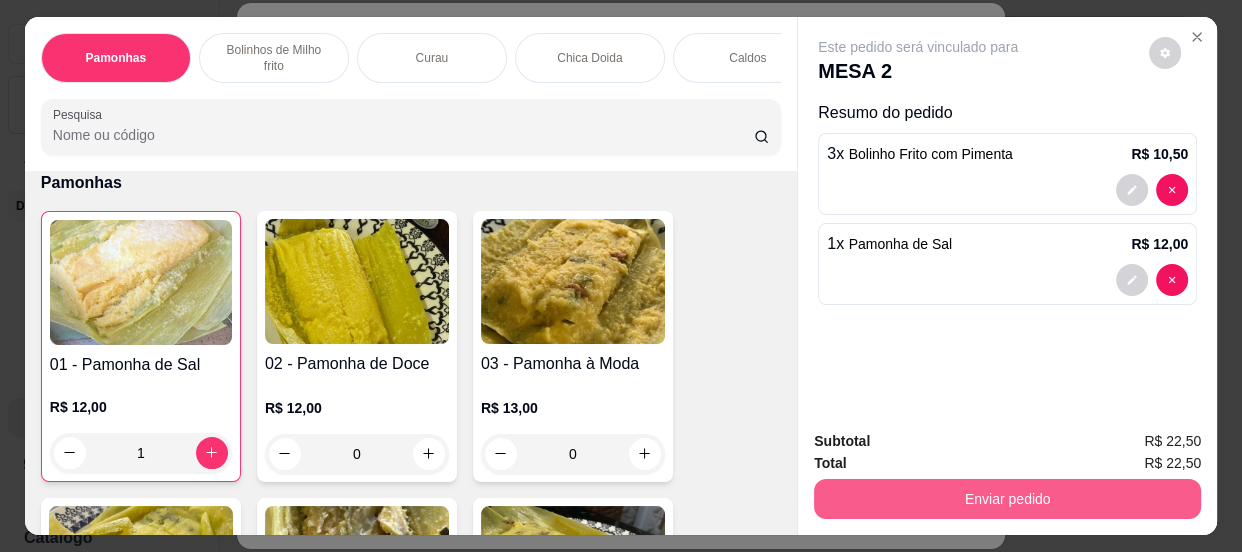 type on "1" 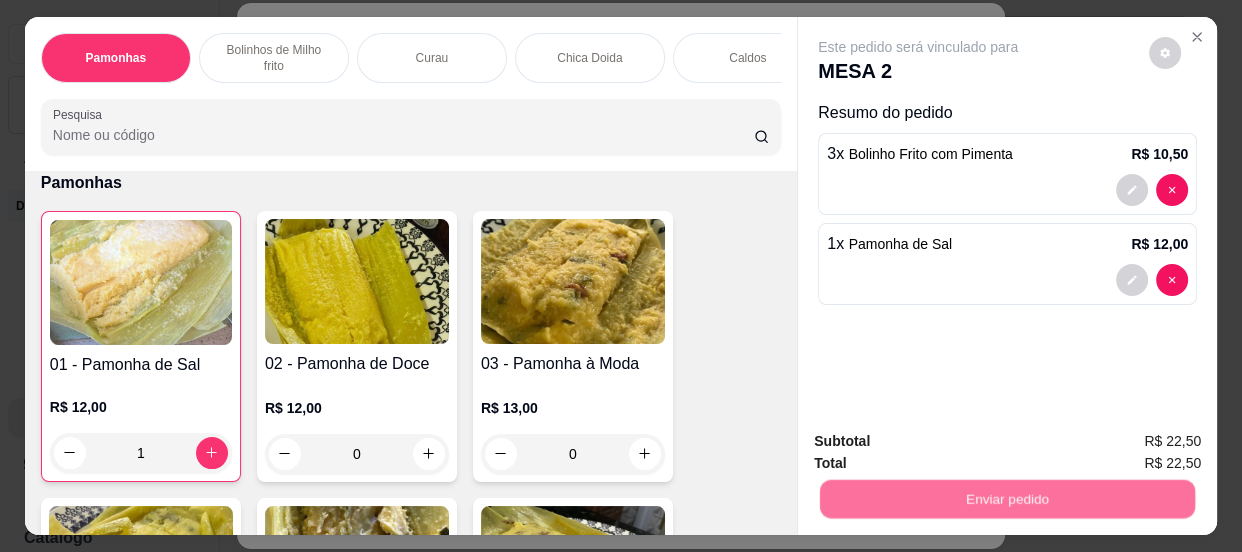 click on "Não registrar e enviar pedido" at bounding box center (942, 443) 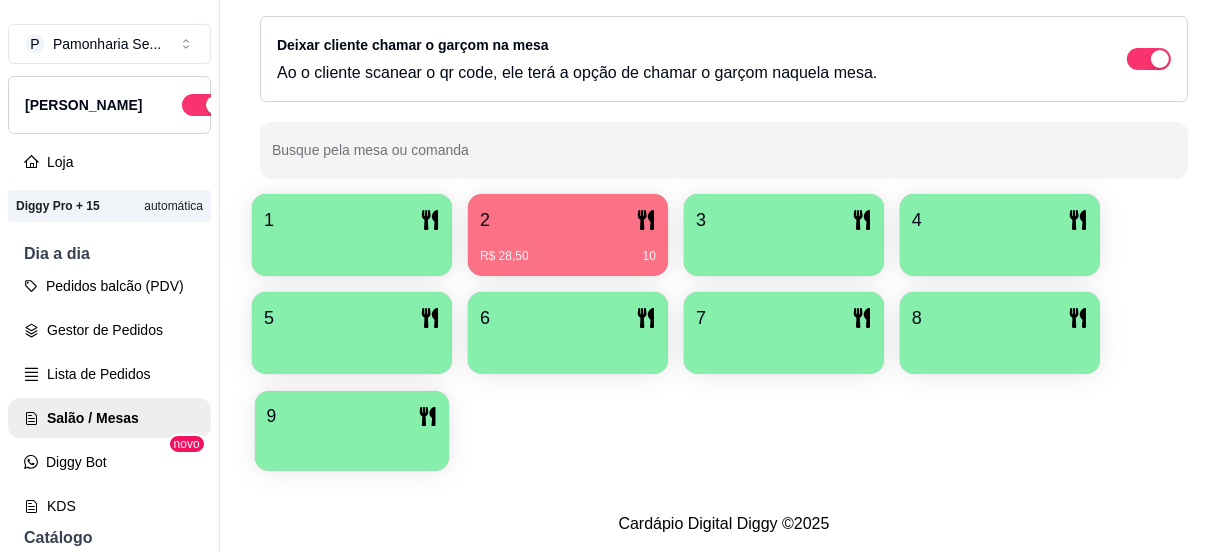 click on "9" at bounding box center [352, 416] 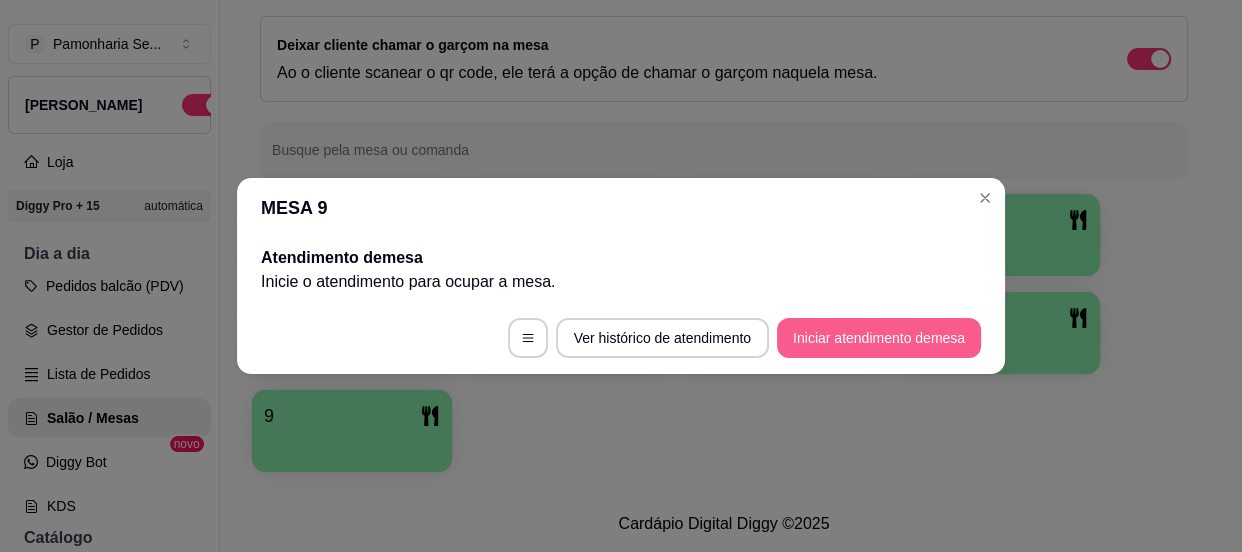 click on "Iniciar atendimento de  mesa" at bounding box center (879, 338) 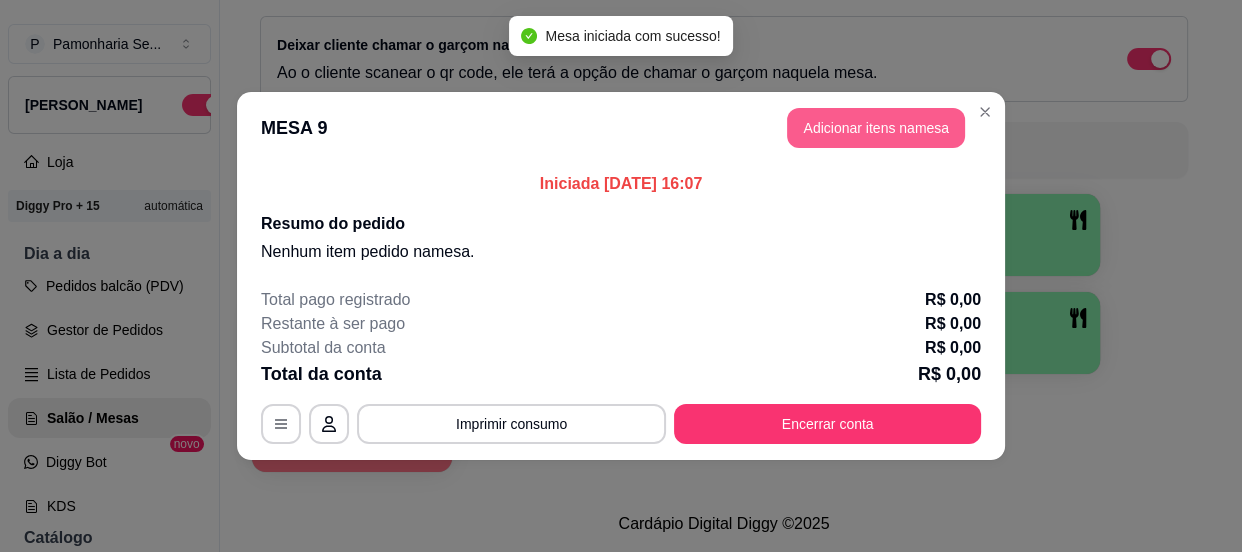 click on "Adicionar itens na  mesa" at bounding box center [876, 128] 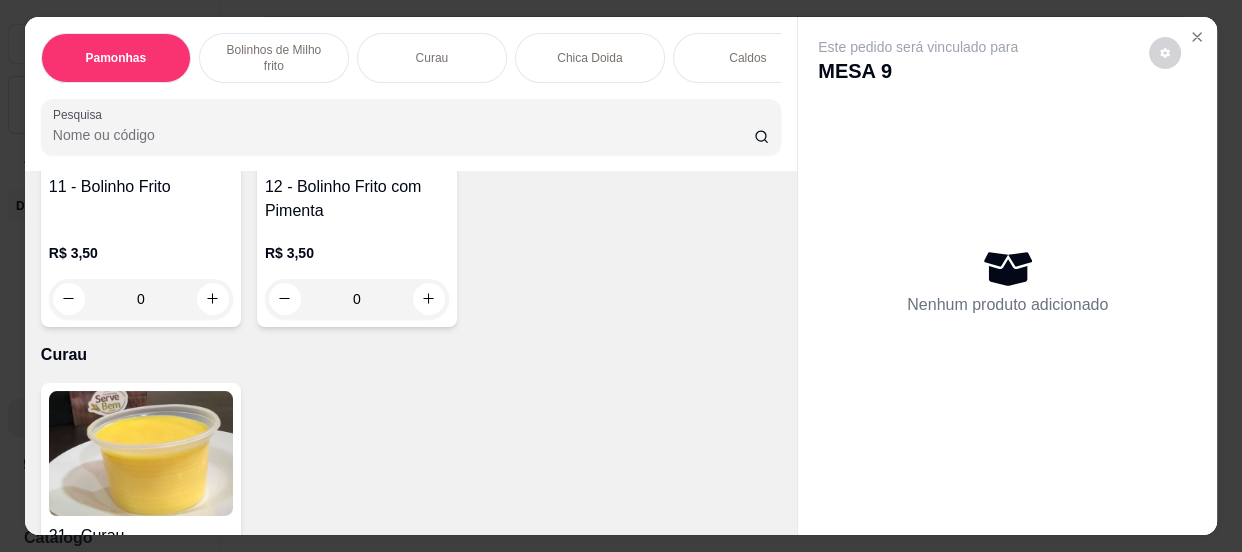 scroll, scrollTop: 1272, scrollLeft: 0, axis: vertical 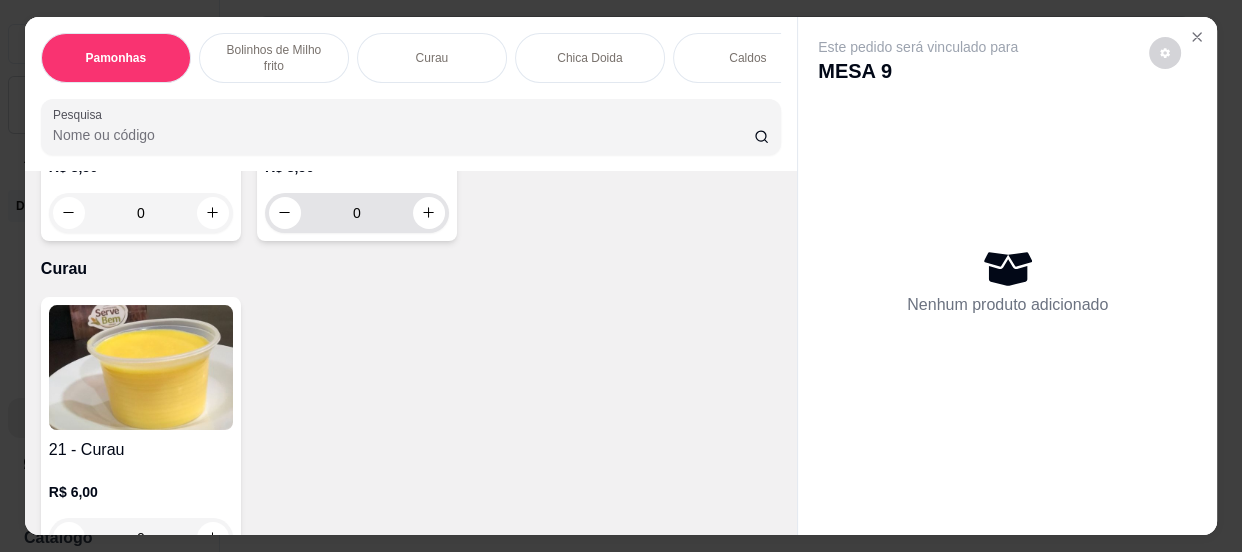 click on "0" at bounding box center [357, 213] 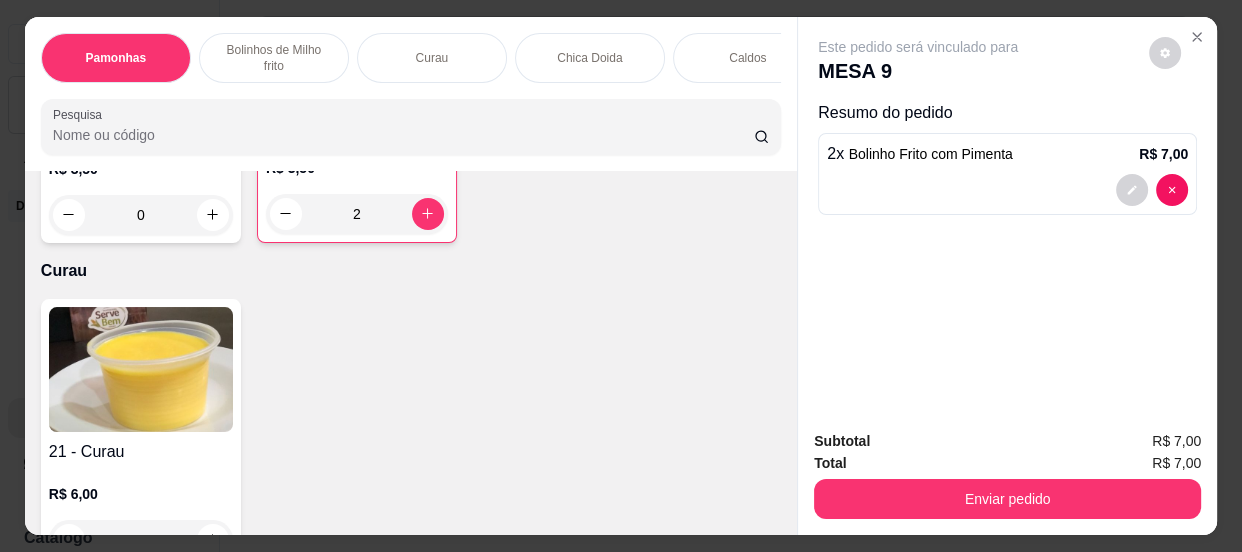 scroll, scrollTop: 1274, scrollLeft: 0, axis: vertical 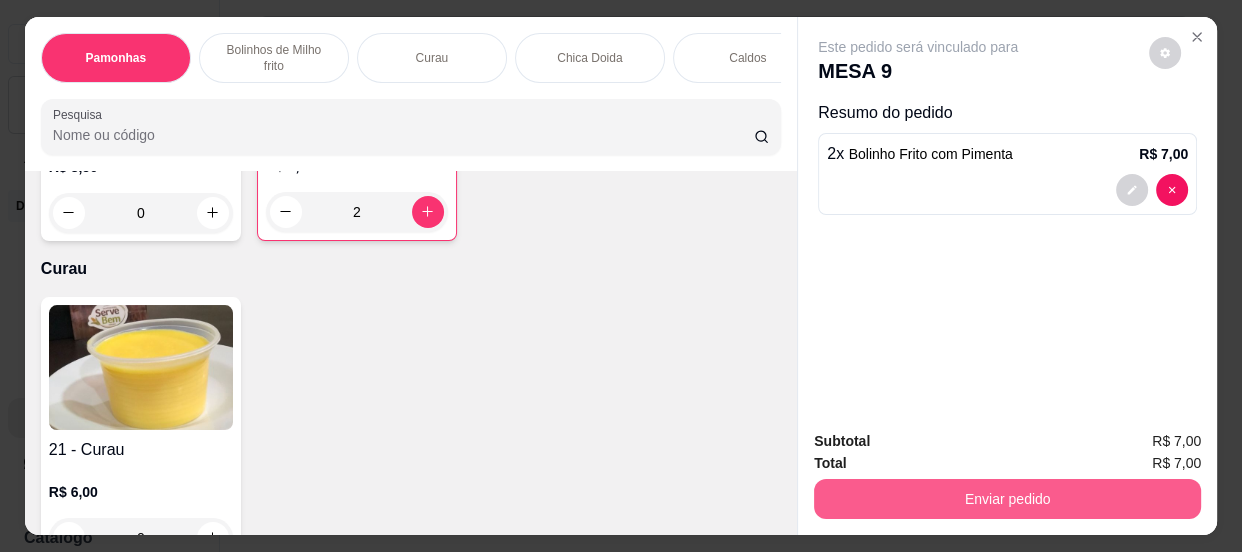 type on "2" 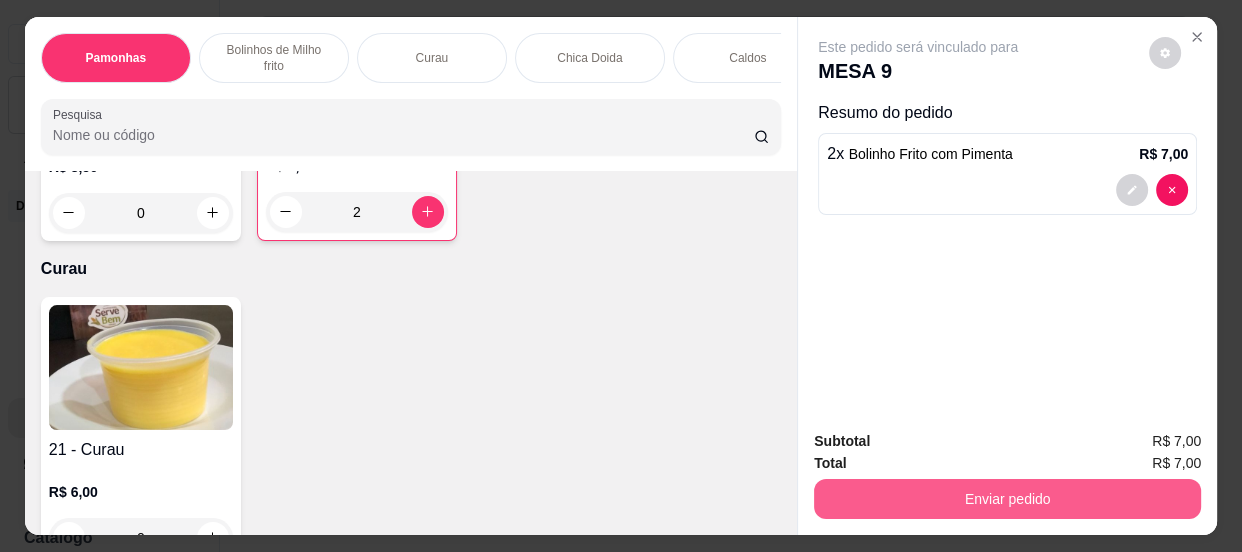 click on "Enviar pedido" at bounding box center (1007, 499) 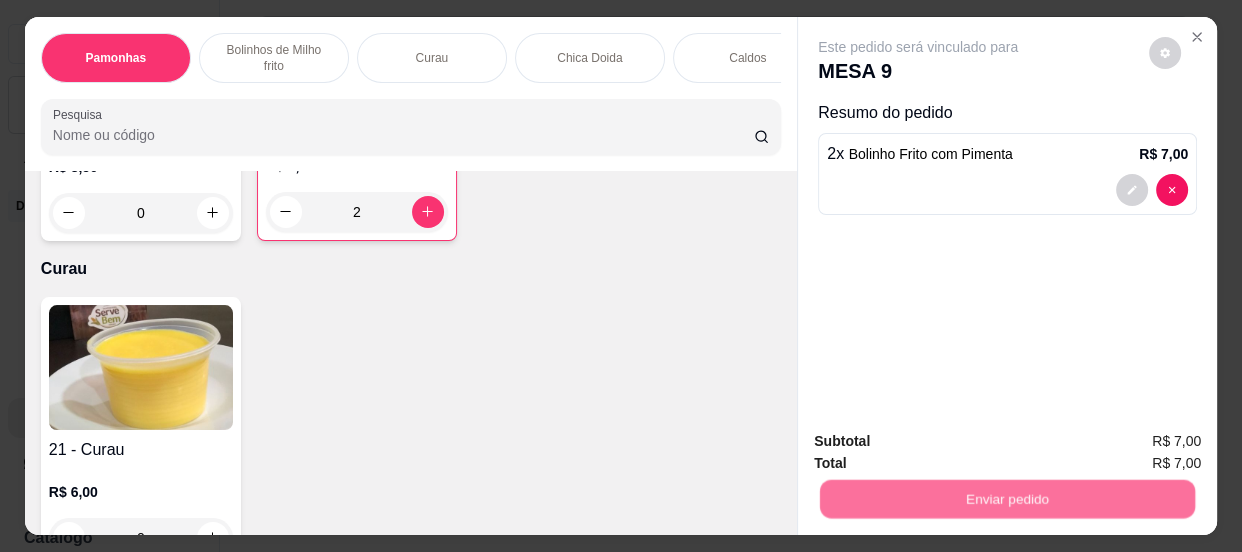 click on "Não registrar e enviar pedido" at bounding box center [942, 442] 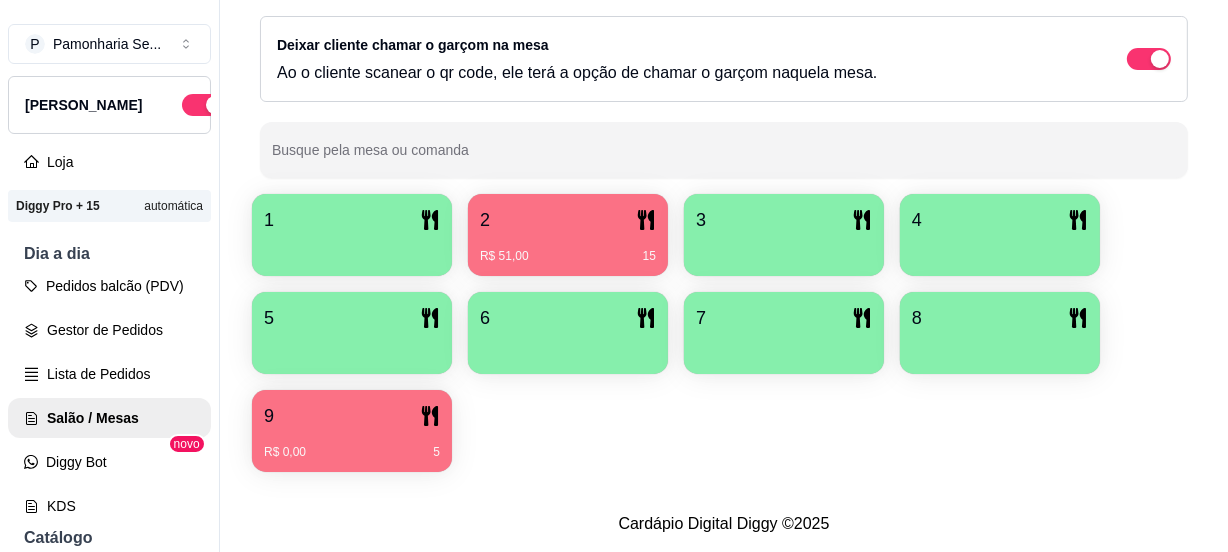 click on "1" at bounding box center [352, 220] 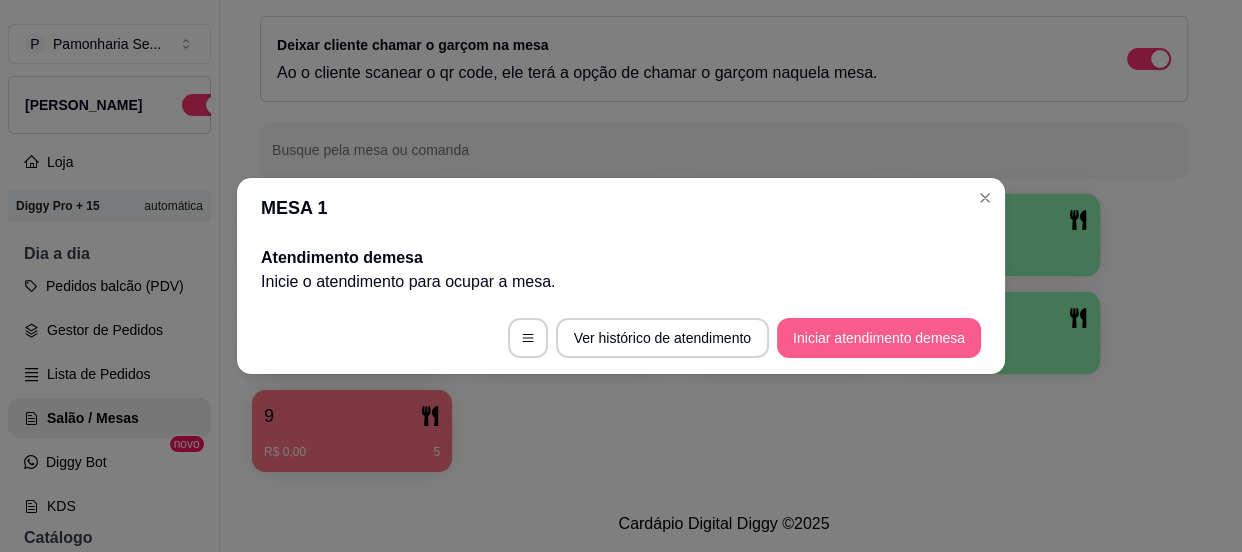 click on "Iniciar atendimento de  mesa" at bounding box center (879, 338) 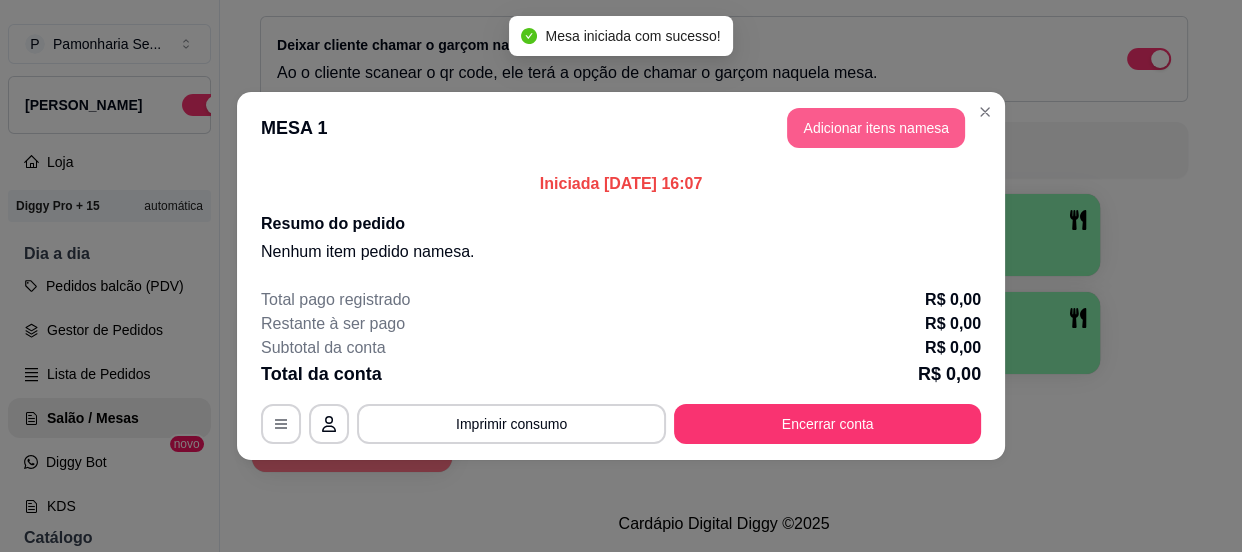 click on "Adicionar itens na  mesa" at bounding box center (876, 128) 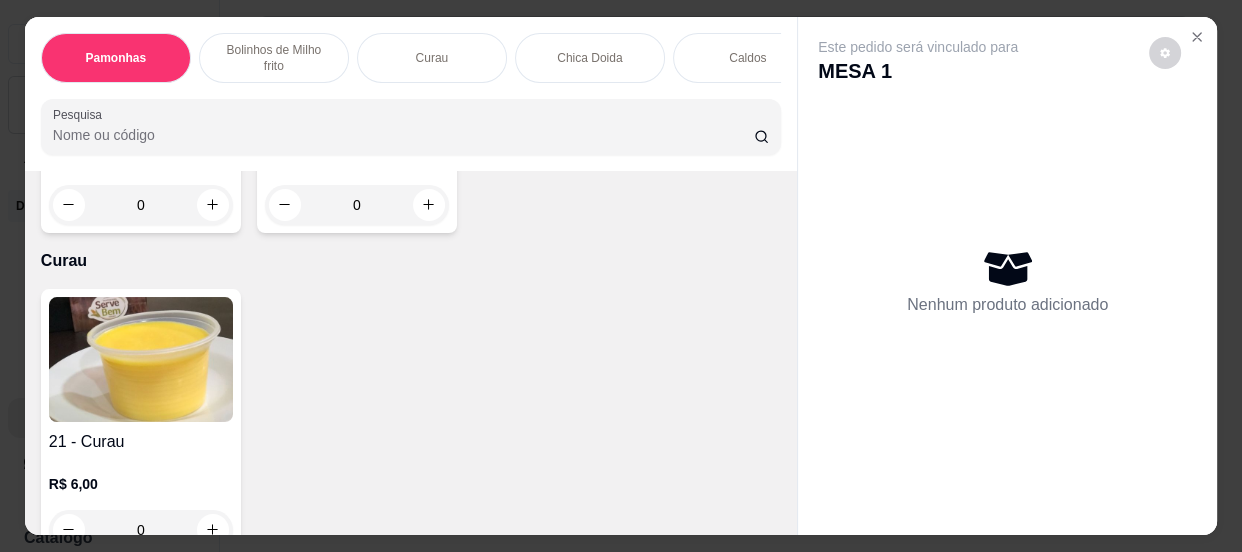 scroll, scrollTop: 1272, scrollLeft: 0, axis: vertical 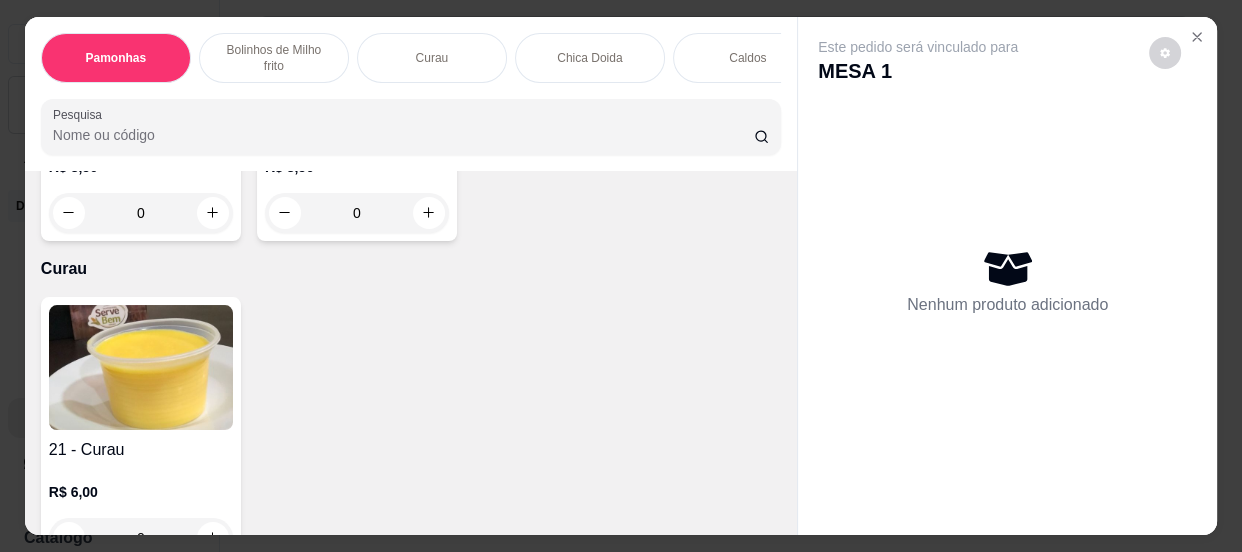 click on "0" at bounding box center [357, 213] 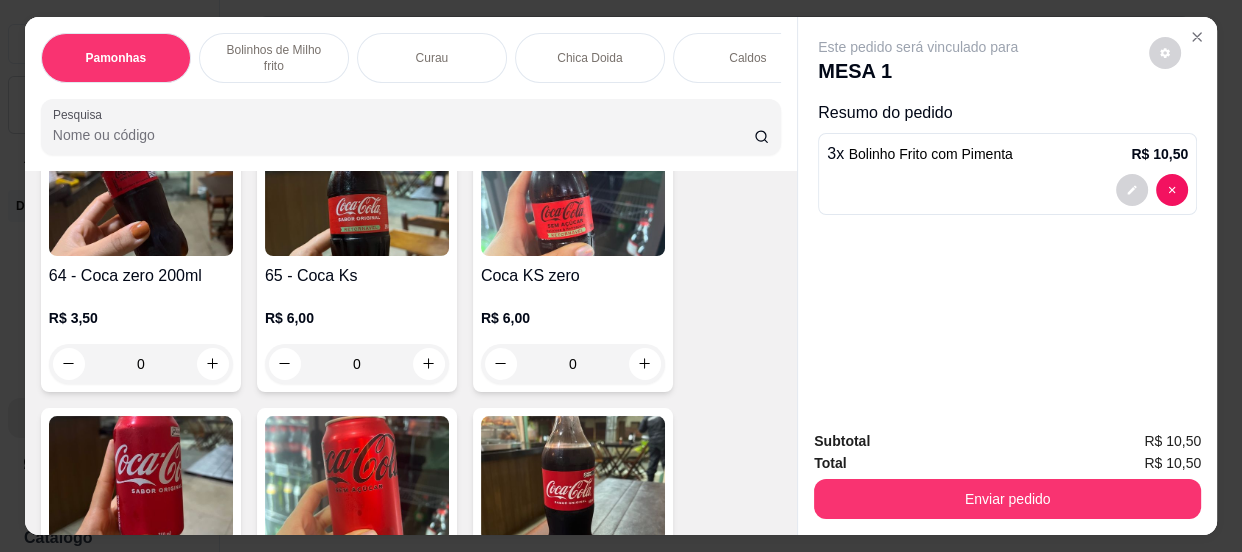 scroll, scrollTop: 3092, scrollLeft: 0, axis: vertical 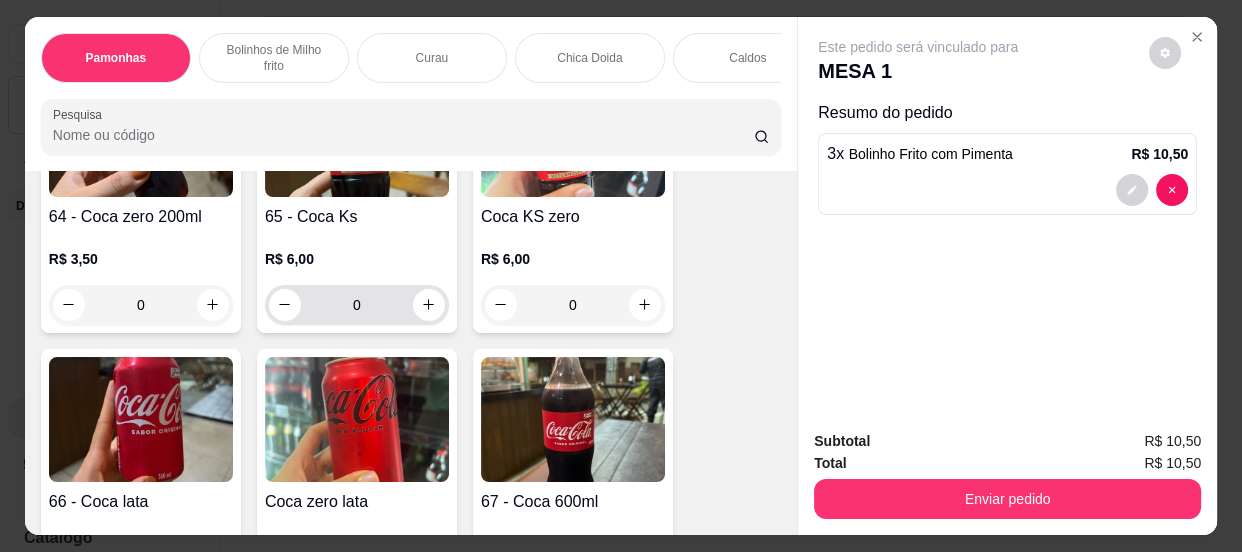 type on "3" 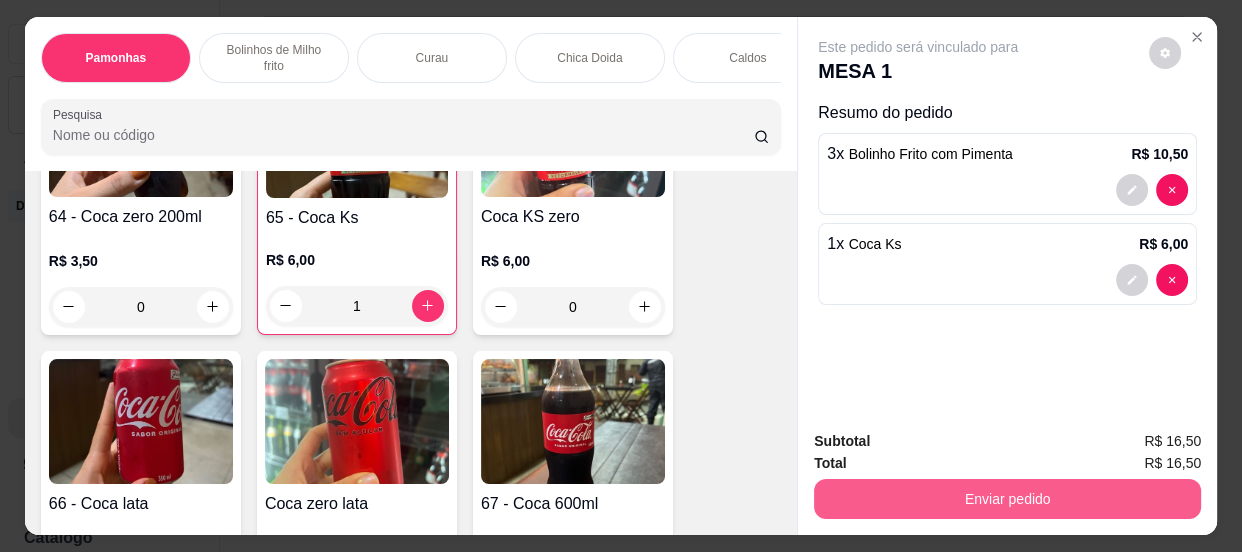 type on "1" 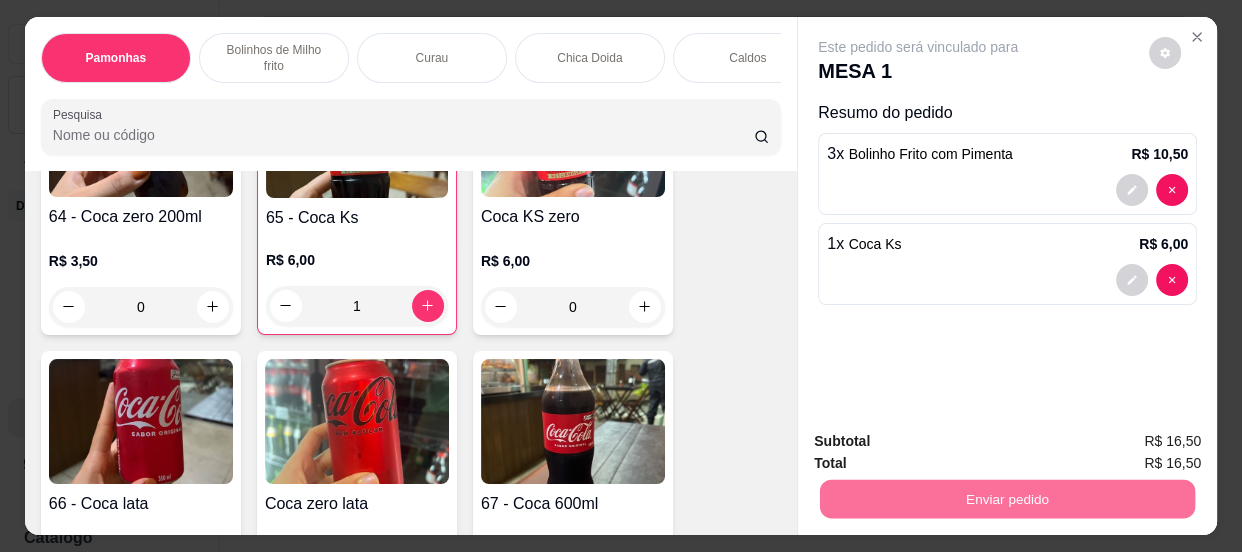 click on "Não registrar e enviar pedido" at bounding box center (942, 442) 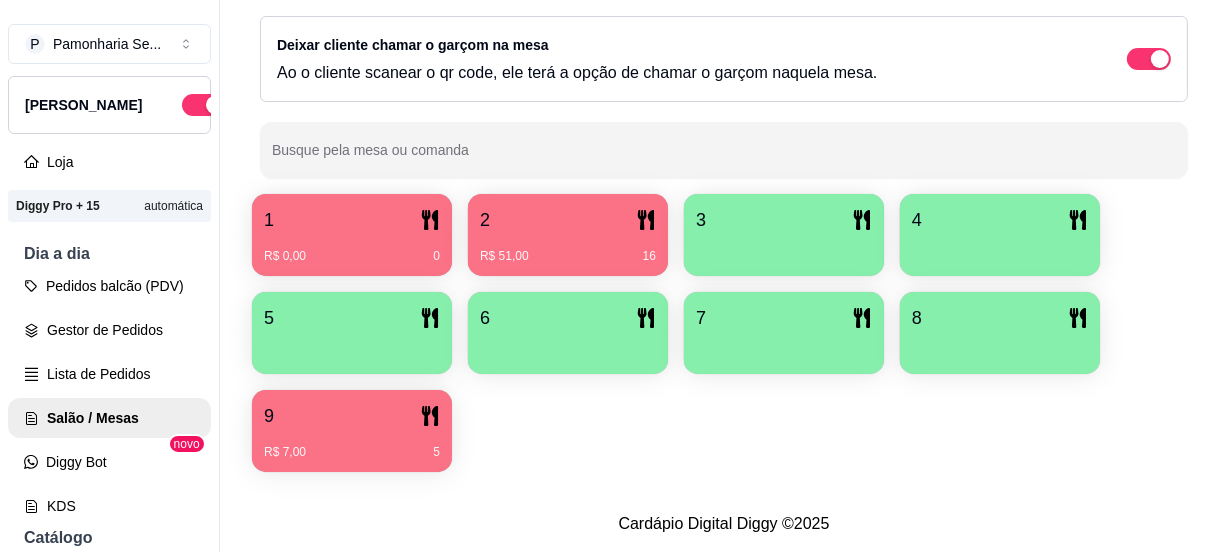 click on "R$ 51,00 16" at bounding box center [568, 249] 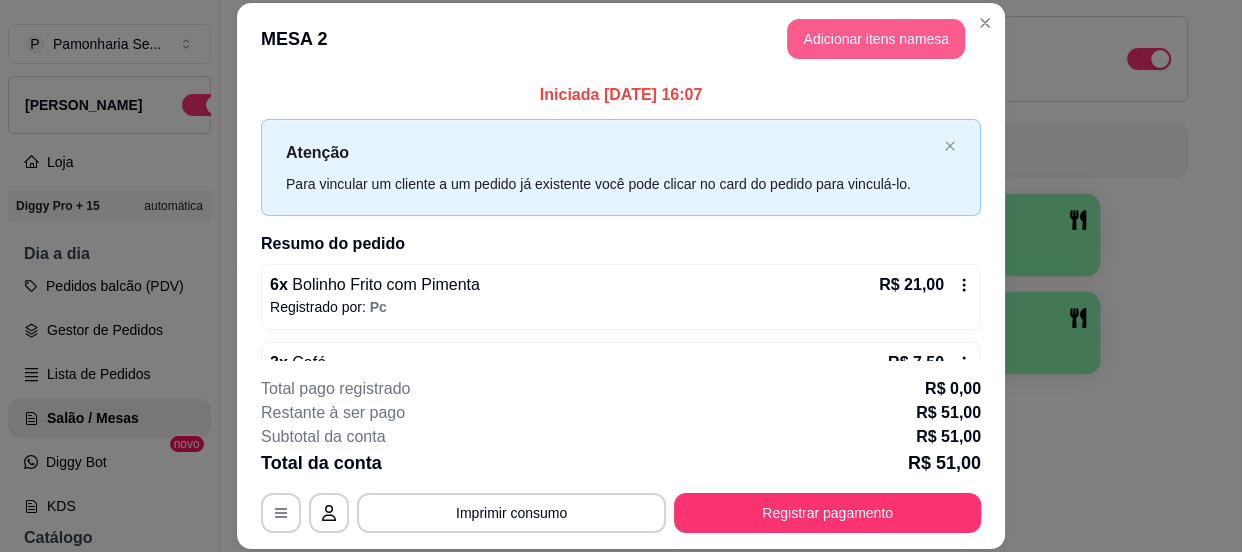 click on "Adicionar itens na  mesa" at bounding box center (876, 39) 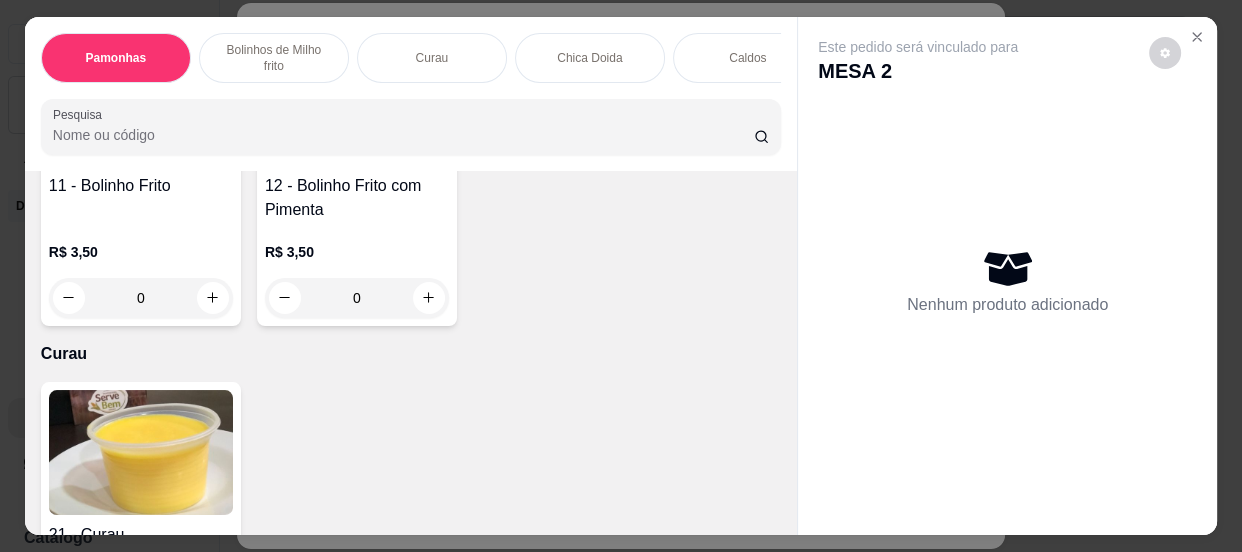 scroll, scrollTop: 1272, scrollLeft: 0, axis: vertical 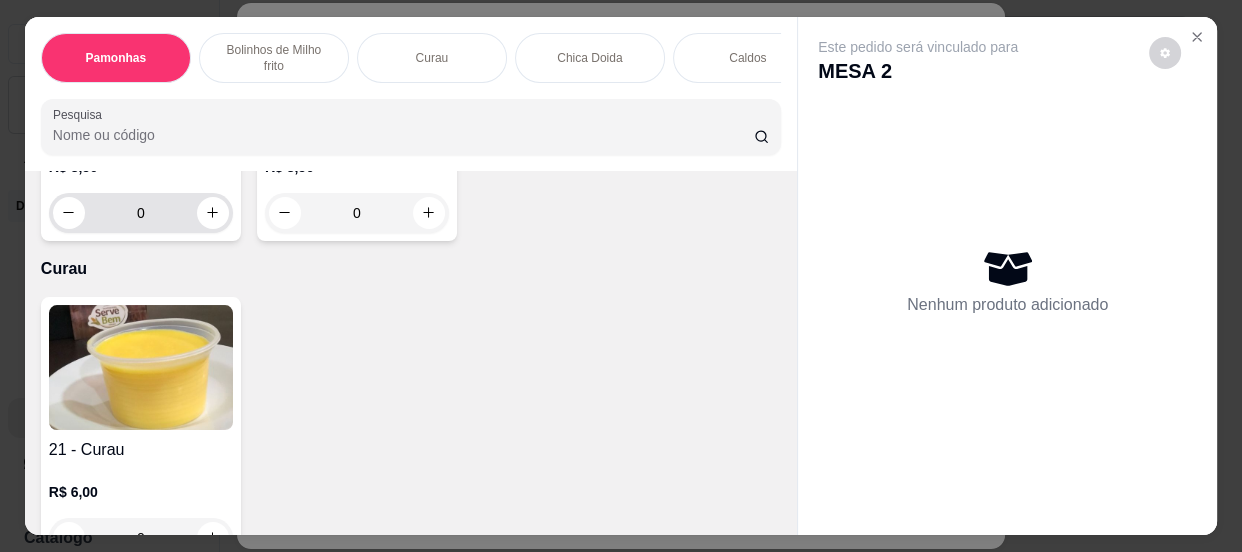 click on "0" at bounding box center [141, 213] 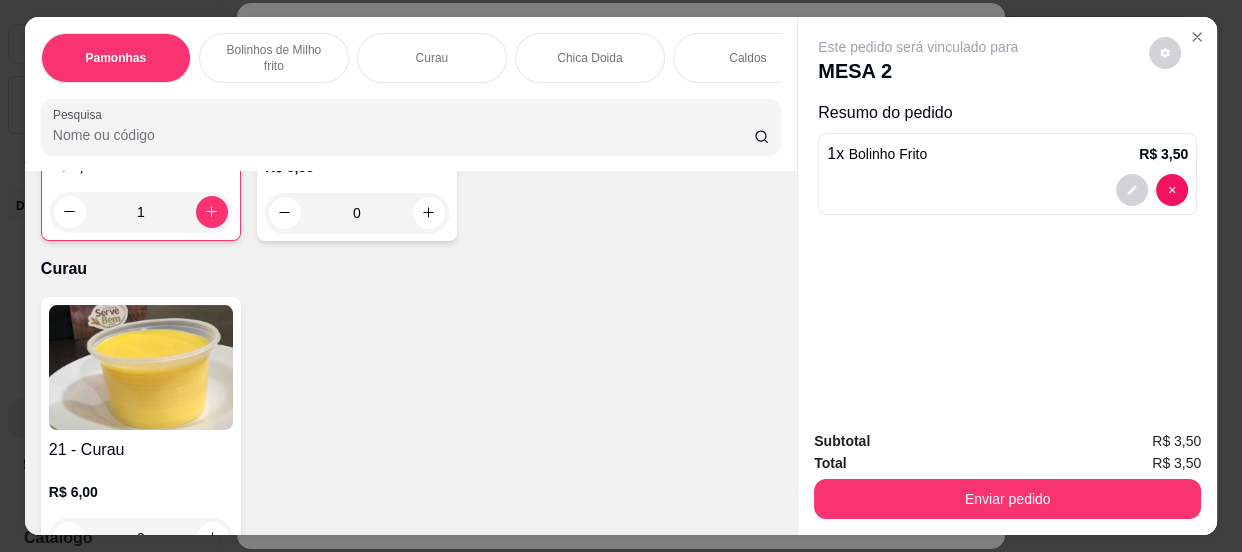 scroll, scrollTop: 1271, scrollLeft: 0, axis: vertical 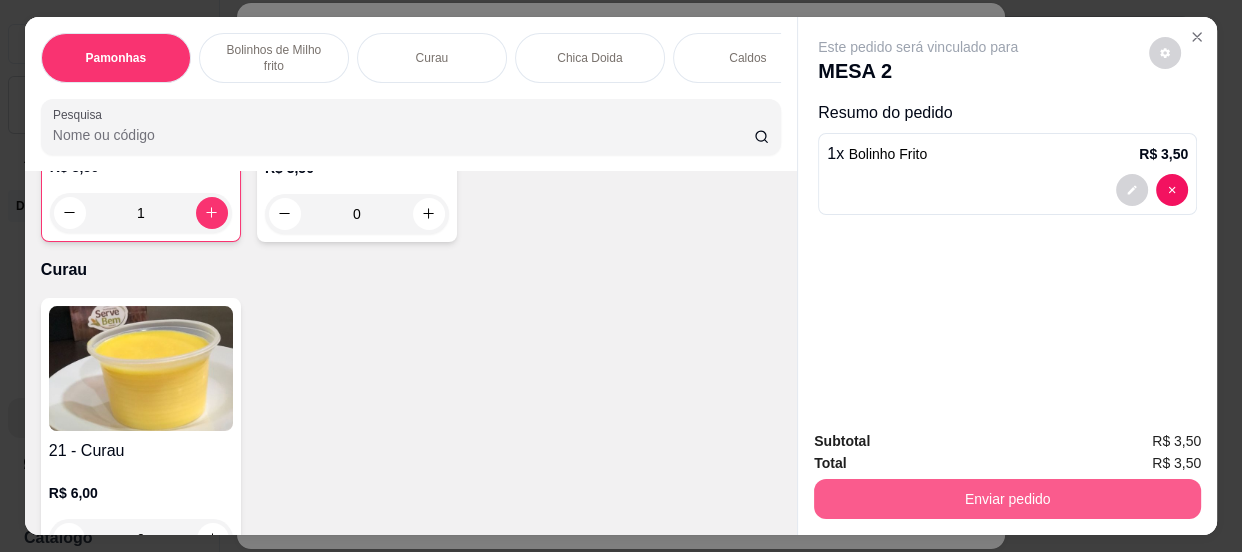type on "1" 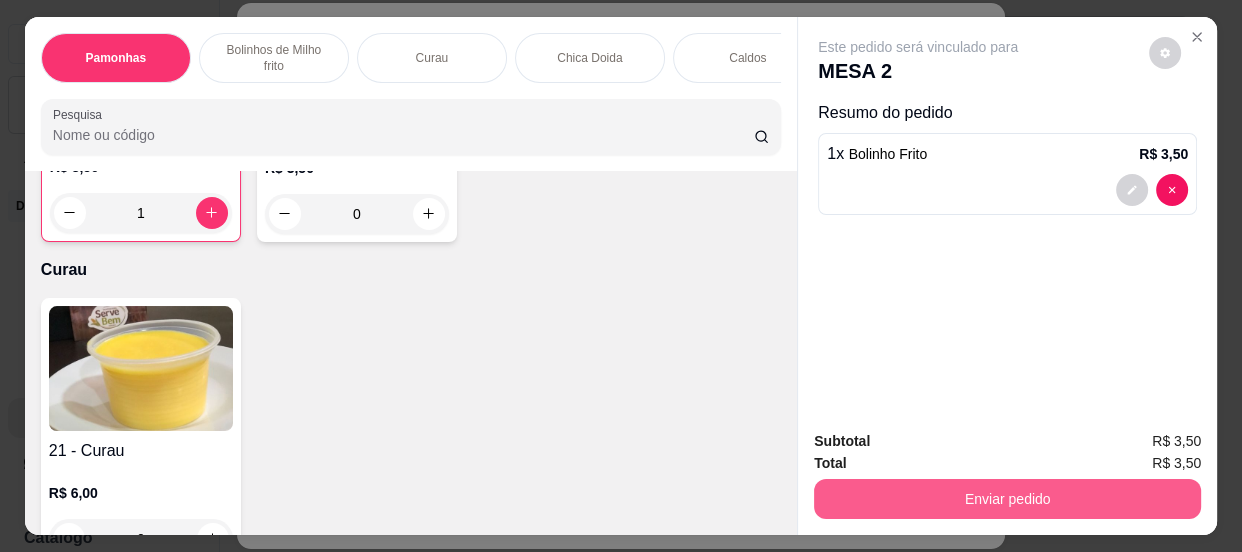 click on "Enviar pedido" at bounding box center (1007, 499) 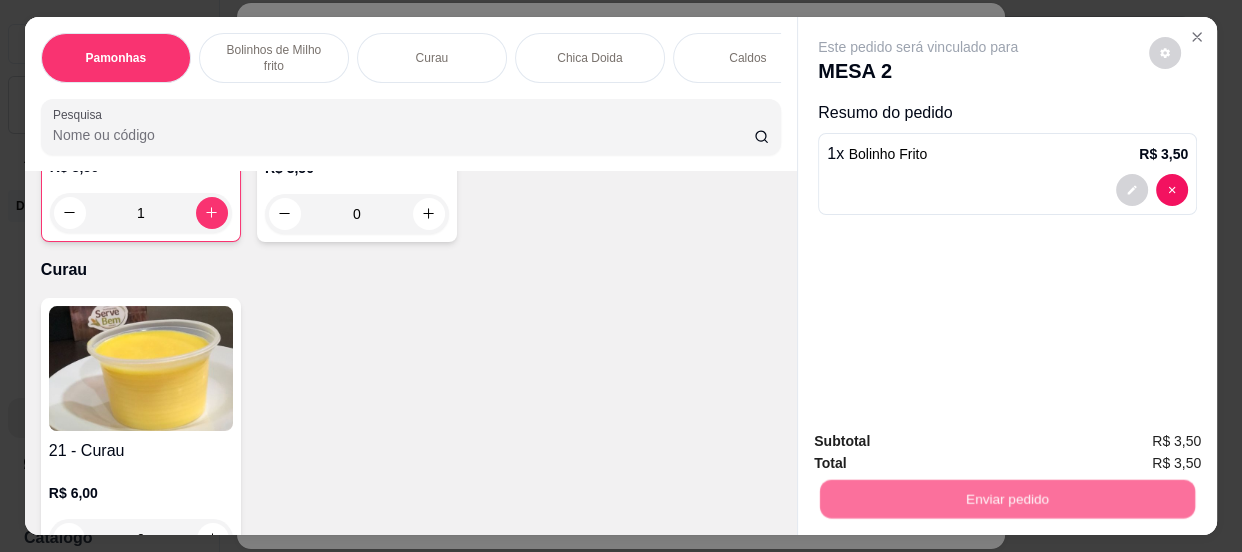 click on "Não registrar e enviar pedido" at bounding box center (942, 443) 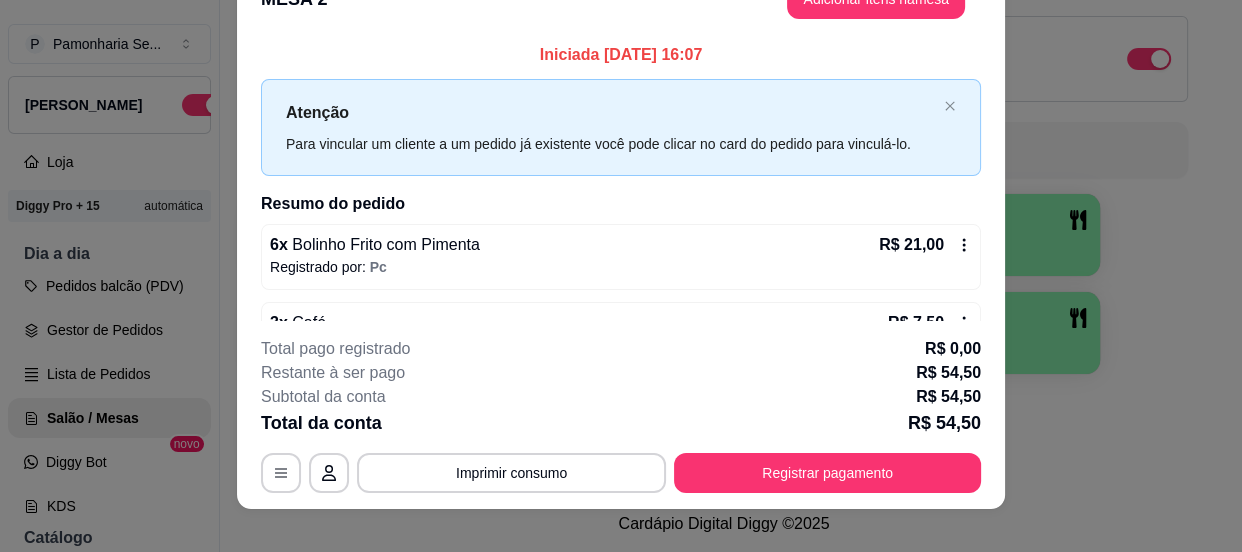 scroll, scrollTop: 60, scrollLeft: 0, axis: vertical 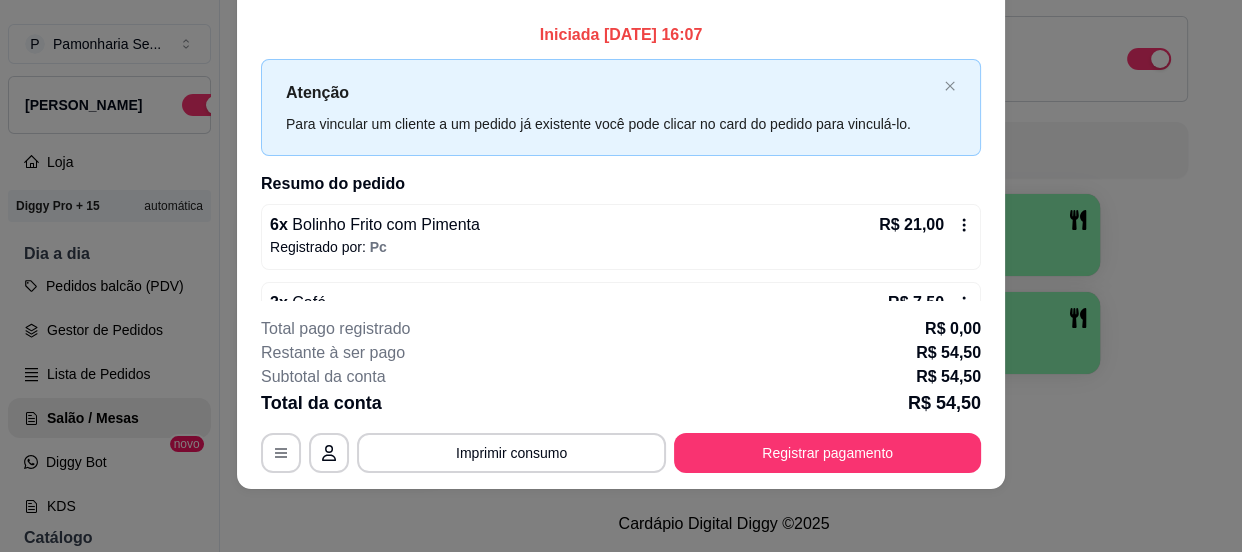 type 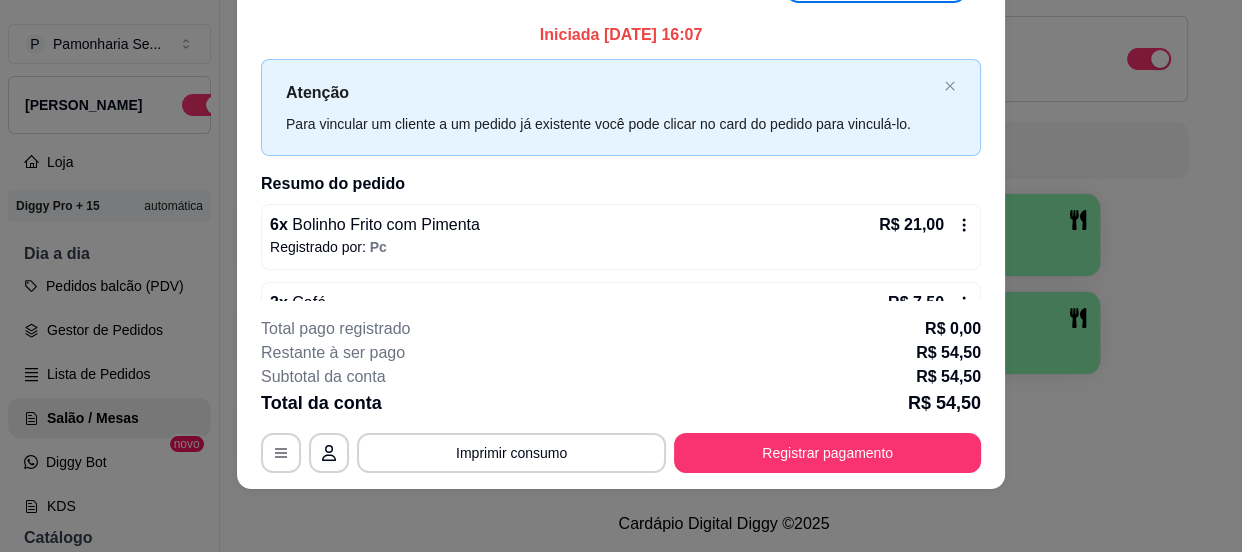 scroll, scrollTop: 0, scrollLeft: 0, axis: both 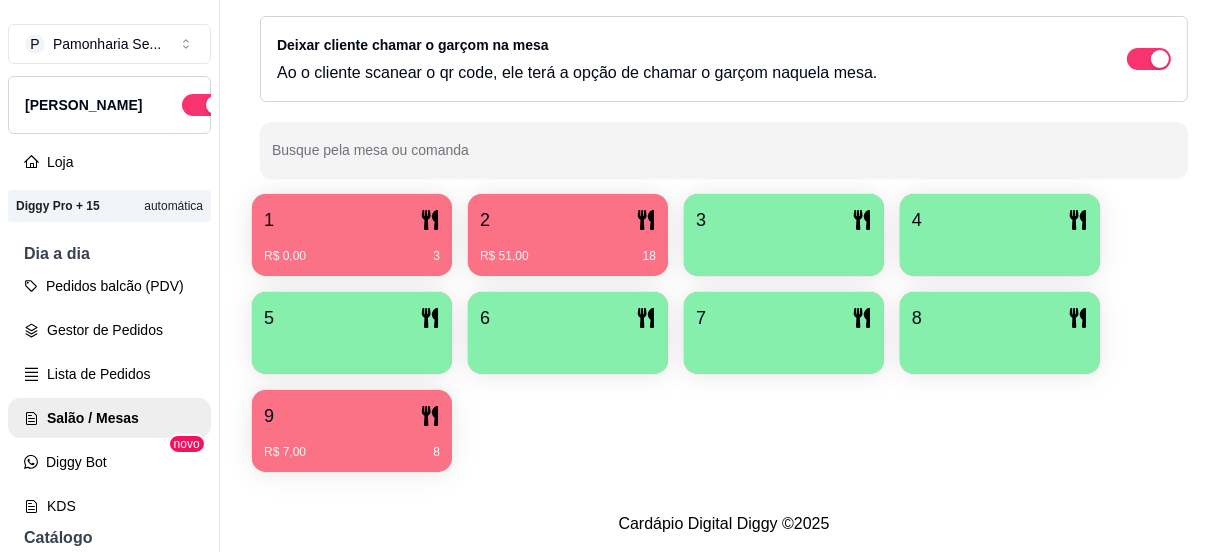 click on "6" at bounding box center [568, 318] 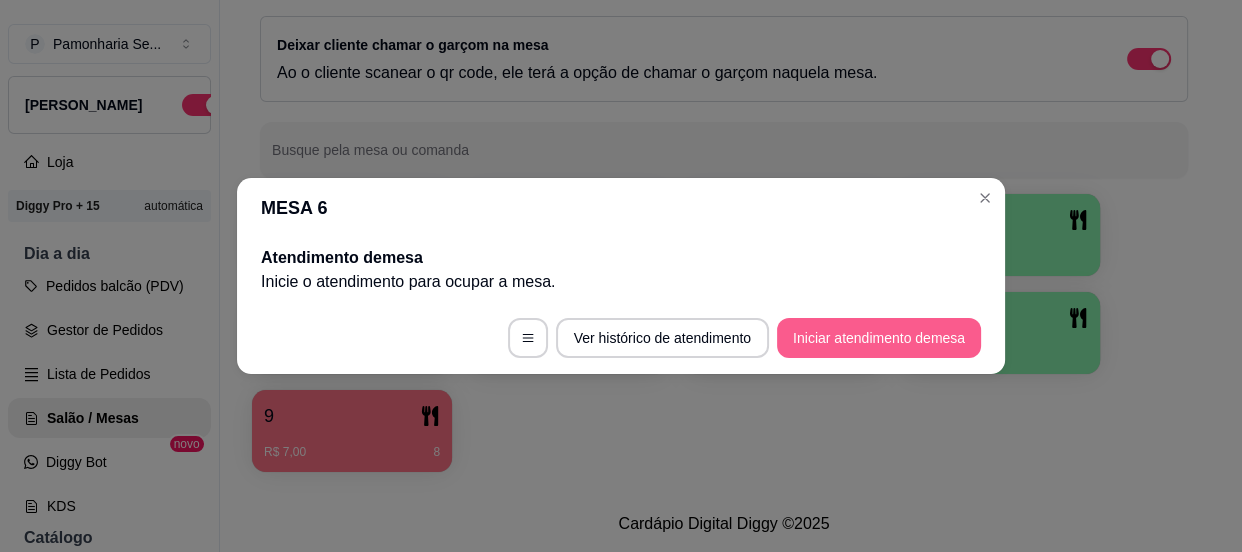 click on "Iniciar atendimento de  mesa" at bounding box center [879, 338] 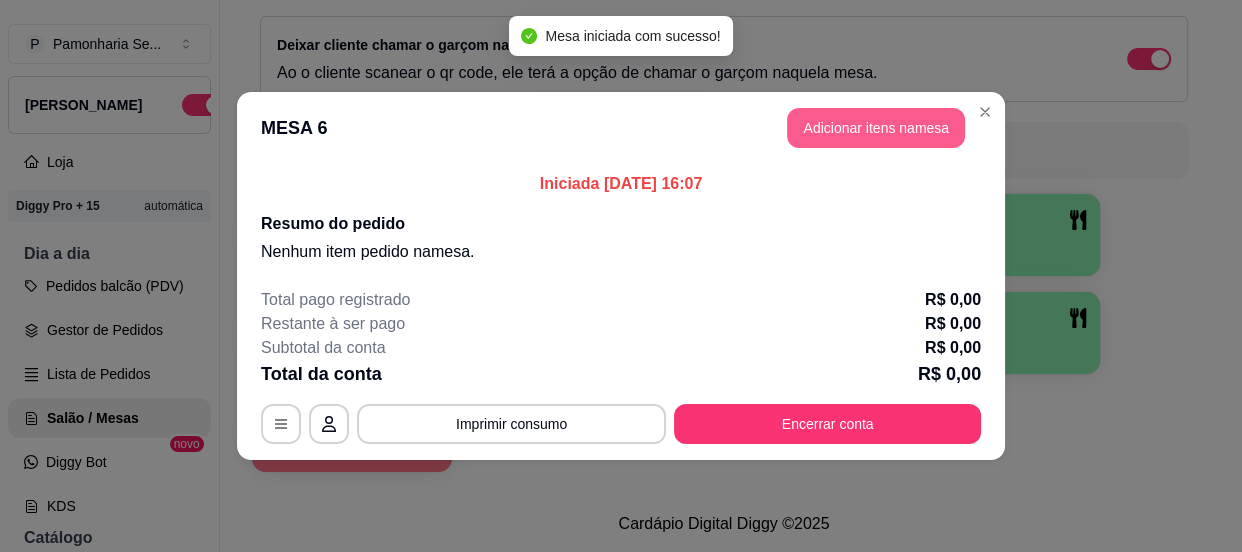 click on "Adicionar itens na  mesa" at bounding box center [876, 128] 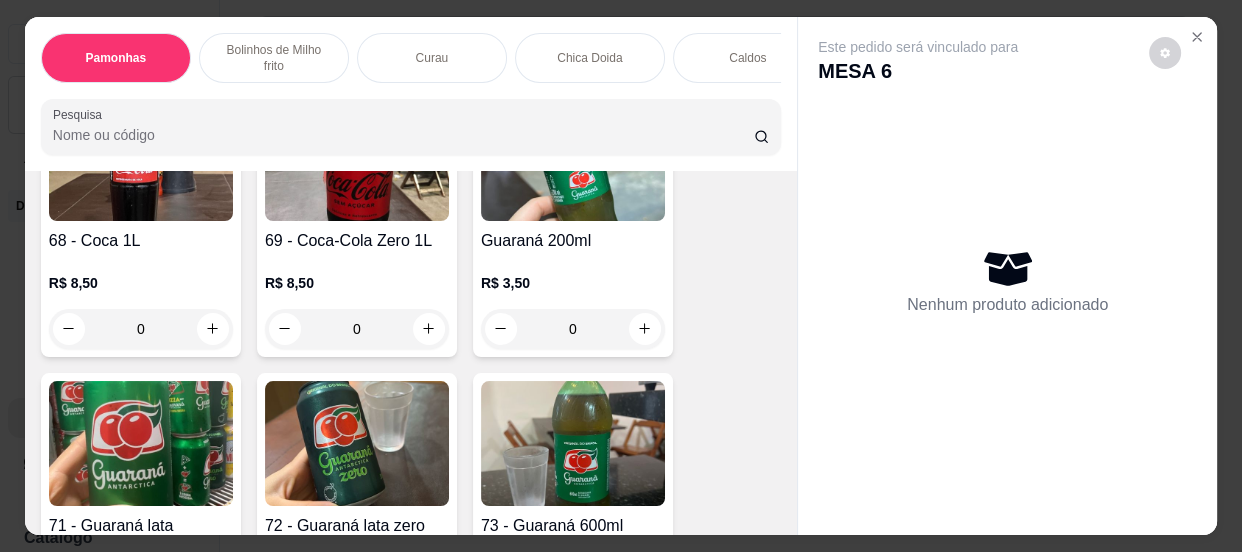 scroll, scrollTop: 3545, scrollLeft: 0, axis: vertical 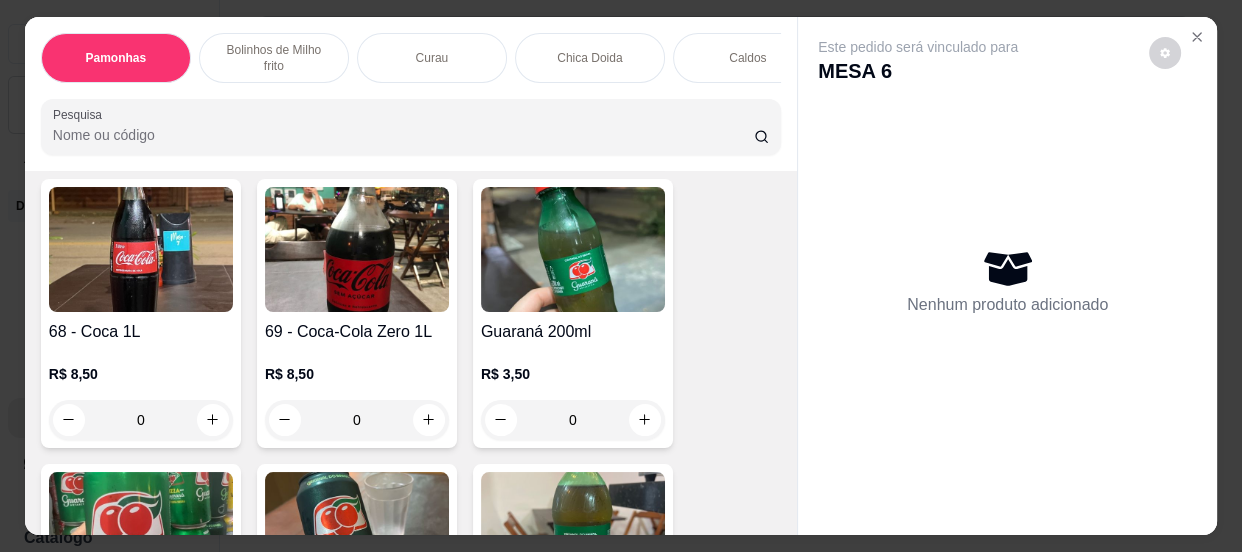 click on "0" at bounding box center [141, 420] 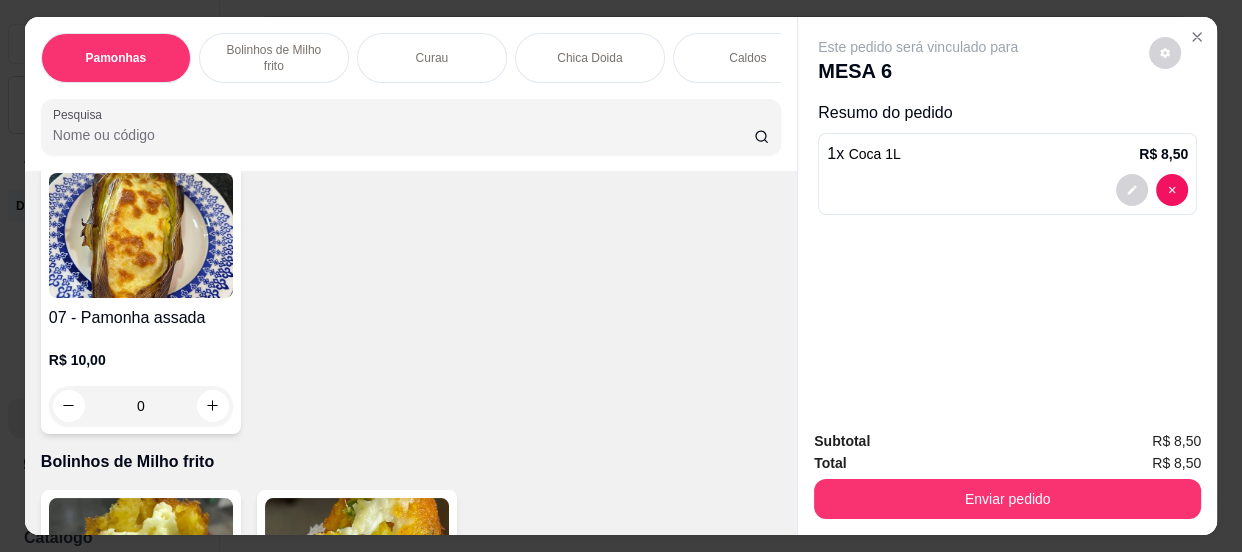 scroll, scrollTop: 818, scrollLeft: 0, axis: vertical 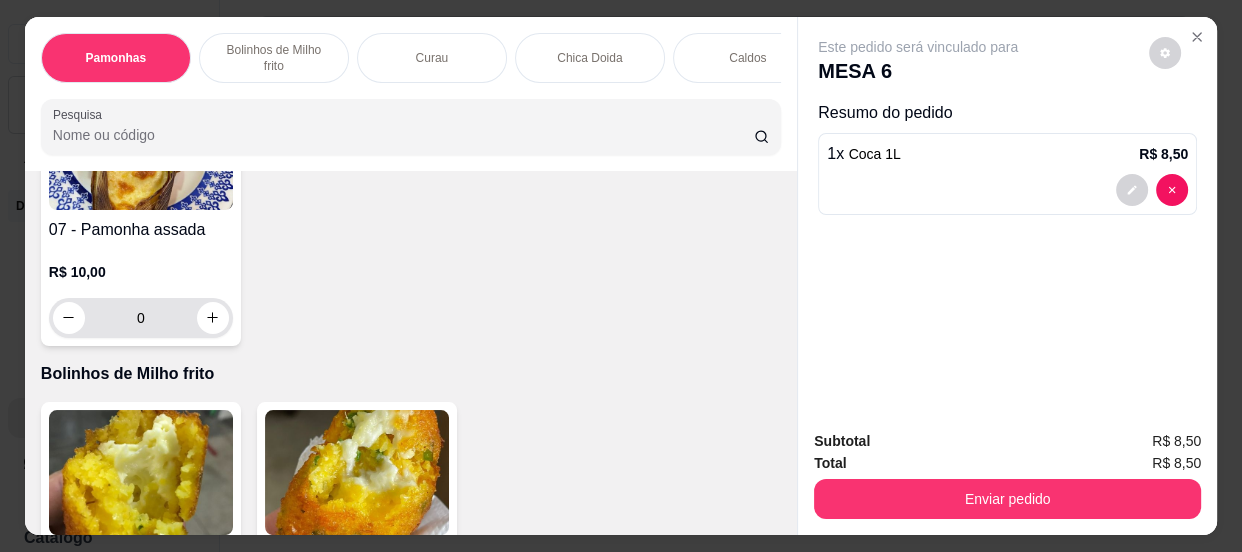 type on "1" 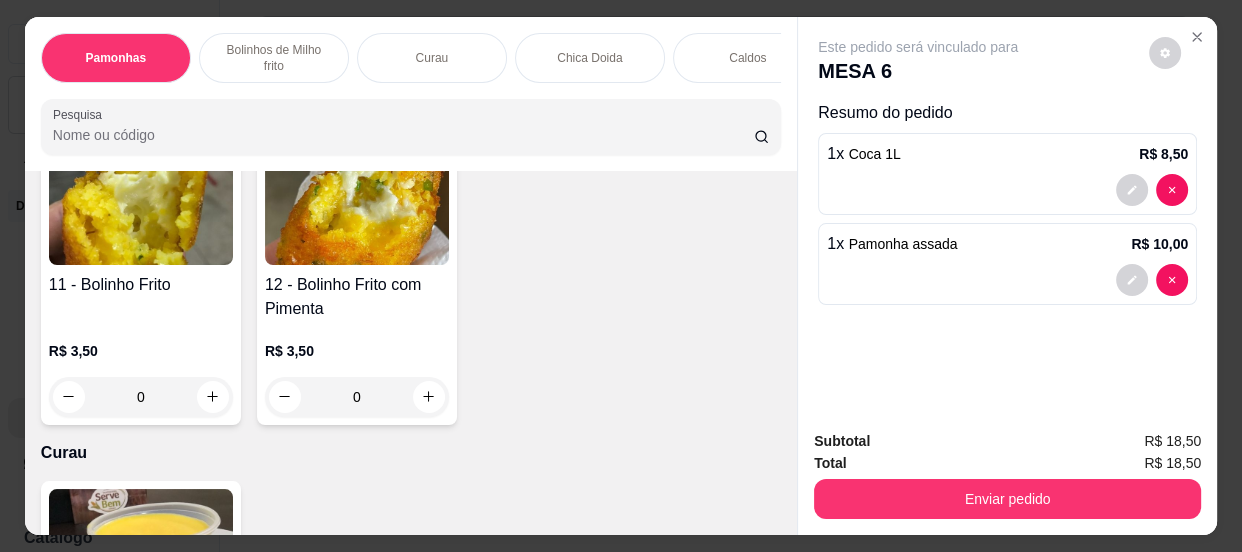 scroll, scrollTop: 1091, scrollLeft: 0, axis: vertical 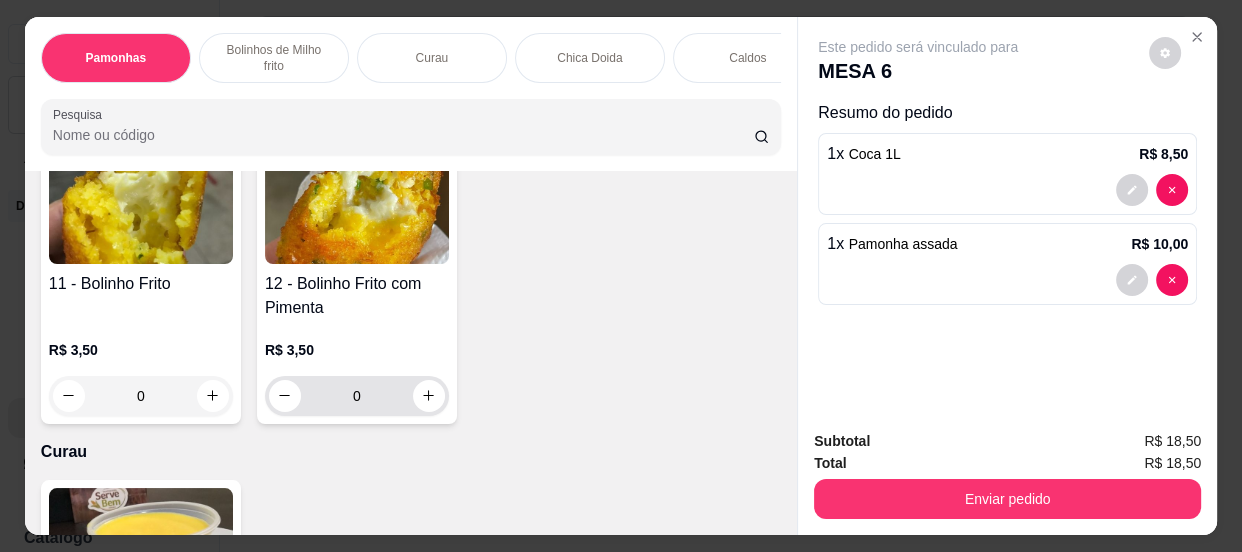 type on "1" 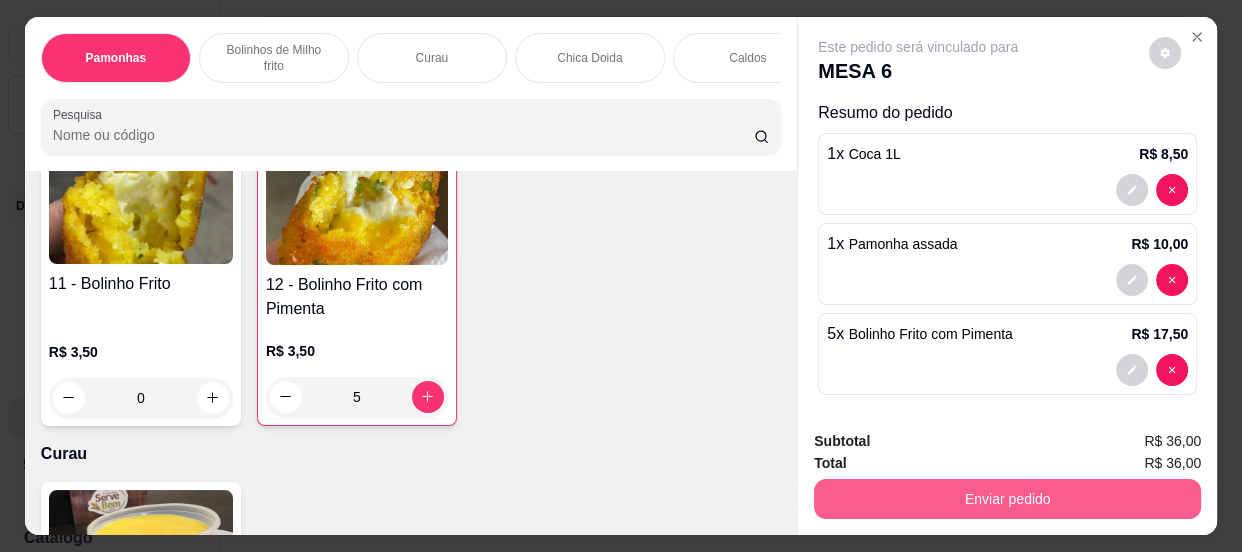 type on "5" 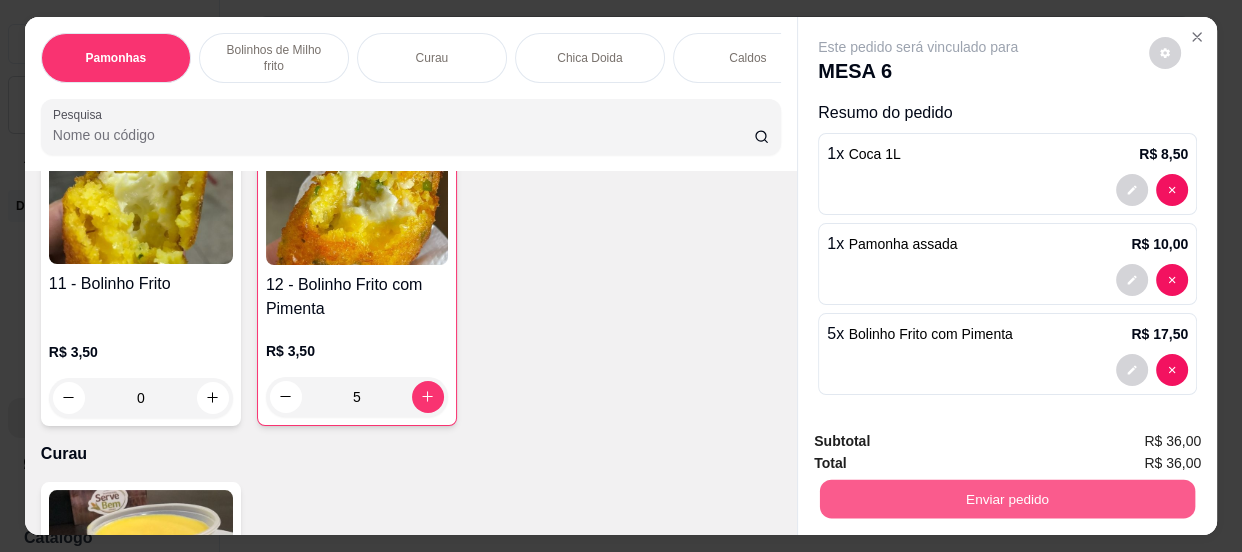 click on "Enviar pedido" at bounding box center (1007, 499) 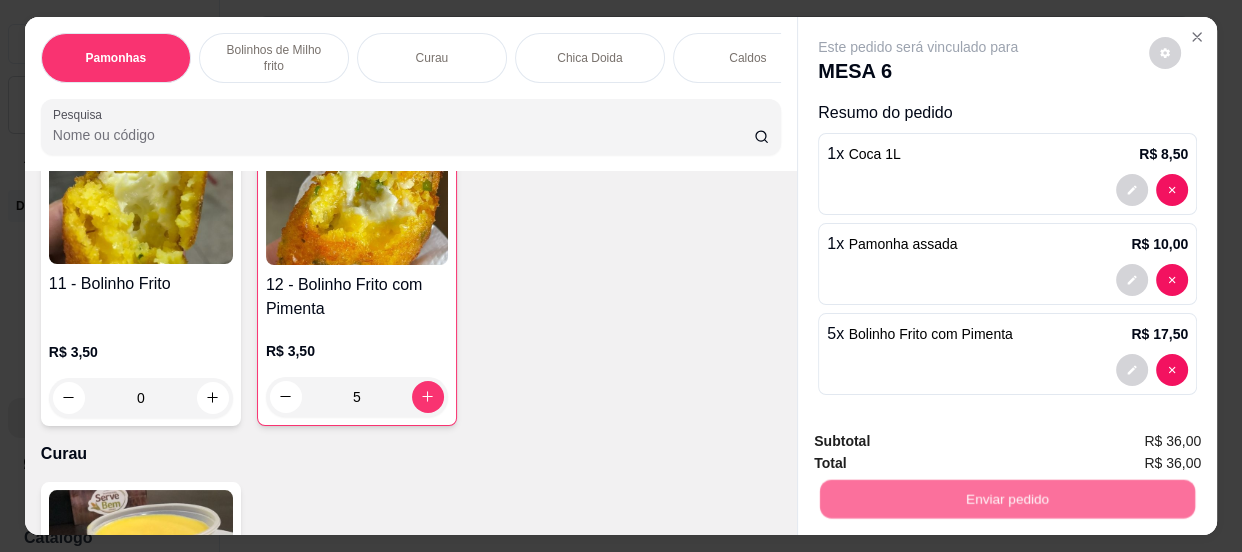 click on "Não registrar e enviar pedido" at bounding box center [942, 443] 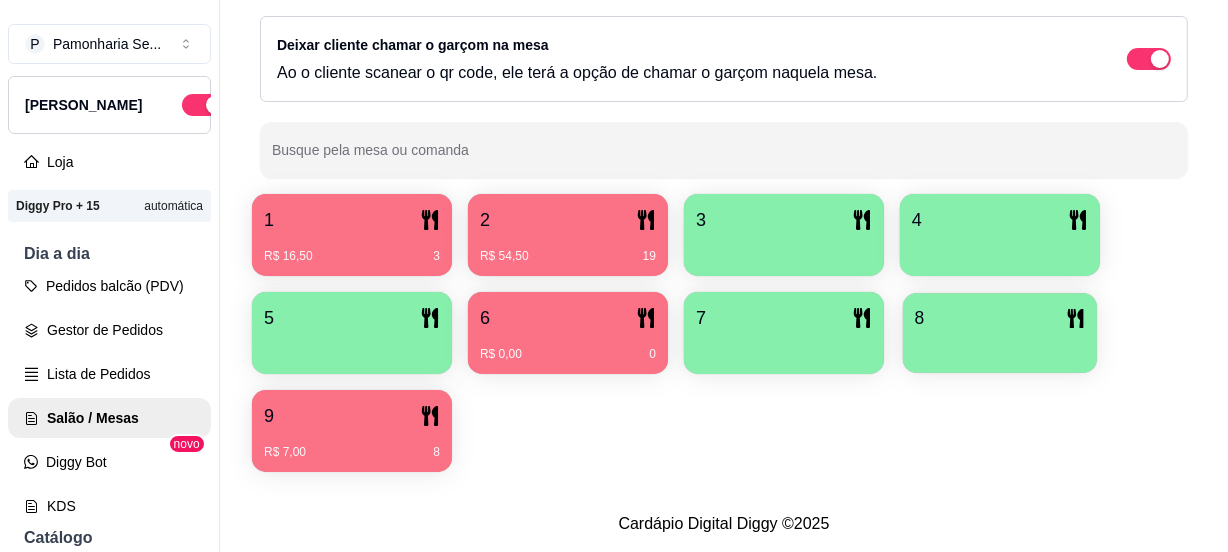 click at bounding box center [1000, 346] 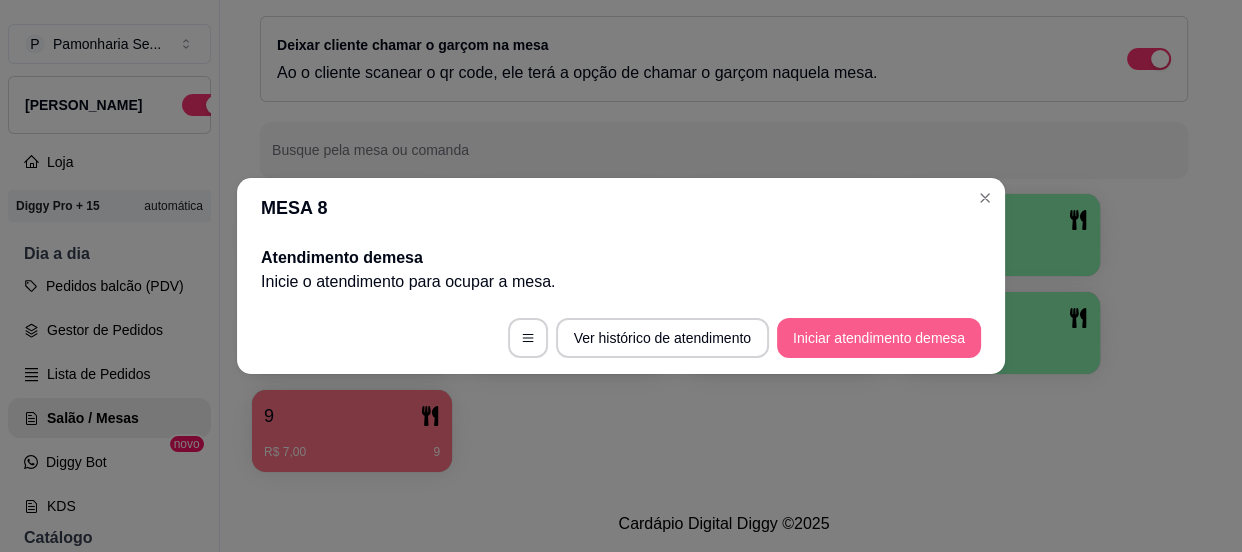 click on "Iniciar atendimento de  mesa" at bounding box center (879, 338) 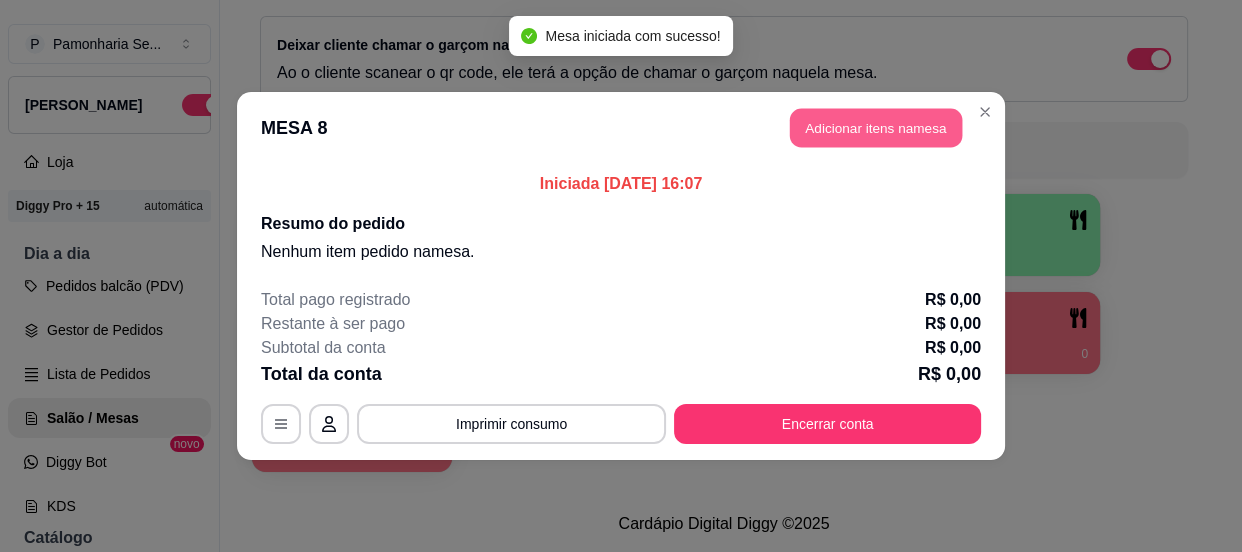 click on "Adicionar itens na  mesa" at bounding box center [876, 128] 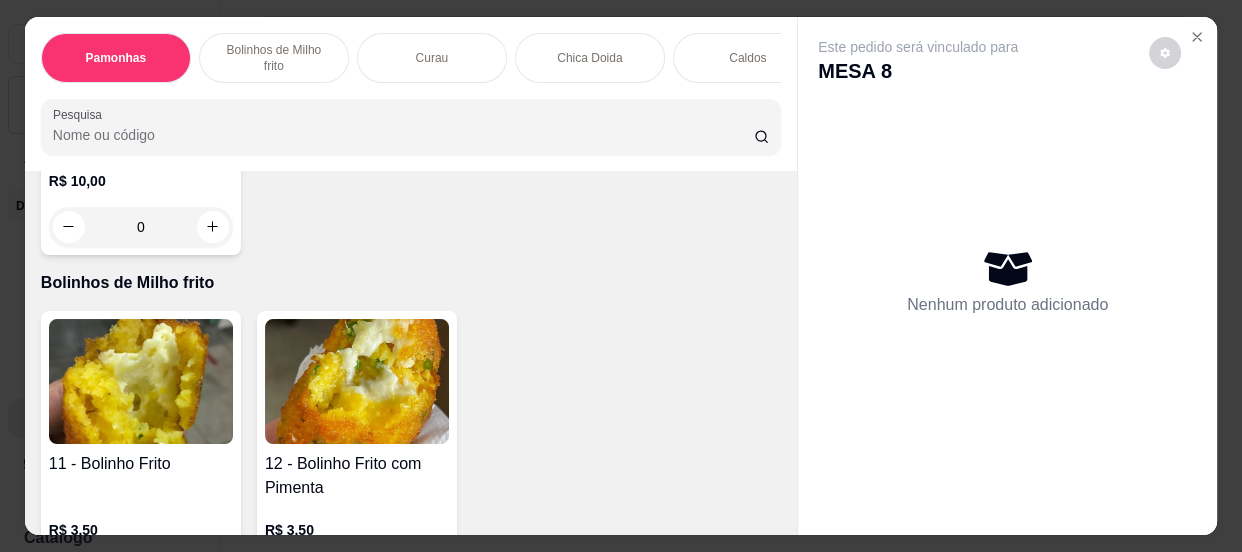 scroll, scrollTop: 1000, scrollLeft: 0, axis: vertical 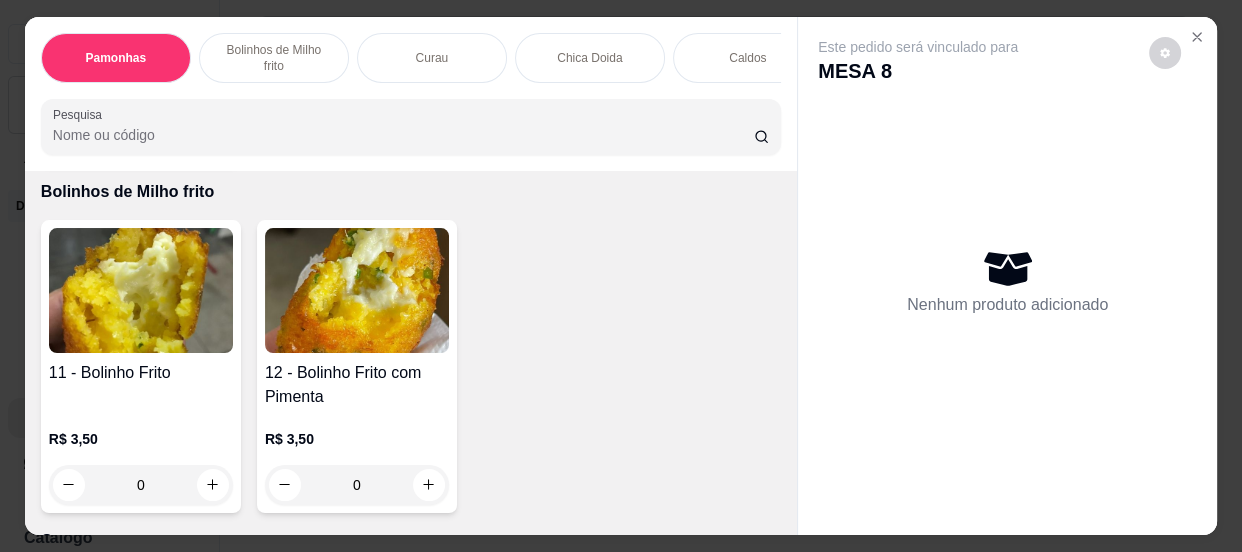 click on "0" at bounding box center (357, 485) 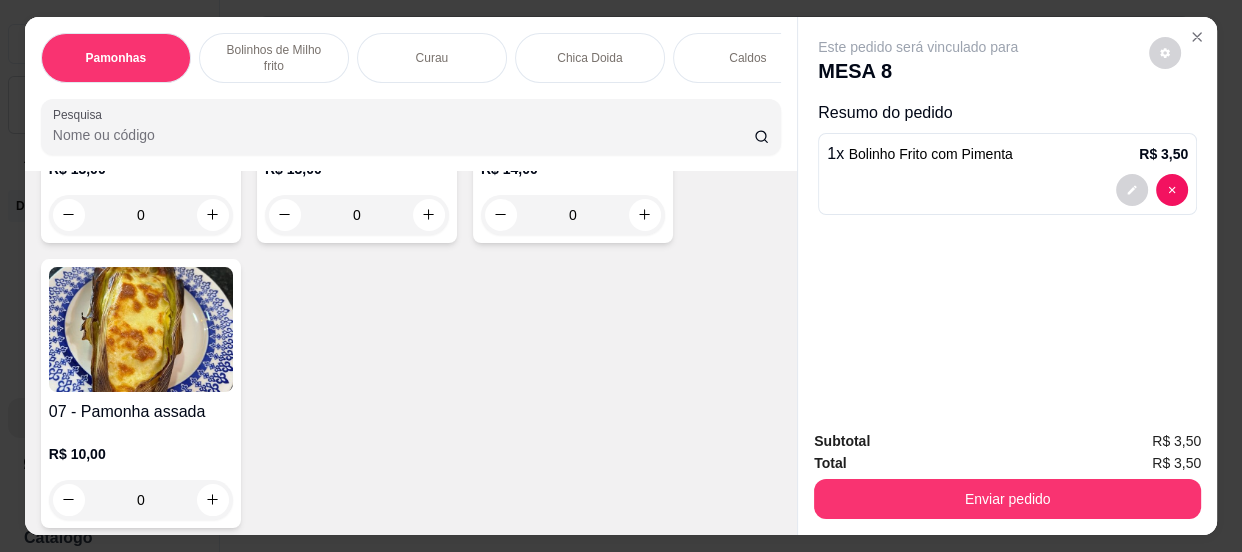 scroll, scrollTop: 181, scrollLeft: 0, axis: vertical 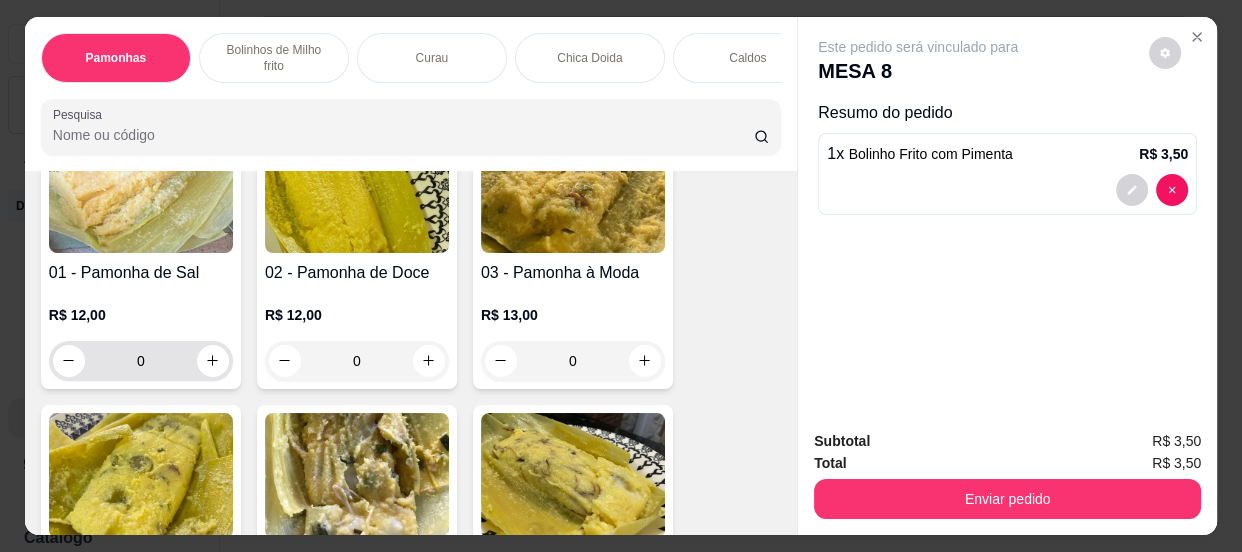 type on "1" 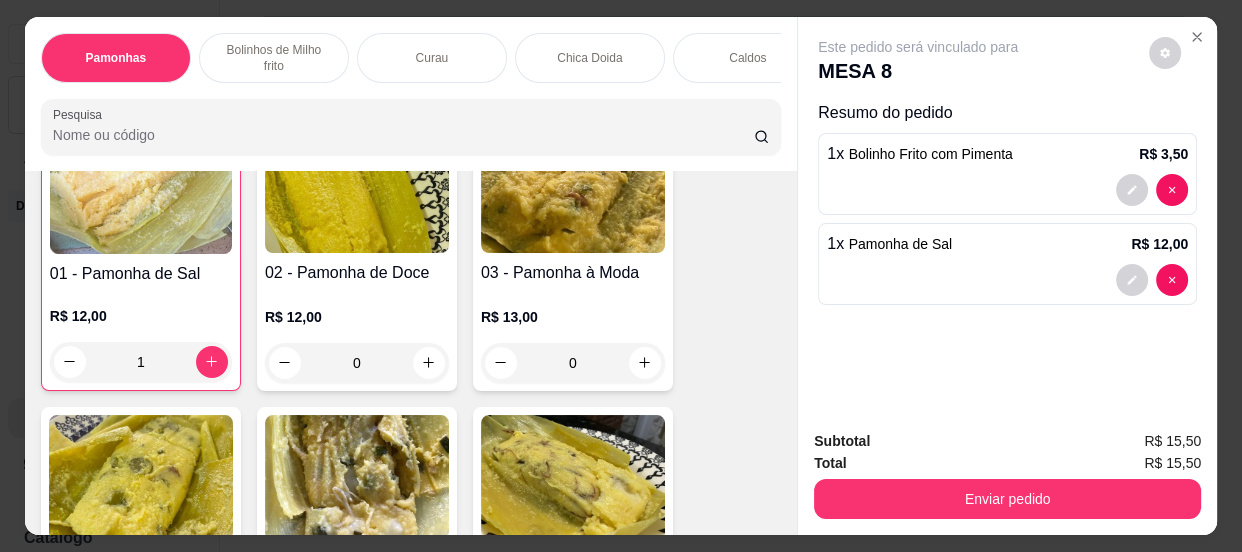 scroll, scrollTop: 182, scrollLeft: 0, axis: vertical 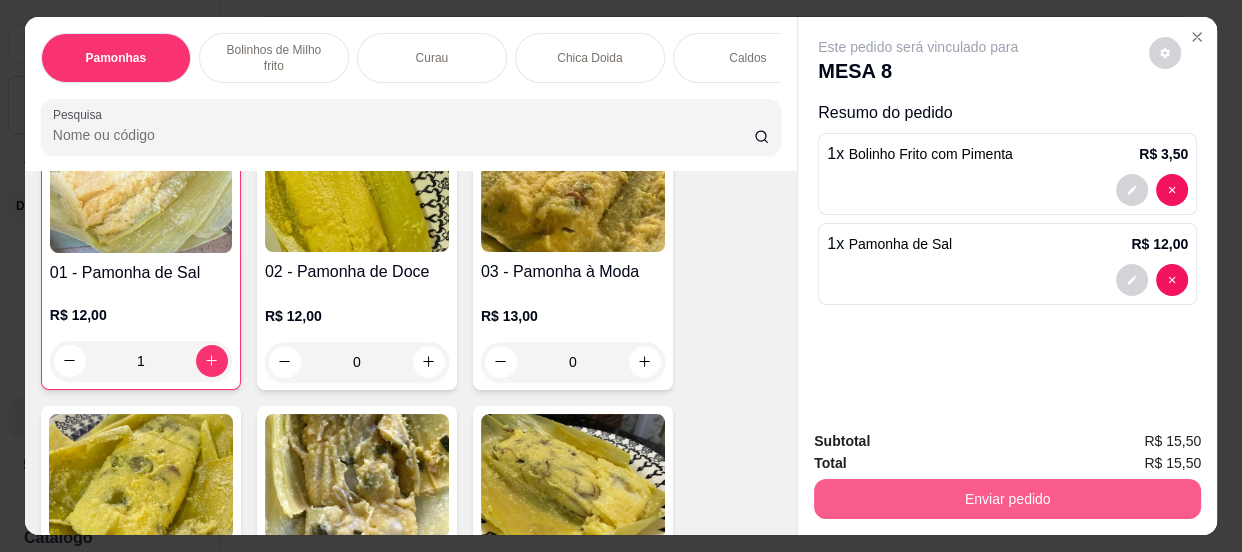 type on "1" 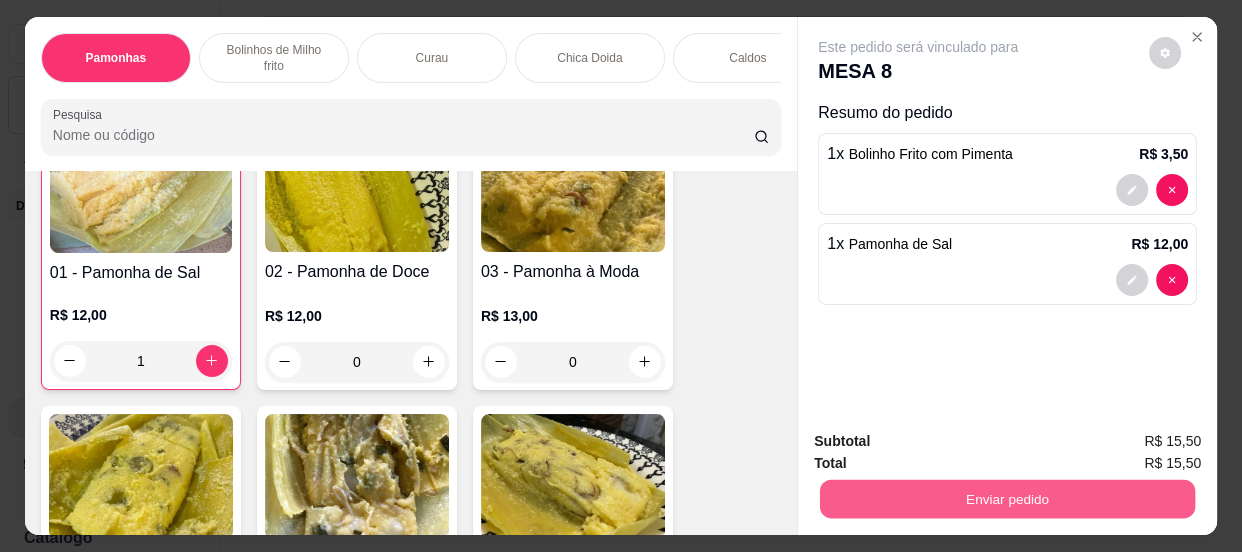click on "Enviar pedido" at bounding box center [1007, 499] 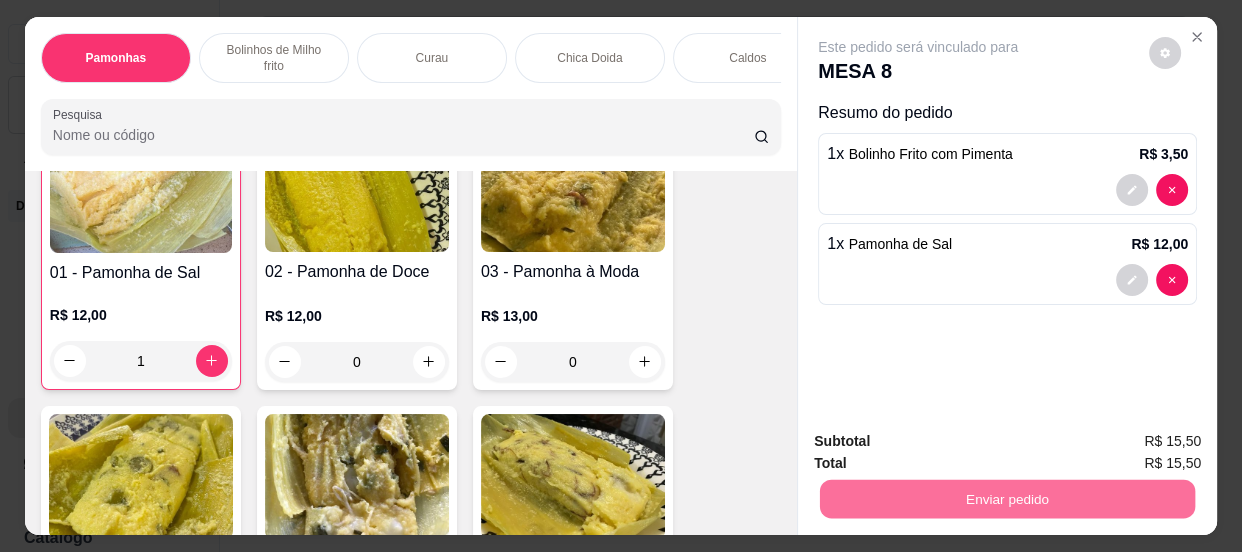 click on "Não registrar e enviar pedido" at bounding box center (942, 442) 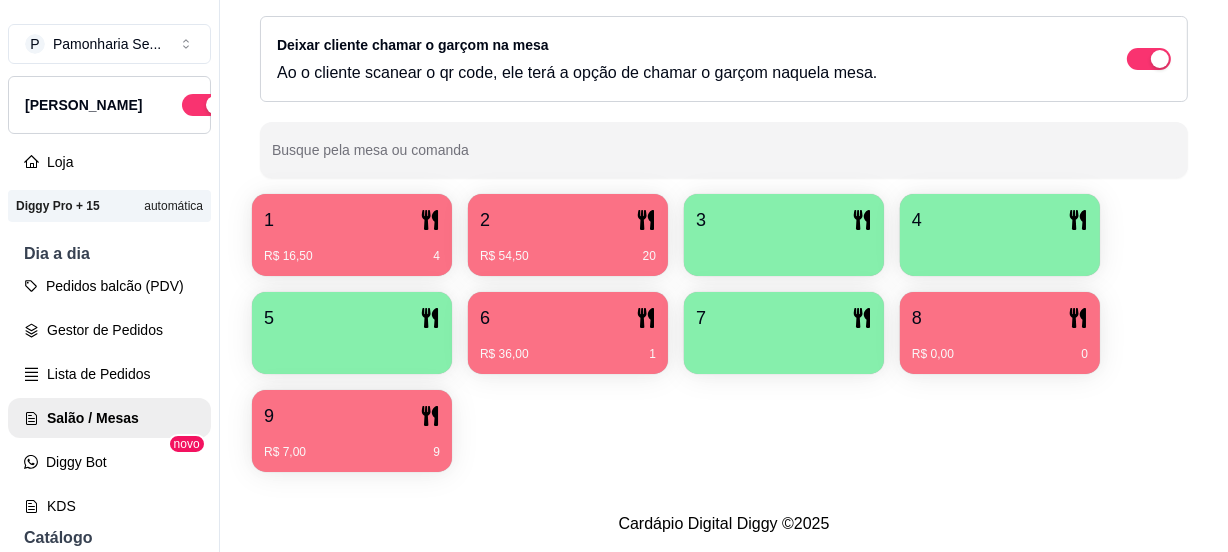 click on "R$ 7,00 9" at bounding box center (352, 445) 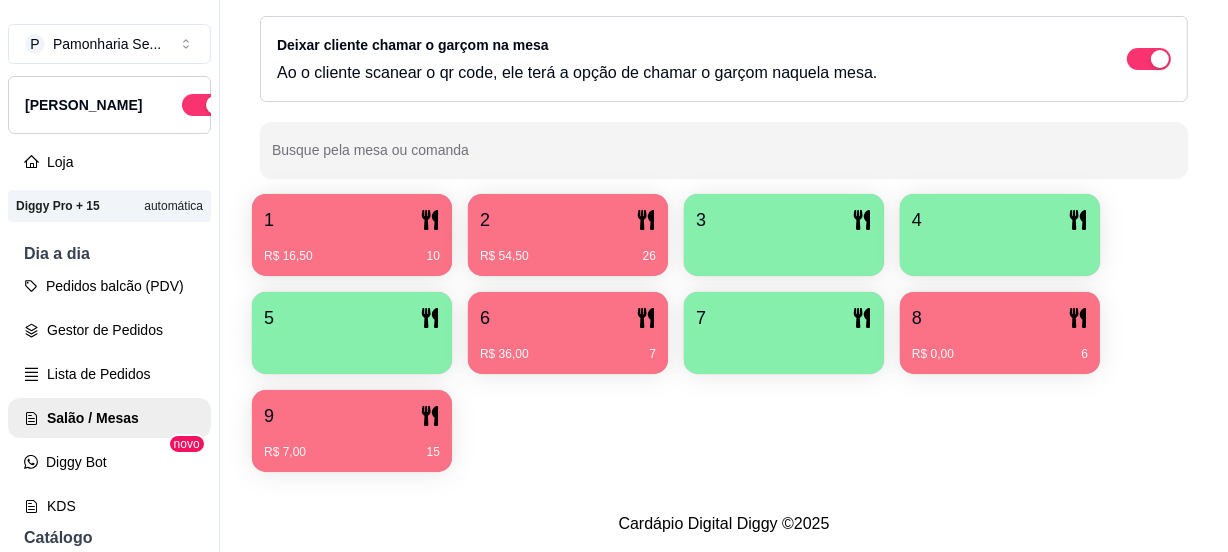 click on "R$ 36,00 7" at bounding box center (568, 354) 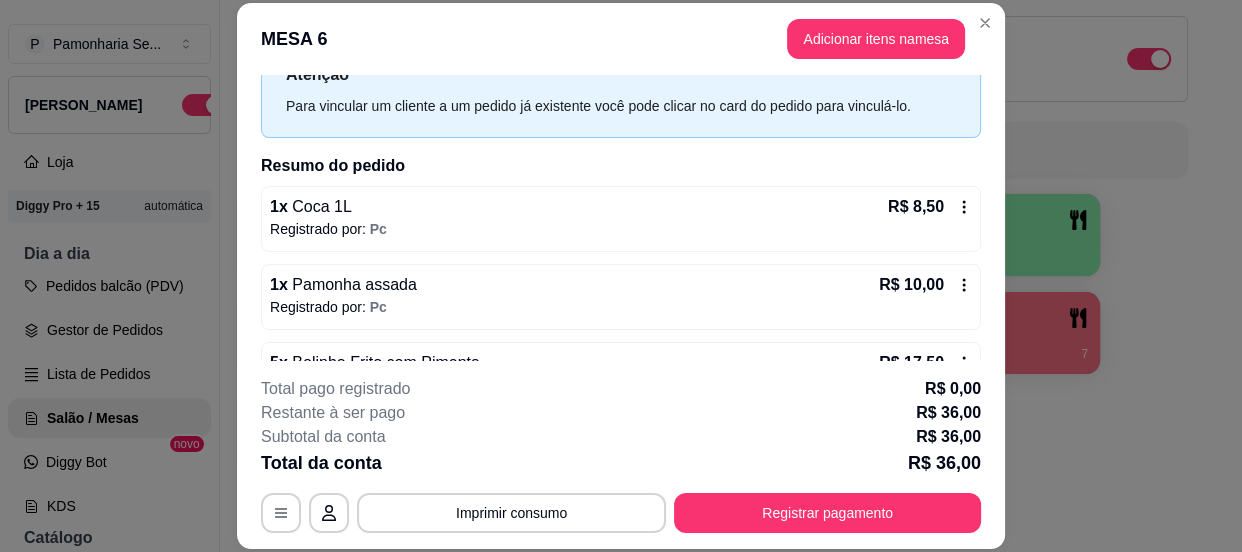 scroll, scrollTop: 131, scrollLeft: 0, axis: vertical 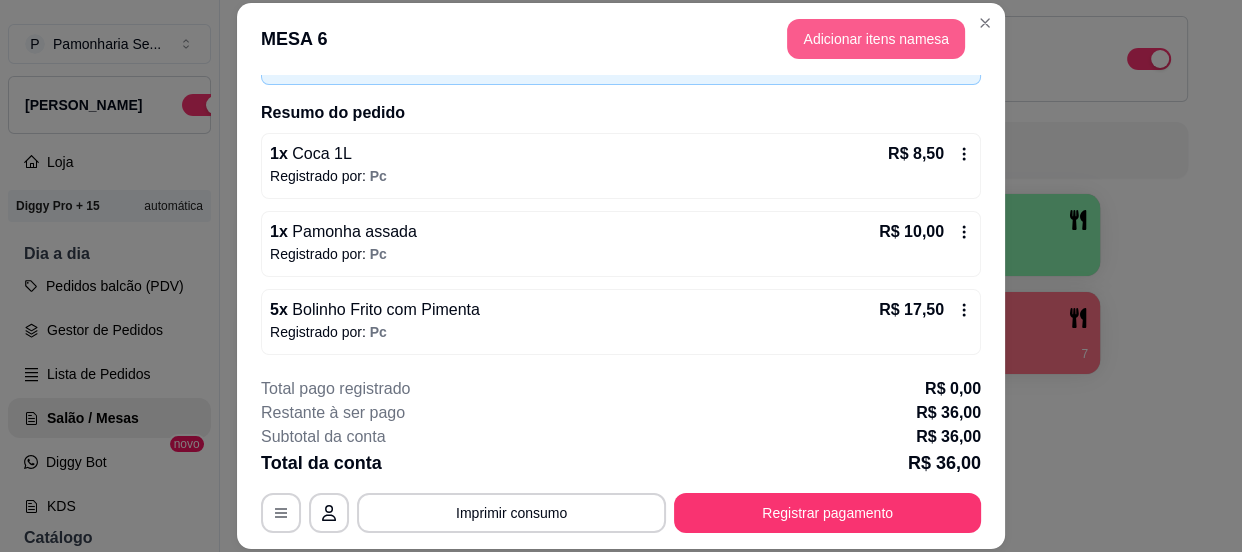 click on "Adicionar itens na  mesa" at bounding box center (876, 39) 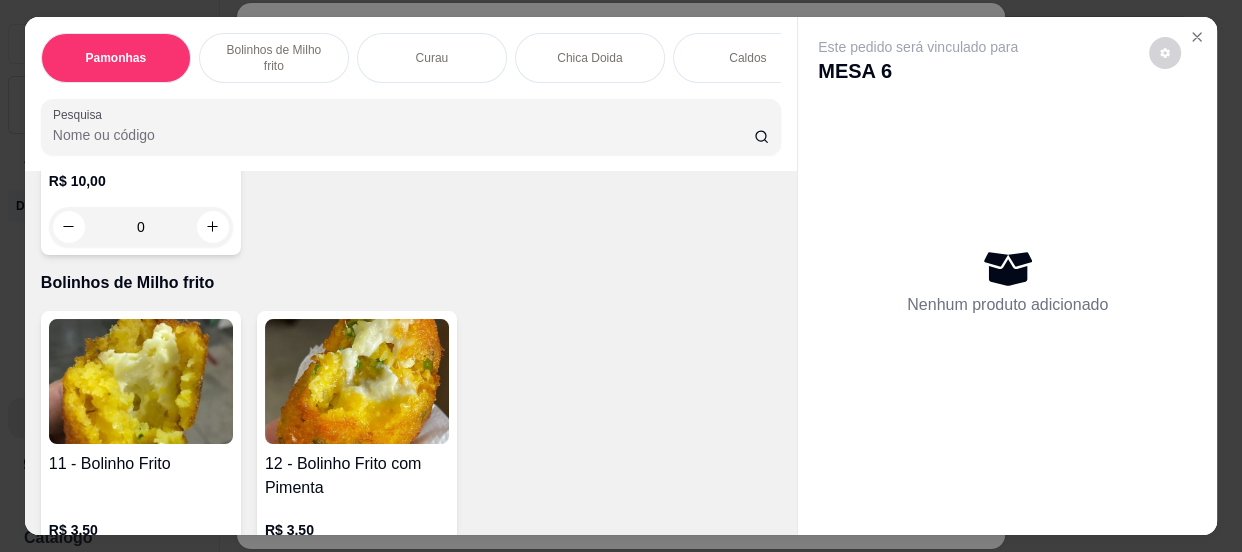 scroll, scrollTop: 1181, scrollLeft: 0, axis: vertical 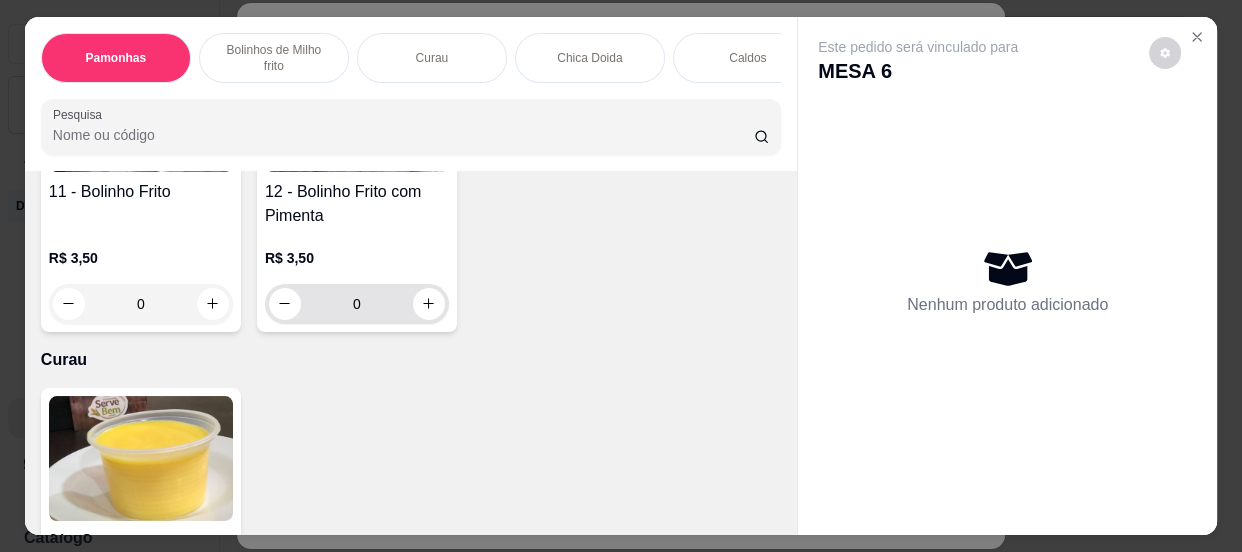 click on "0" at bounding box center [357, 304] 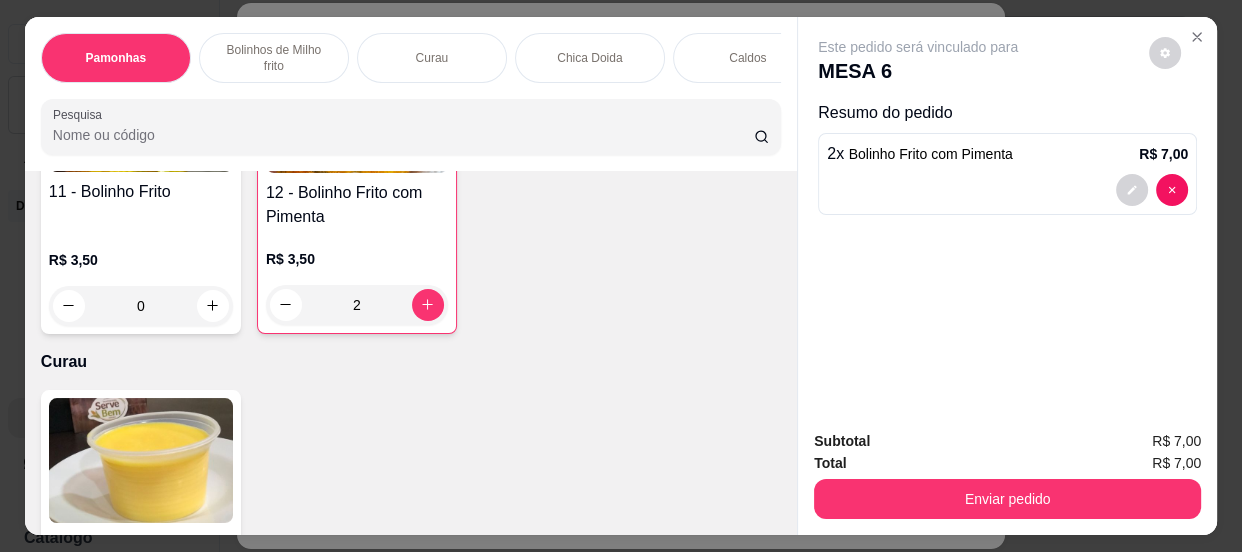 type on "2" 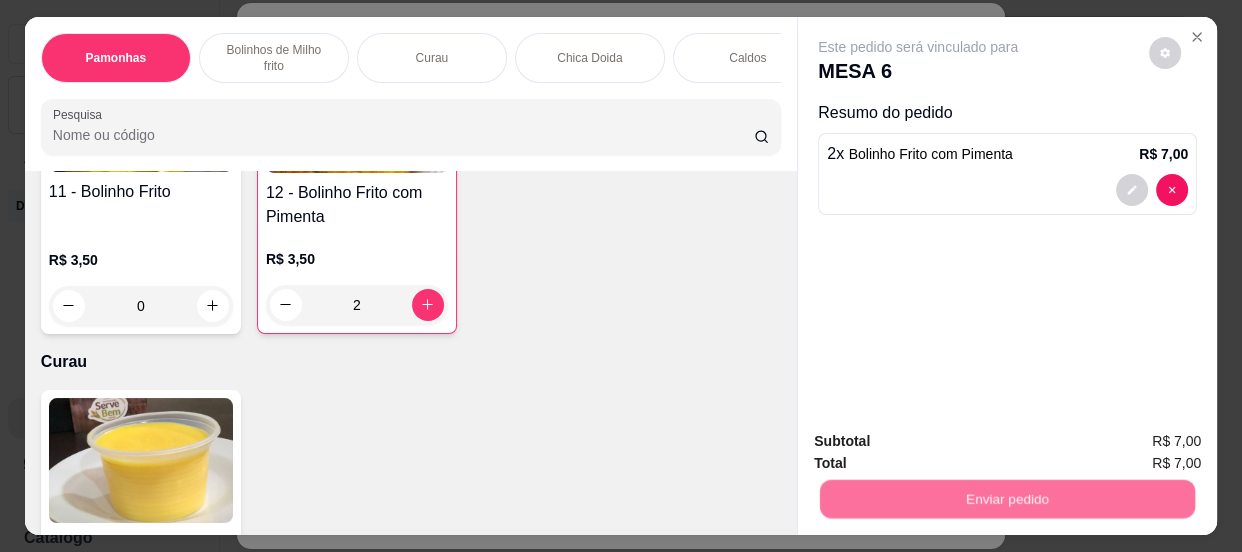 click on "Não registrar e enviar pedido" at bounding box center [942, 443] 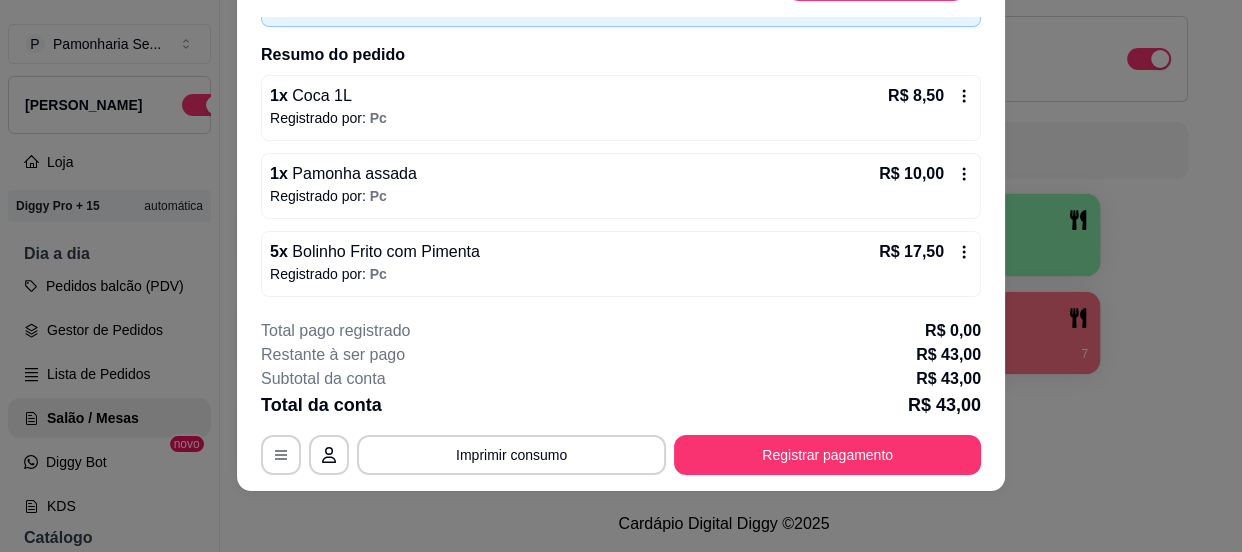 scroll, scrollTop: 60, scrollLeft: 0, axis: vertical 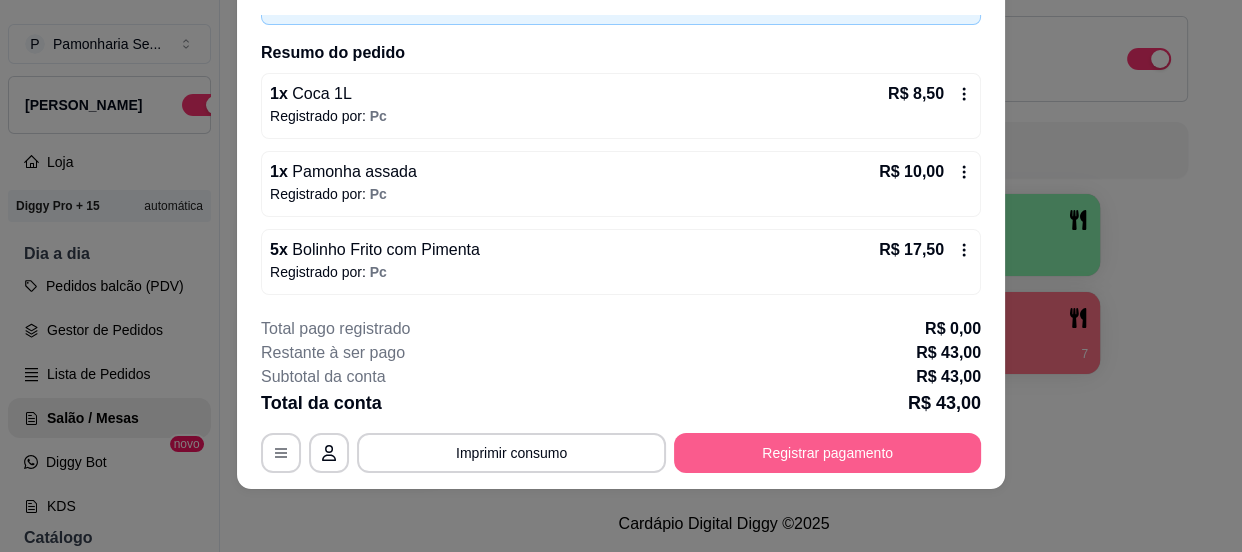 click on "Registrar pagamento" at bounding box center (827, 453) 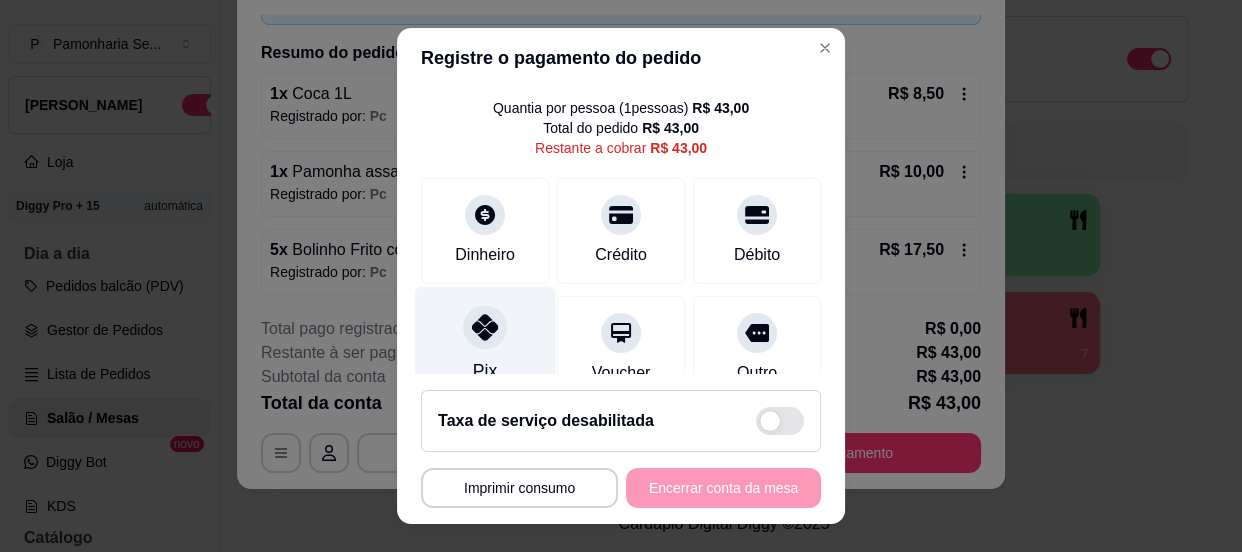 scroll, scrollTop: 44, scrollLeft: 0, axis: vertical 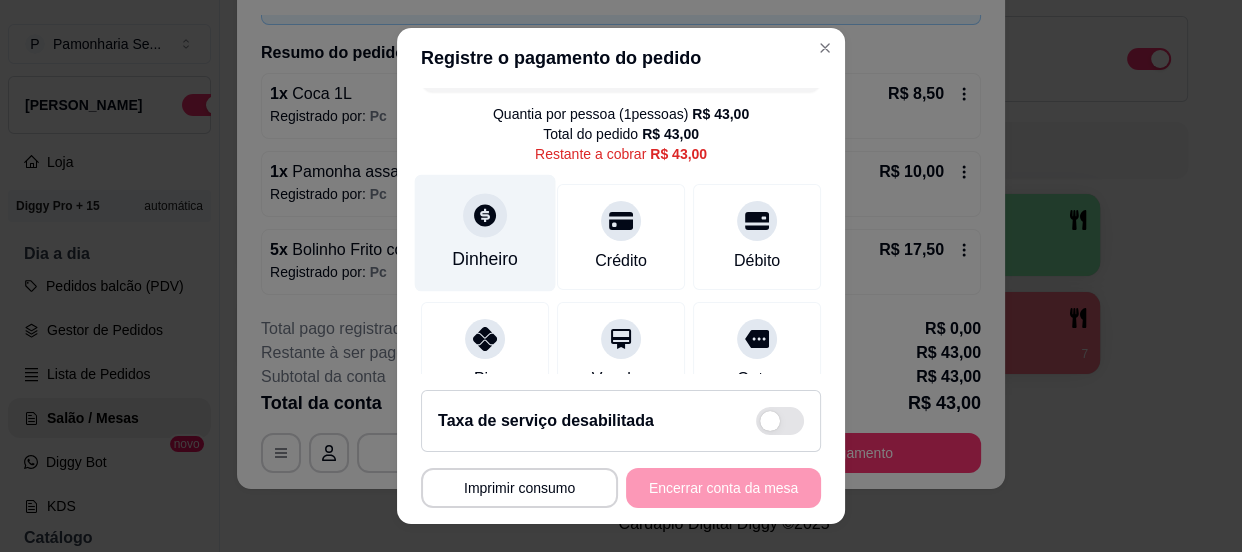 click 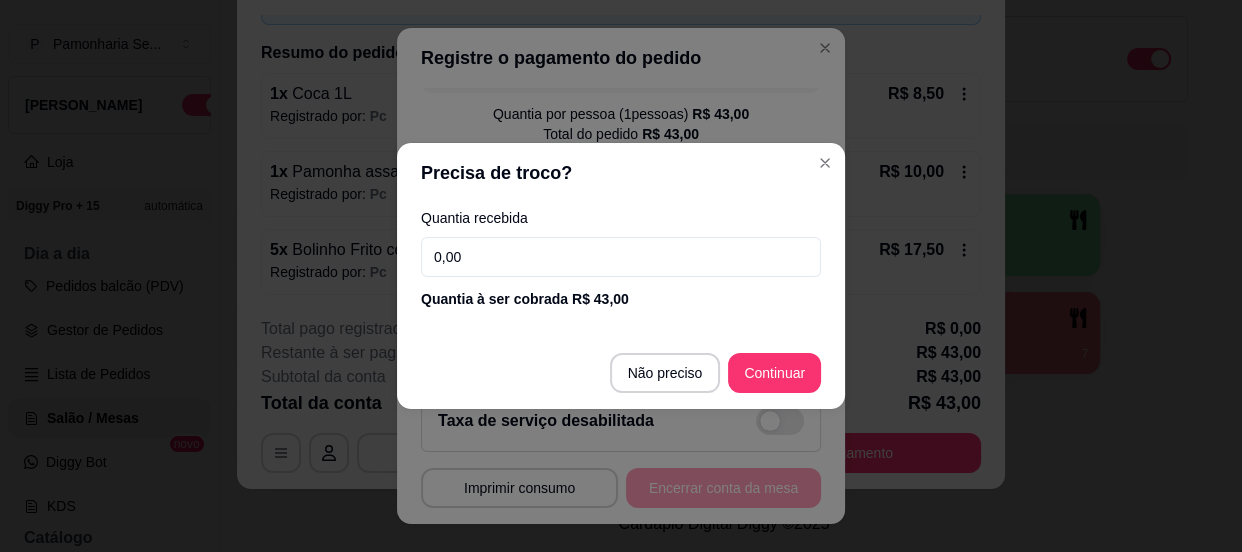 click on "0,00" at bounding box center (621, 257) 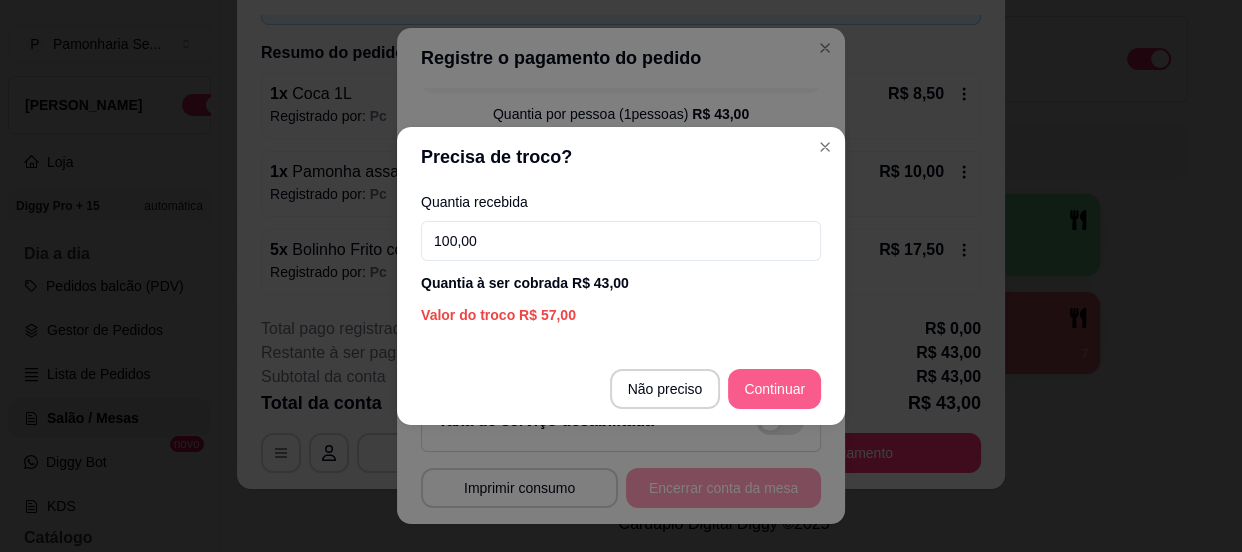 type on "100,00" 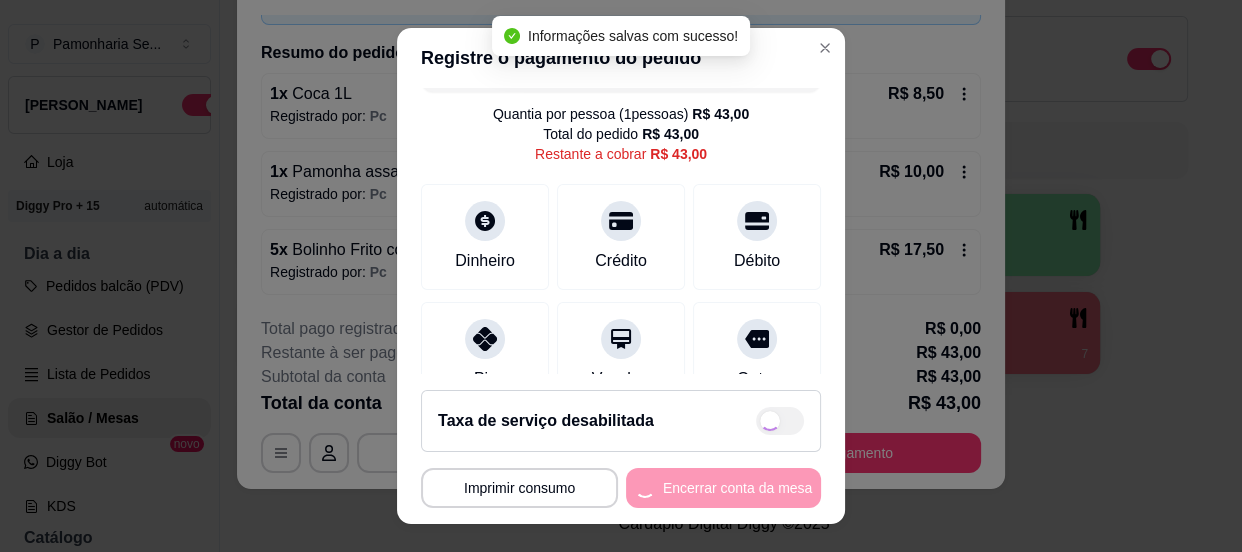 type on "R$ 0,00" 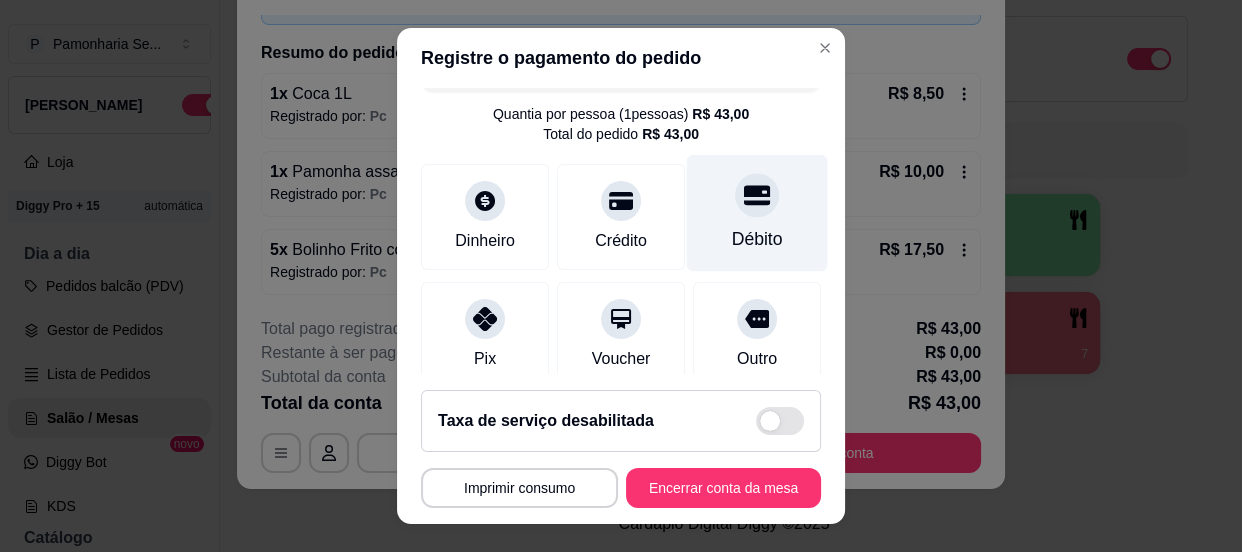 click on "Débito" at bounding box center (757, 239) 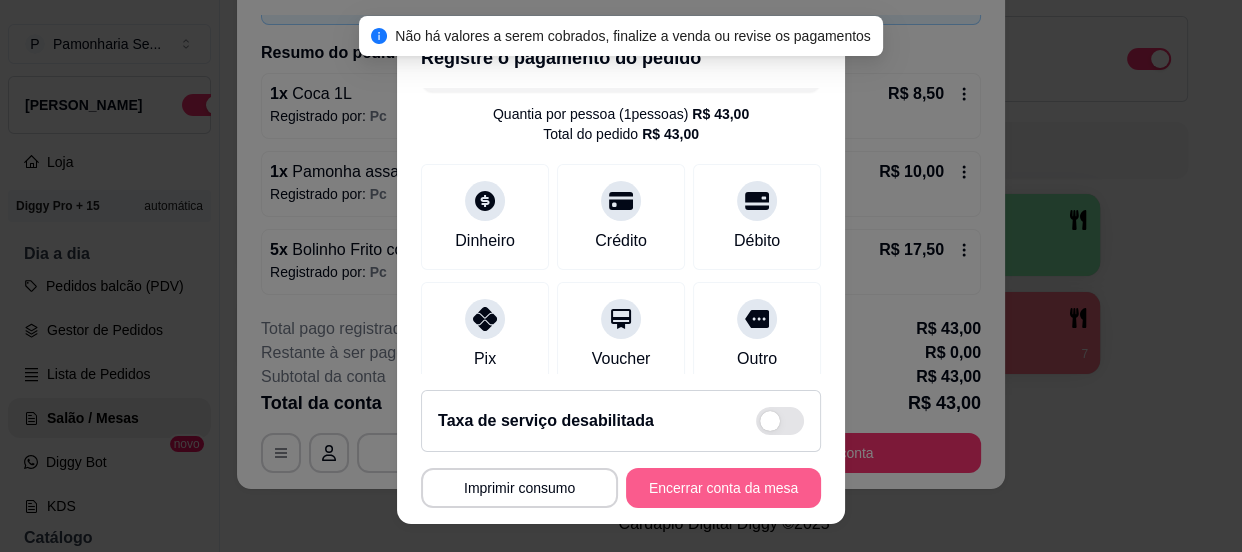 click on "Encerrar conta da mesa" at bounding box center (723, 488) 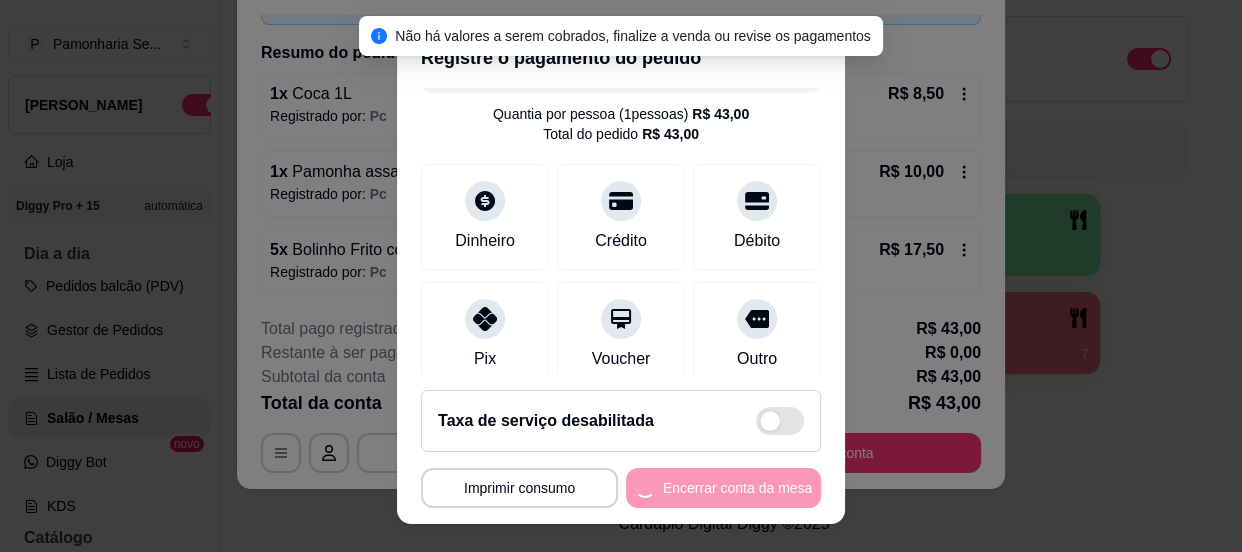 scroll, scrollTop: 0, scrollLeft: 0, axis: both 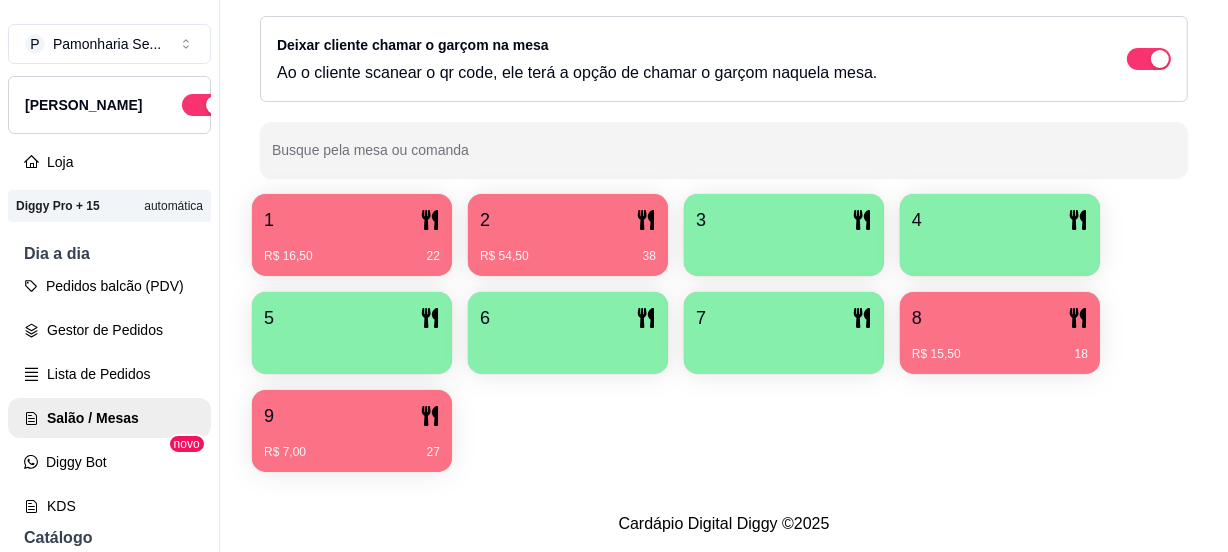 click on "1" at bounding box center [352, 220] 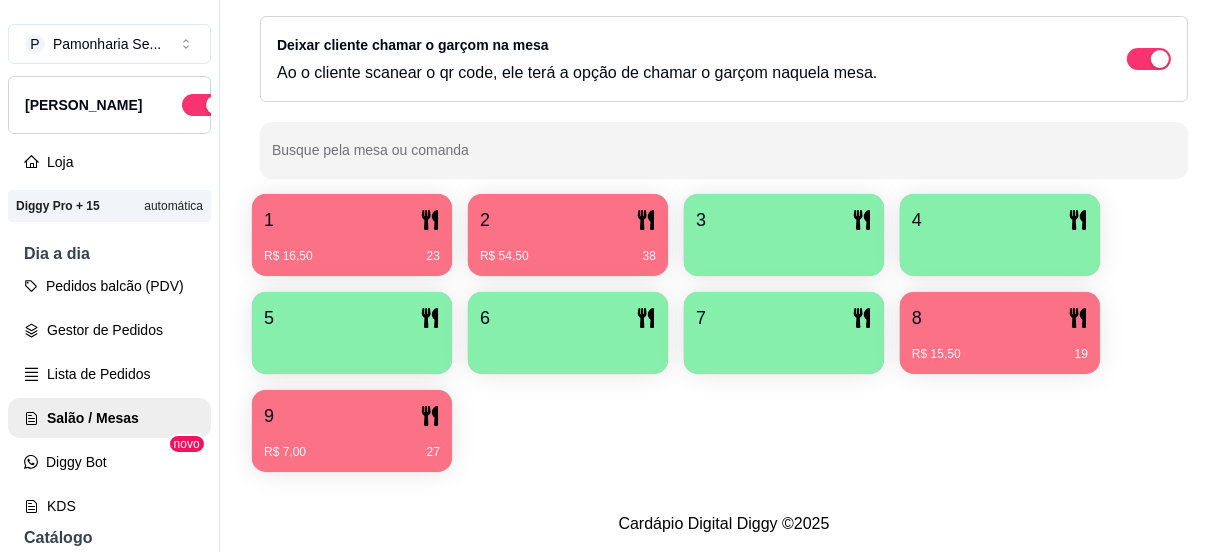 click on "2" at bounding box center (568, 220) 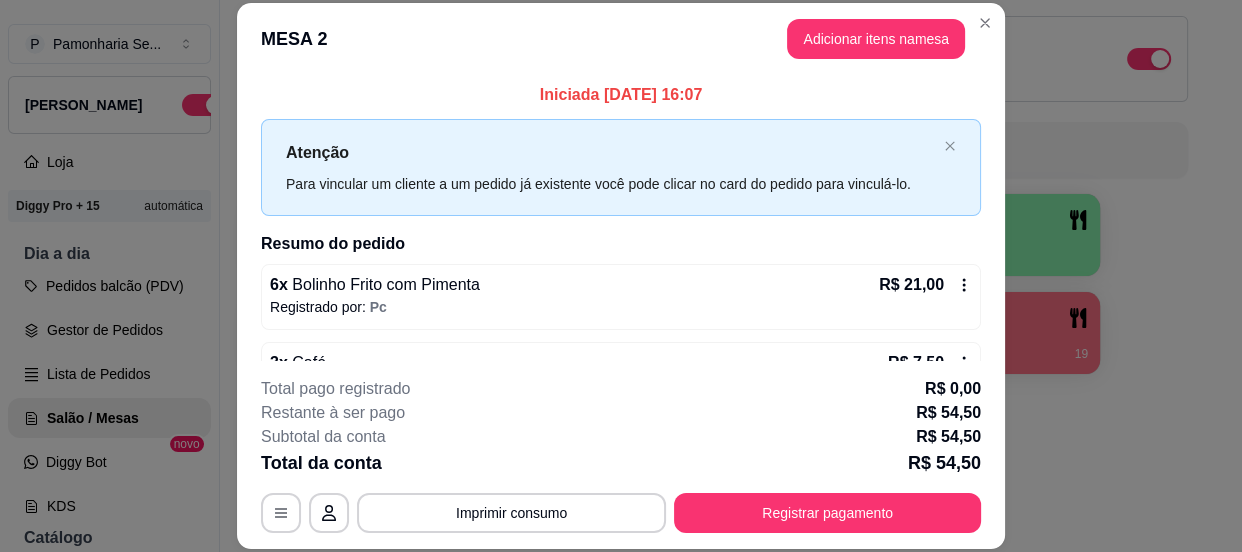 scroll, scrollTop: 181, scrollLeft: 0, axis: vertical 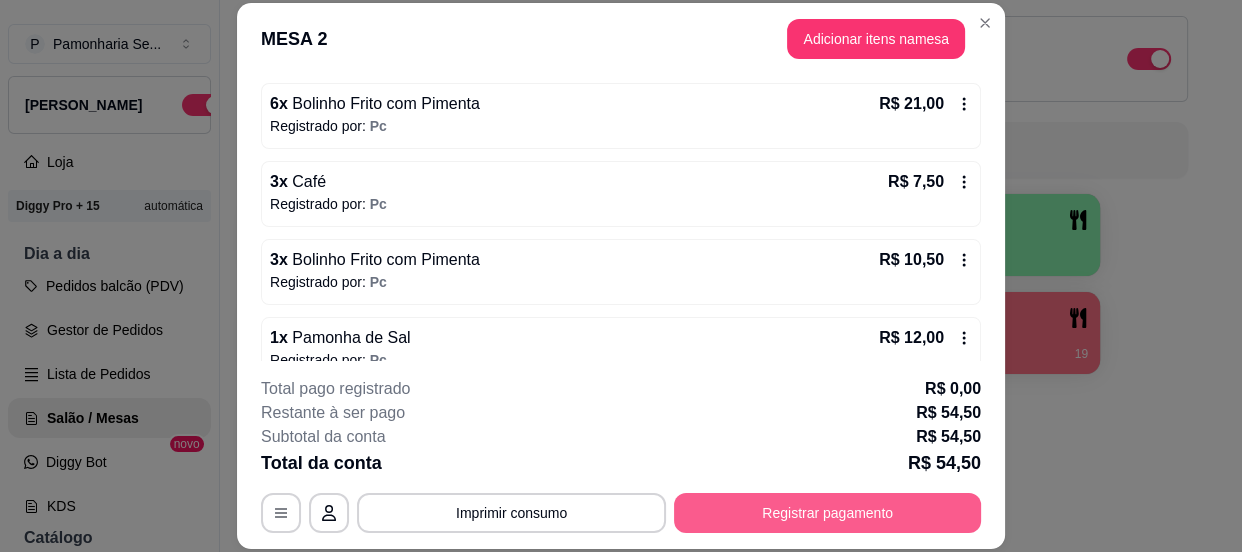 click on "Registrar pagamento" at bounding box center [827, 513] 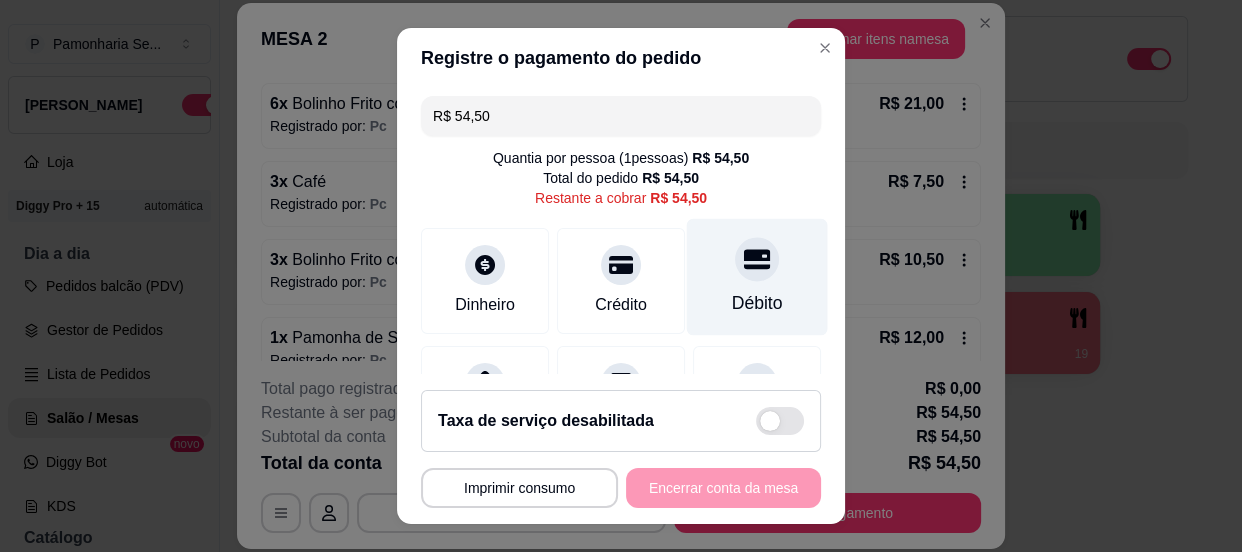drag, startPoint x: 759, startPoint y: 244, endPoint x: 745, endPoint y: 264, distance: 24.41311 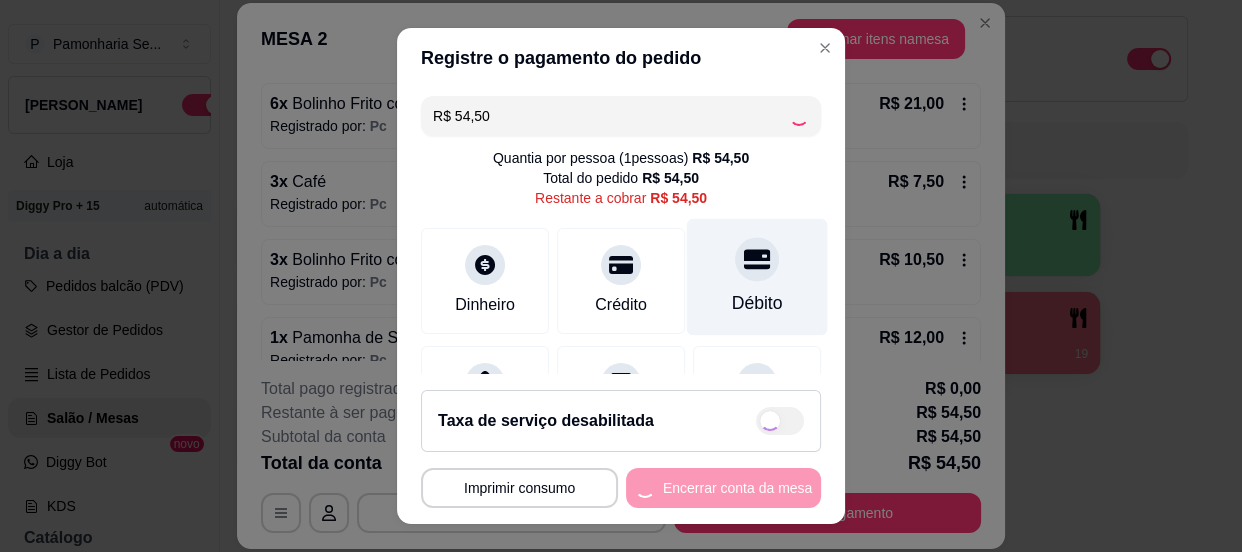 click at bounding box center (757, 259) 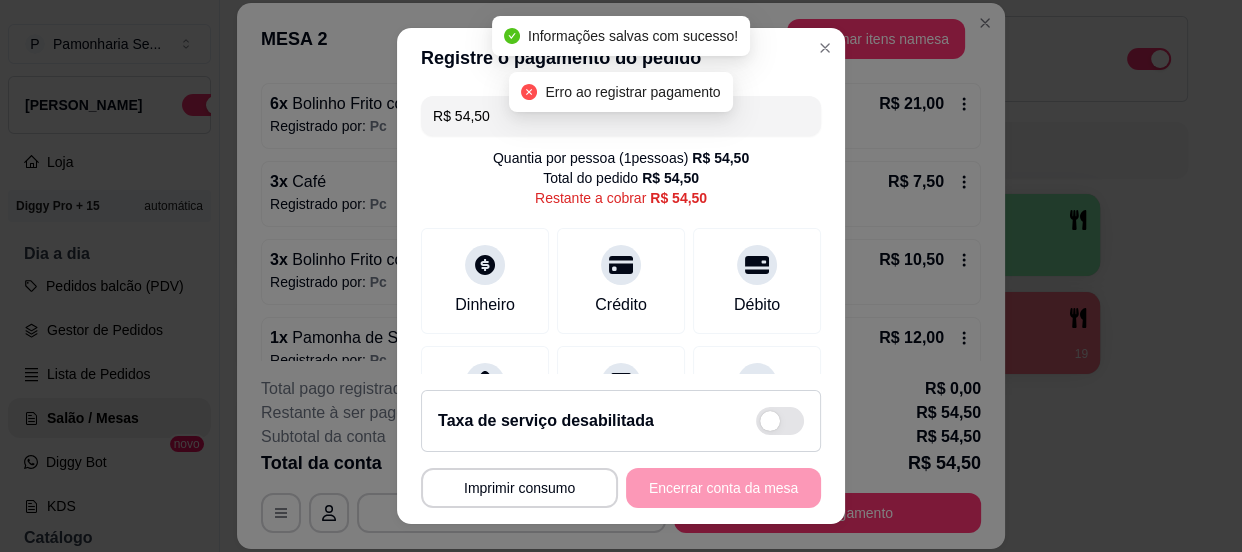 type on "R$ 0,00" 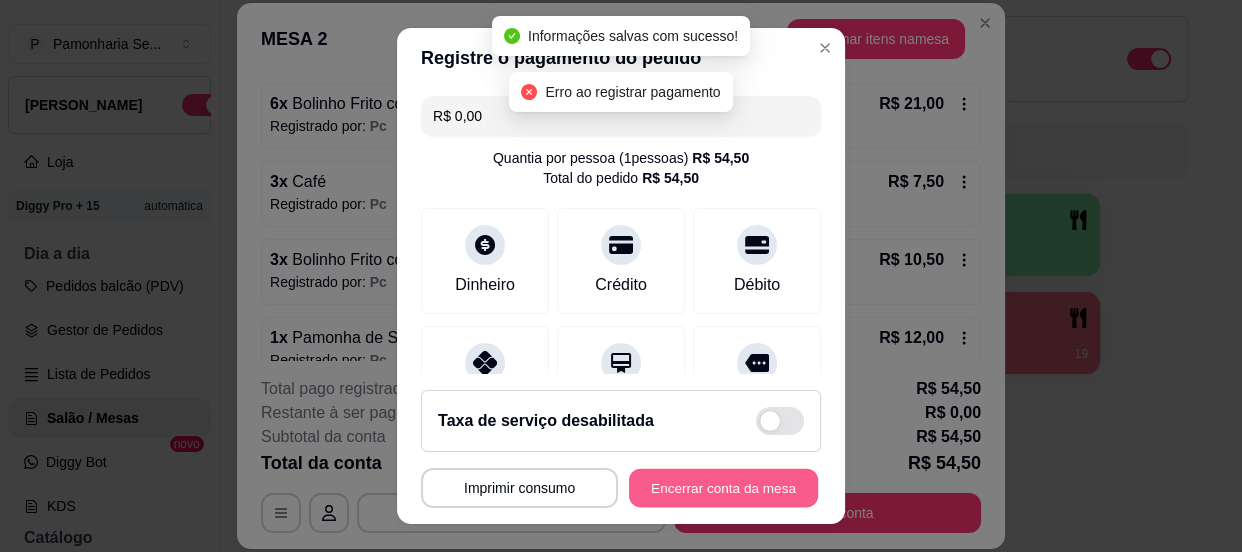 click on "Encerrar conta da mesa" at bounding box center (723, 488) 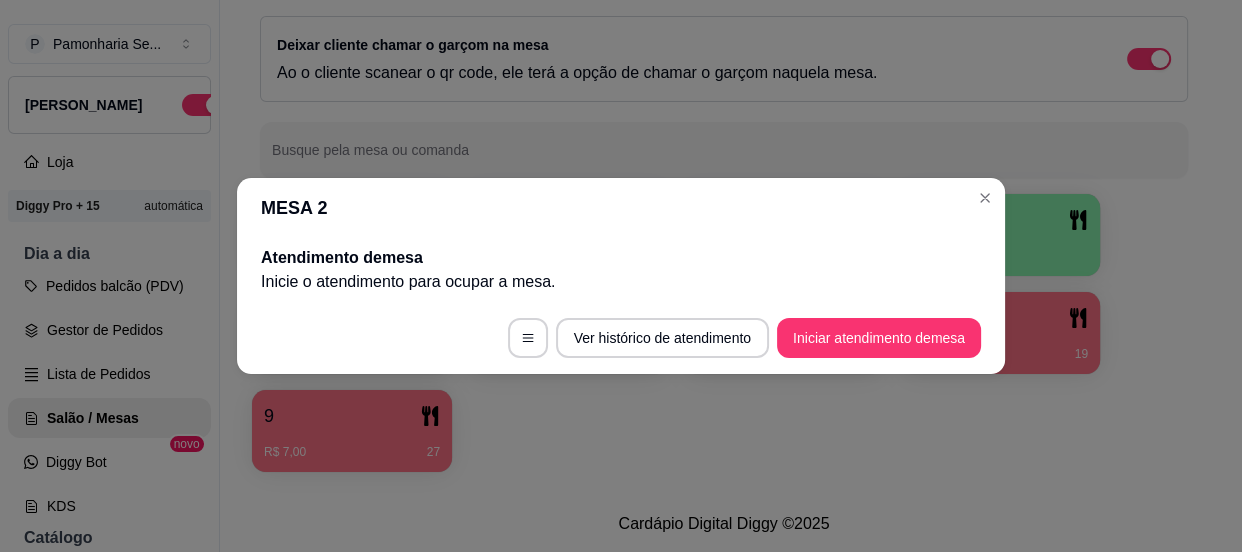 scroll, scrollTop: 0, scrollLeft: 0, axis: both 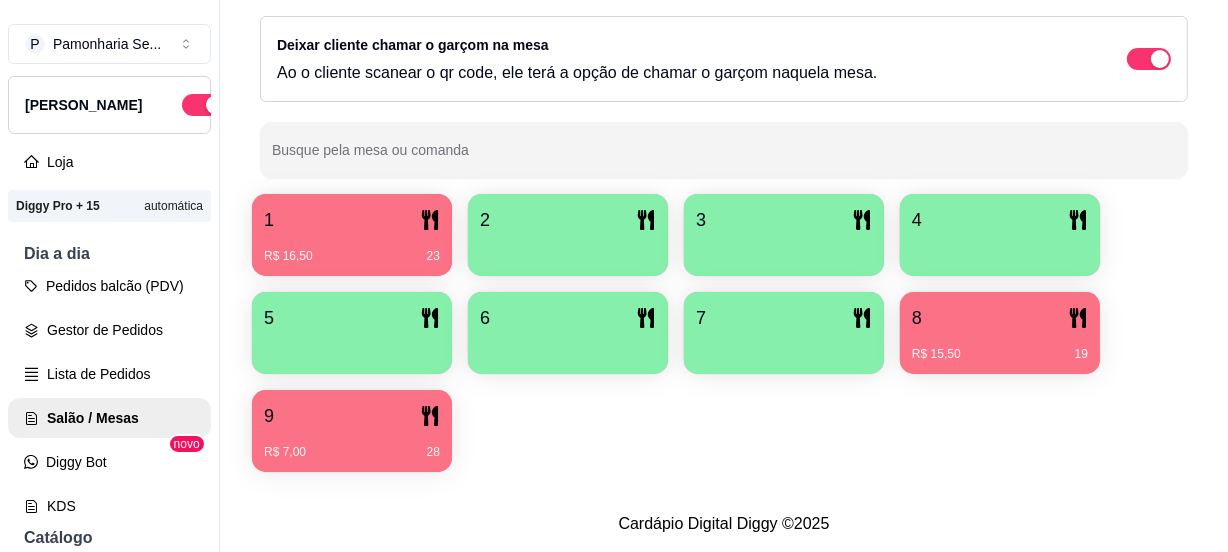 click on "1 R$ 16,50 23" at bounding box center (352, 235) 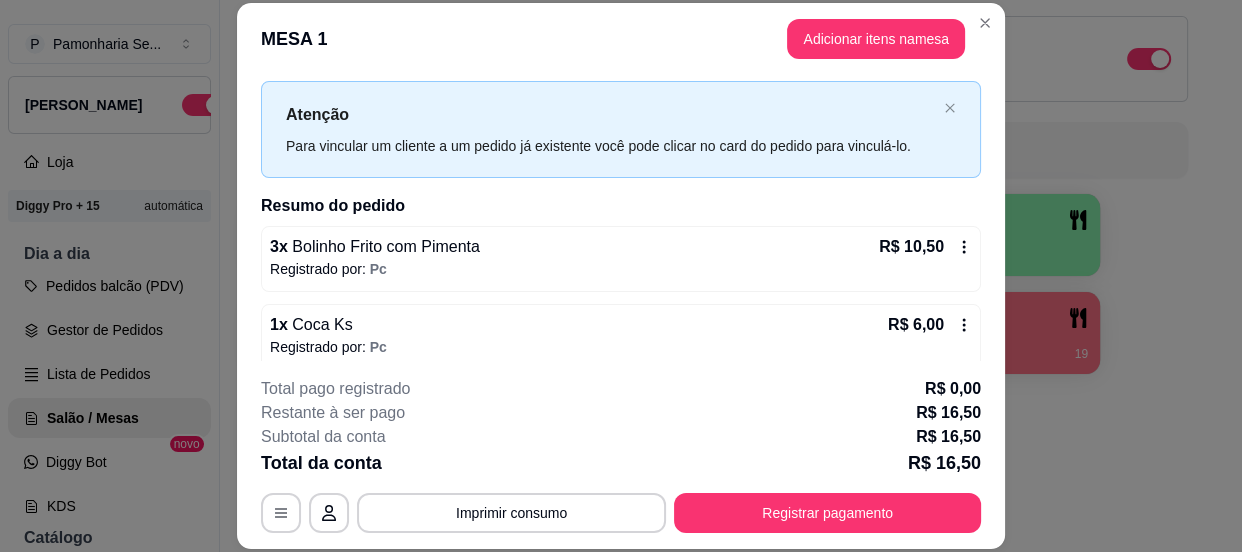 scroll, scrollTop: 54, scrollLeft: 0, axis: vertical 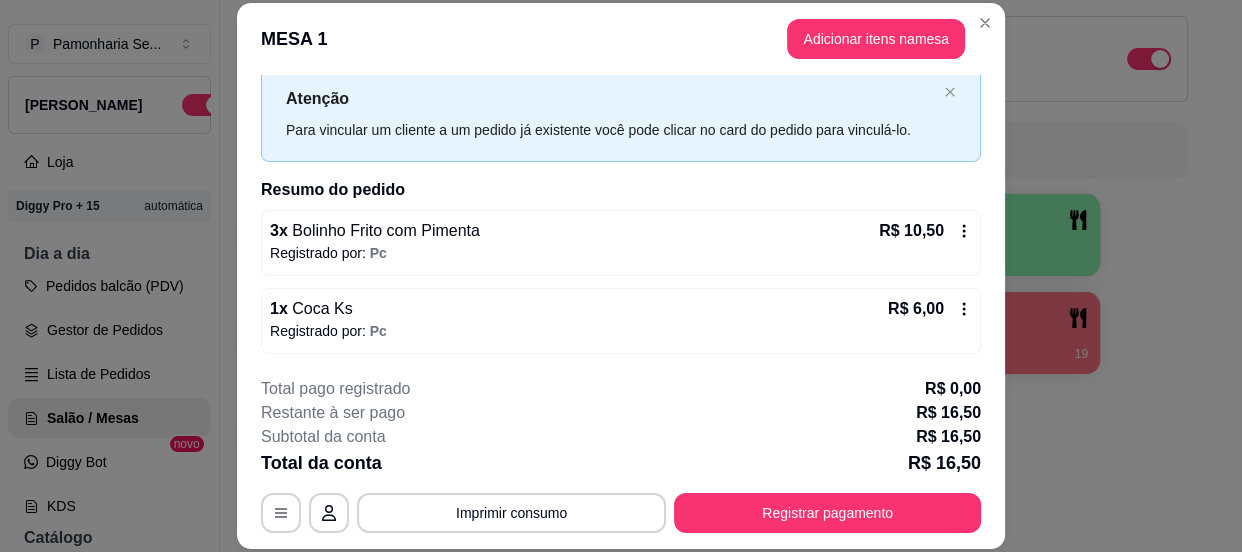 click on "R$ 6,00" at bounding box center [930, 309] 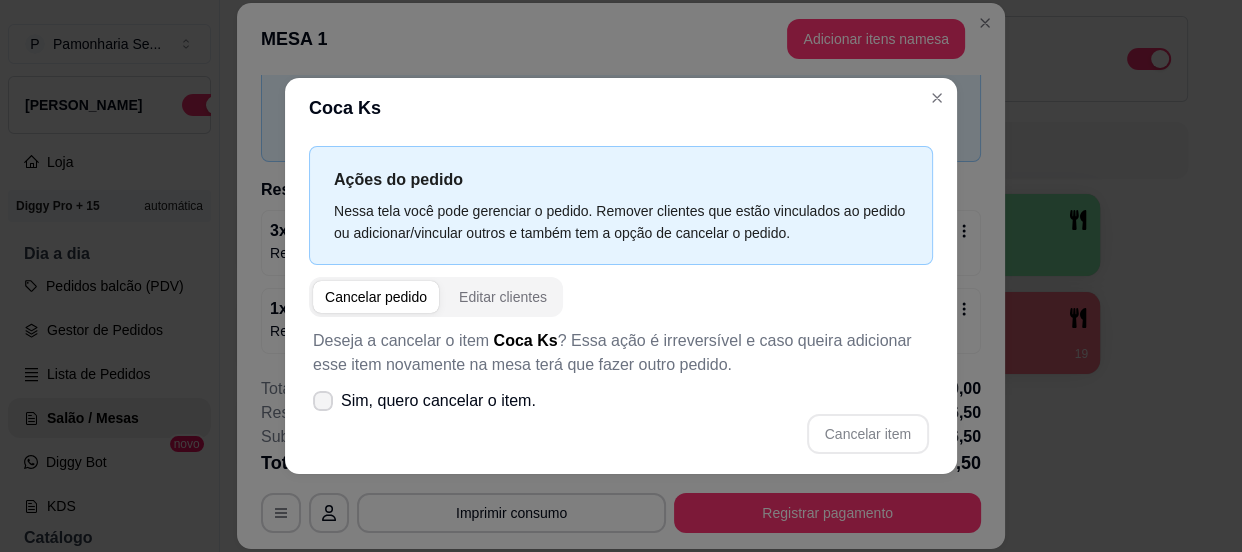 click 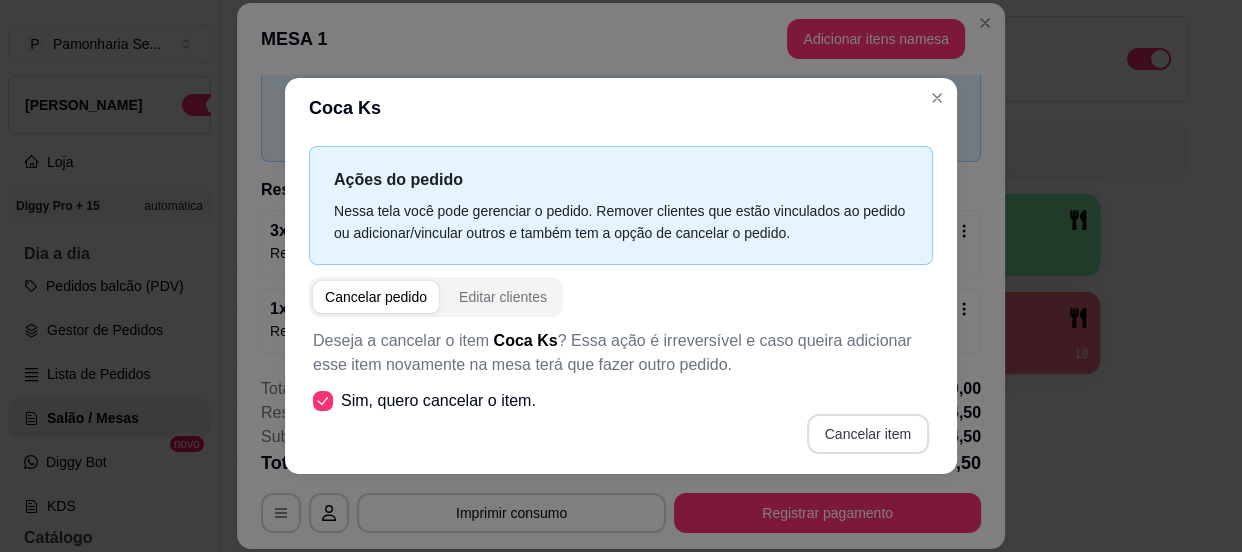 click on "Cancelar item" at bounding box center (868, 434) 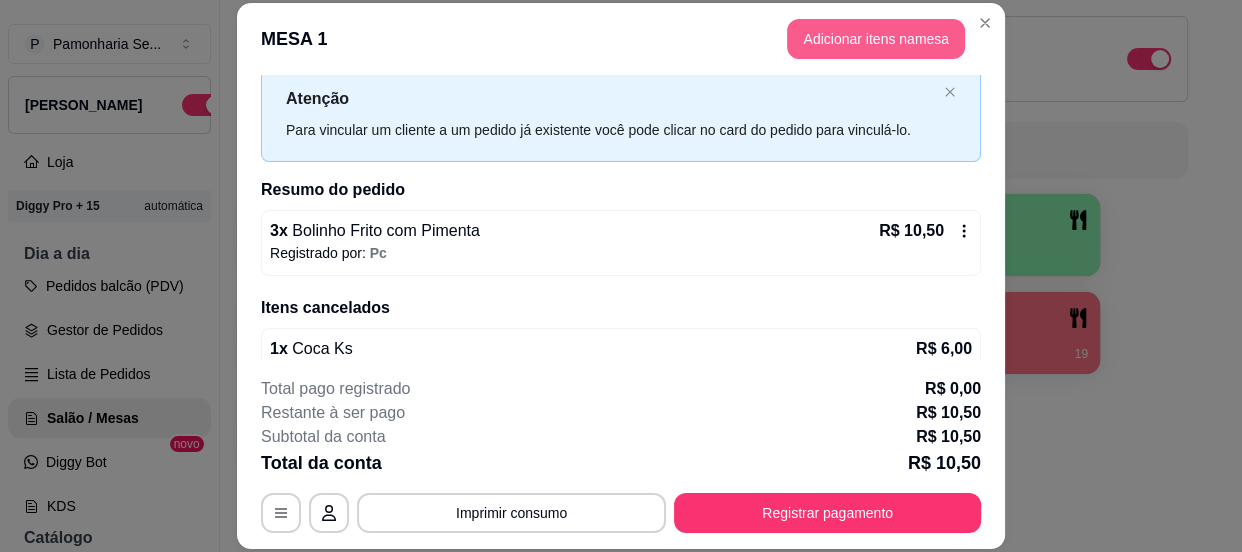 click on "Adicionar itens na  mesa" at bounding box center (876, 39) 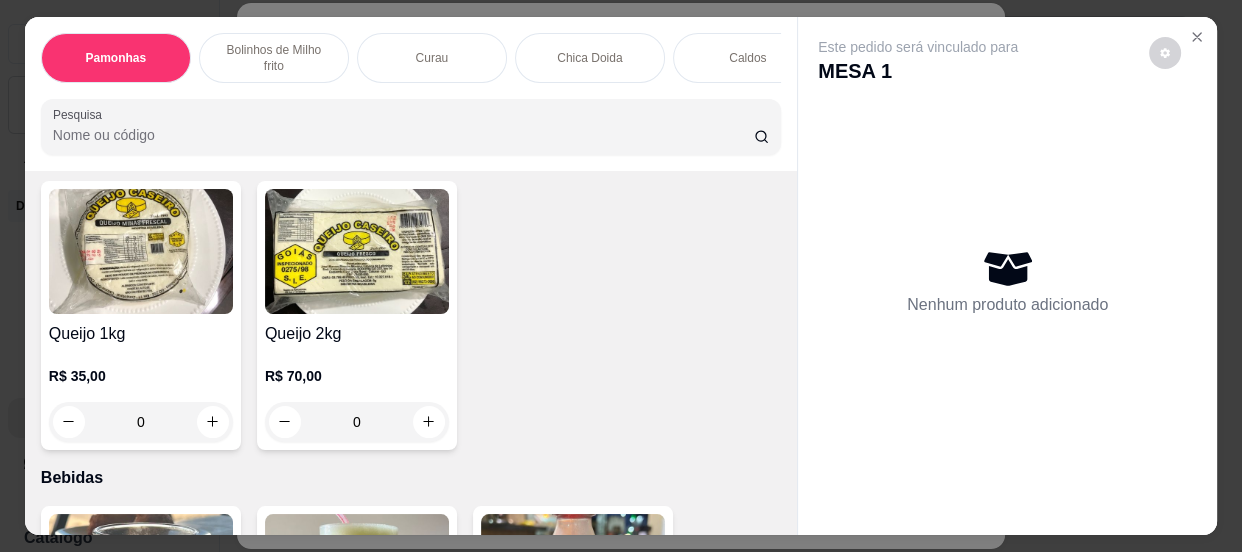 scroll, scrollTop: 2818, scrollLeft: 0, axis: vertical 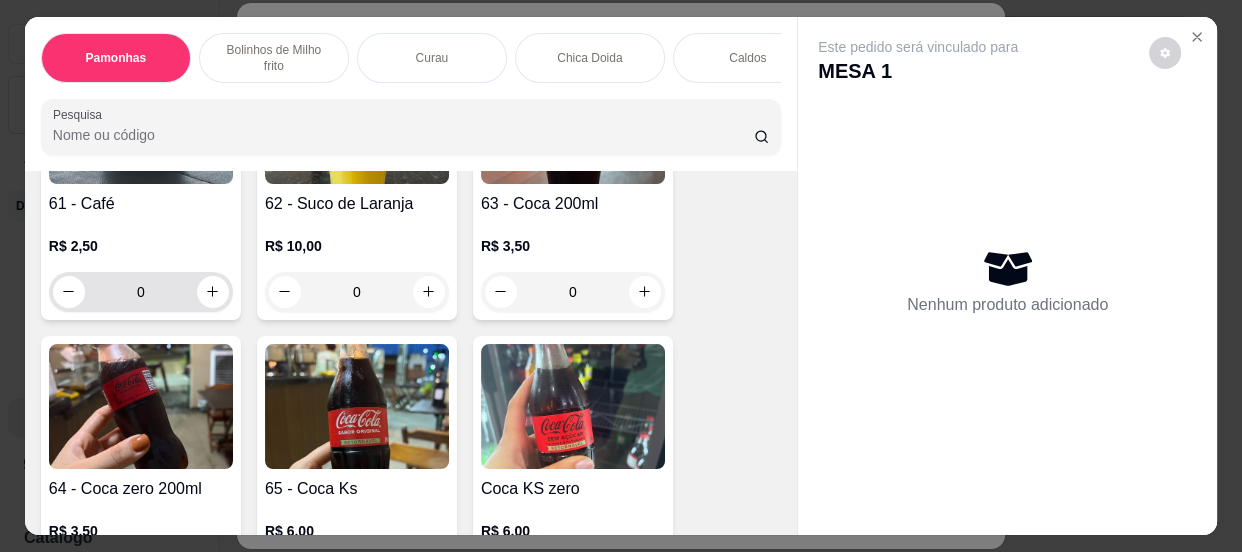 click on "0" at bounding box center [141, 292] 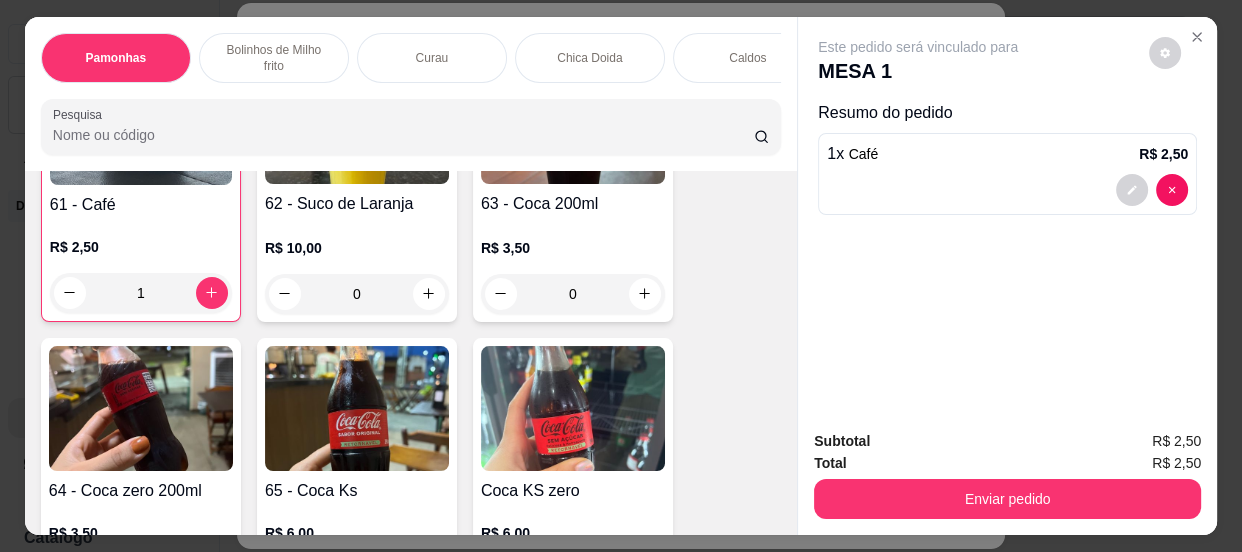 scroll, scrollTop: 2819, scrollLeft: 0, axis: vertical 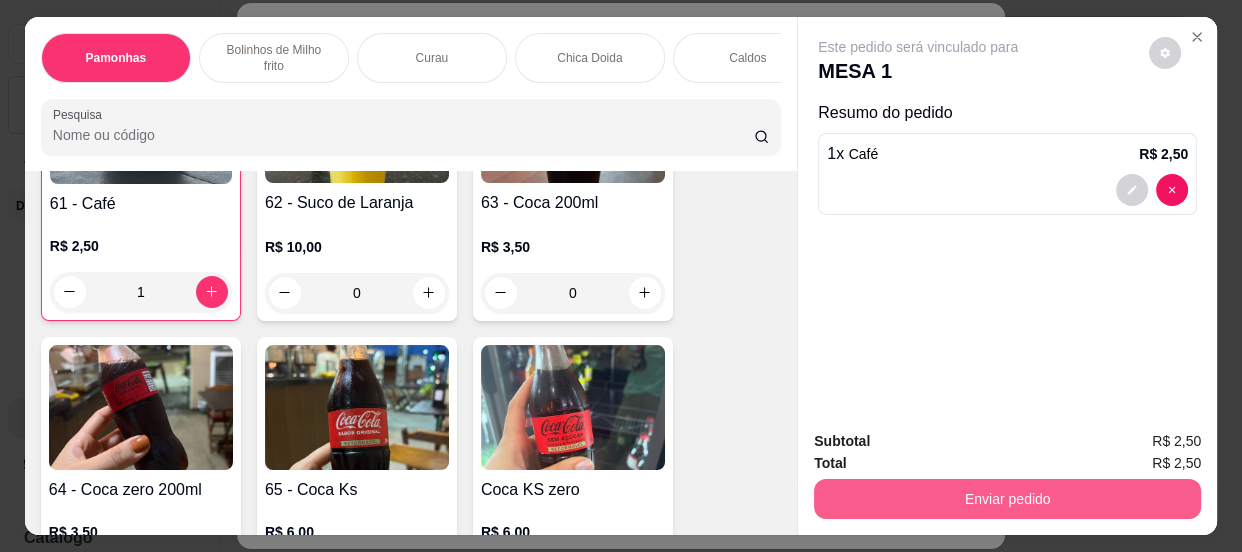 type on "1" 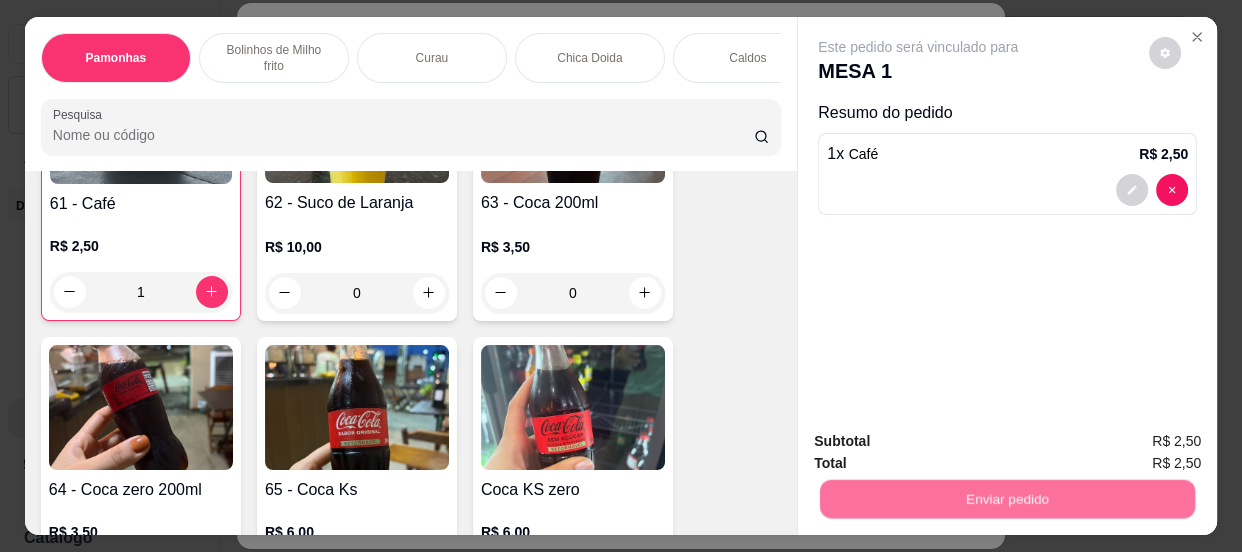 click on "Não registrar e enviar pedido" at bounding box center (942, 443) 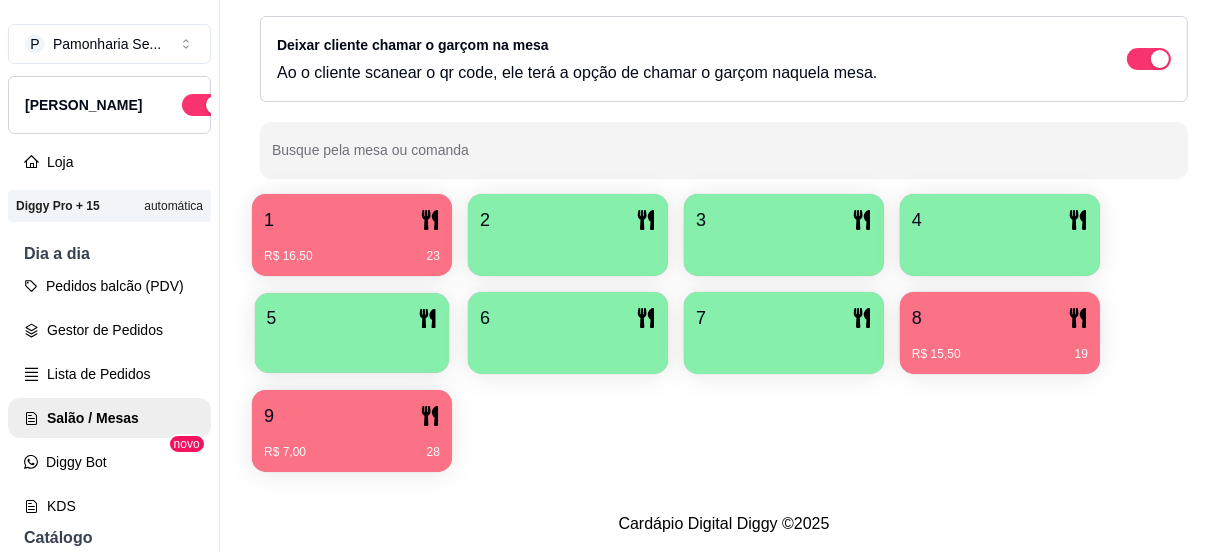 click on "5" at bounding box center [352, 318] 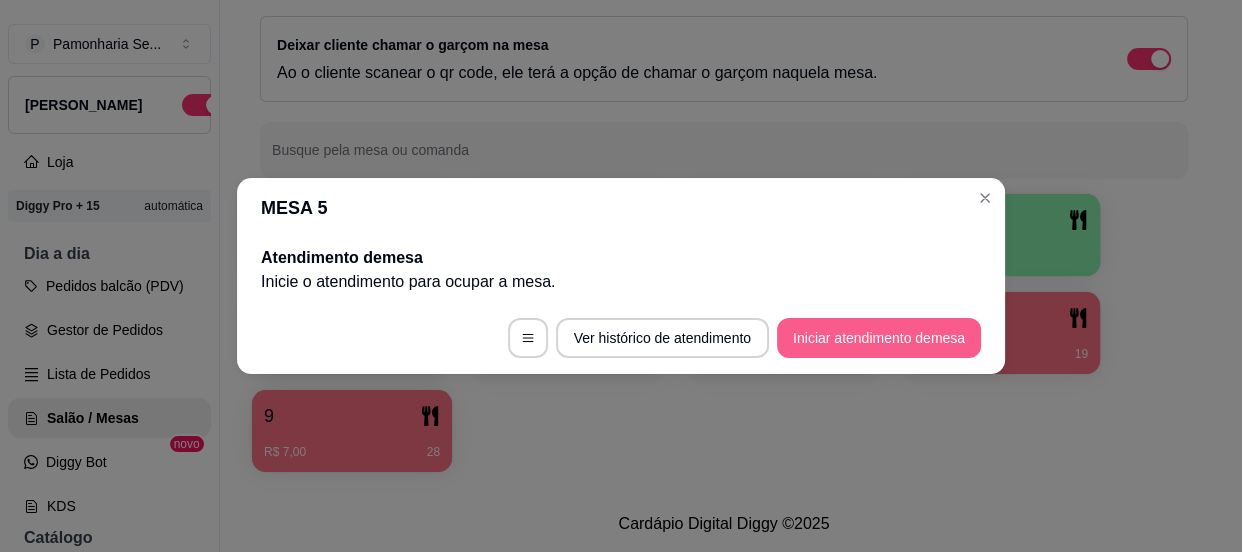 click on "Iniciar atendimento de  mesa" at bounding box center (879, 338) 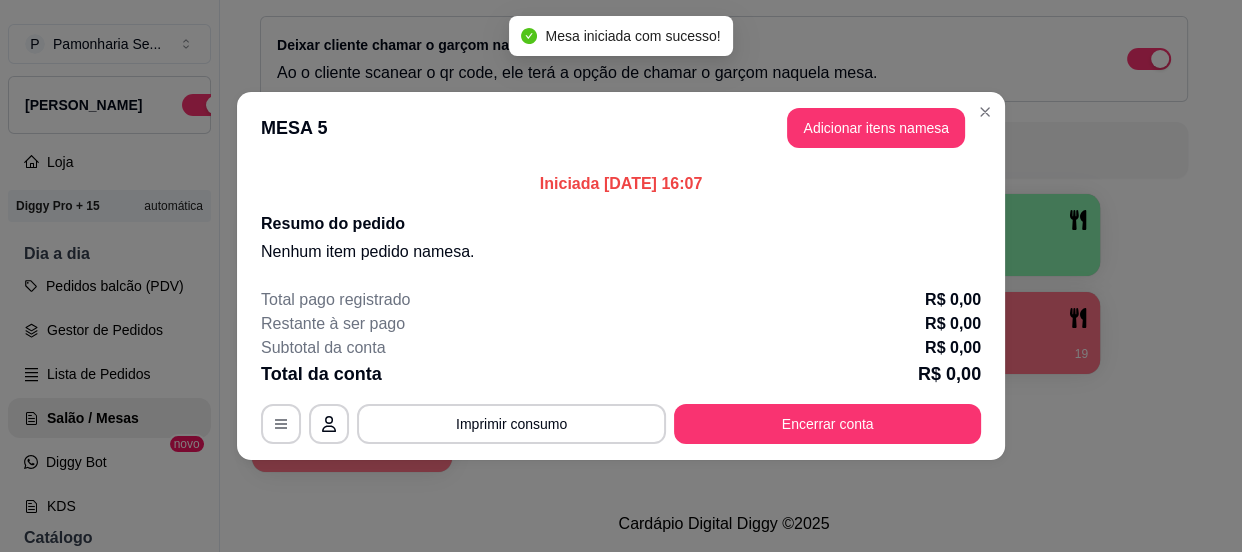 click on "Adicionar itens na  mesa" at bounding box center (876, 128) 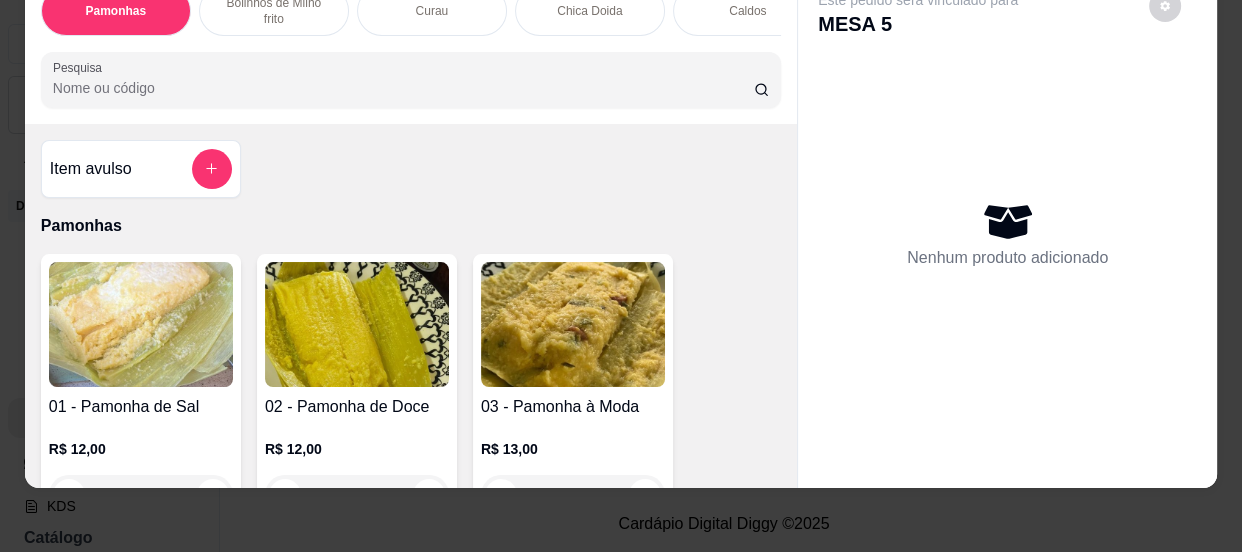 scroll, scrollTop: 54, scrollLeft: 0, axis: vertical 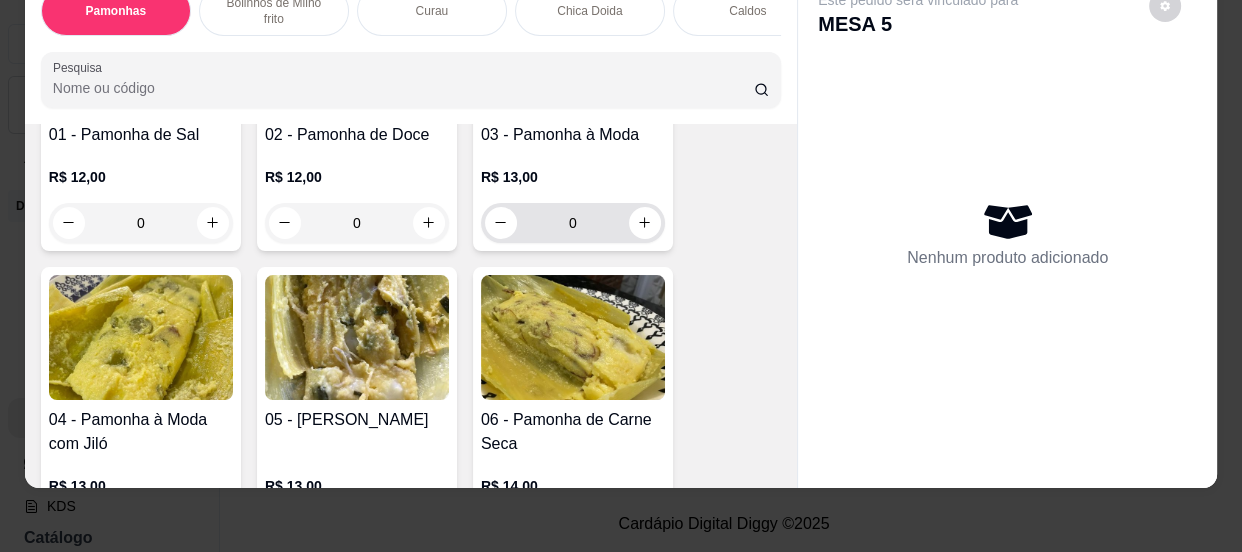 click on "0" at bounding box center (573, 223) 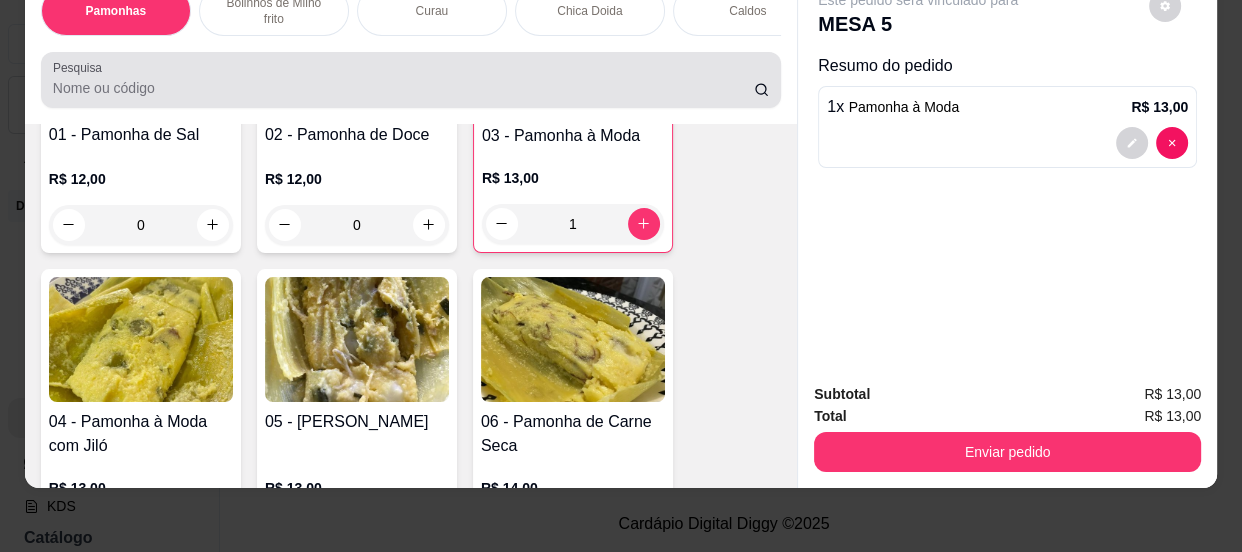 scroll, scrollTop: 0, scrollLeft: 0, axis: both 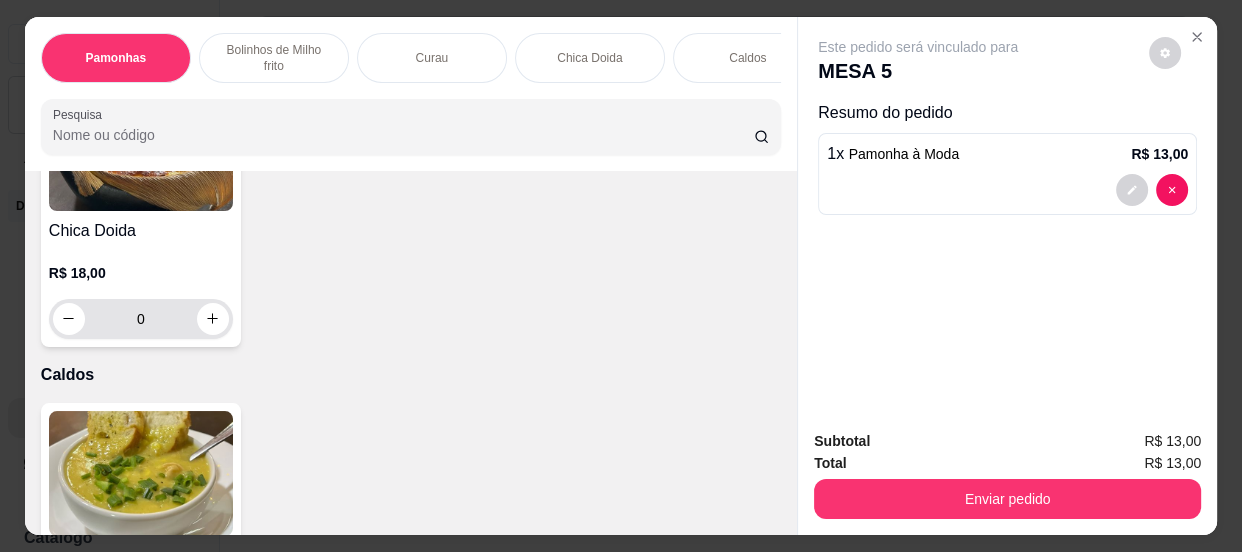 type on "1" 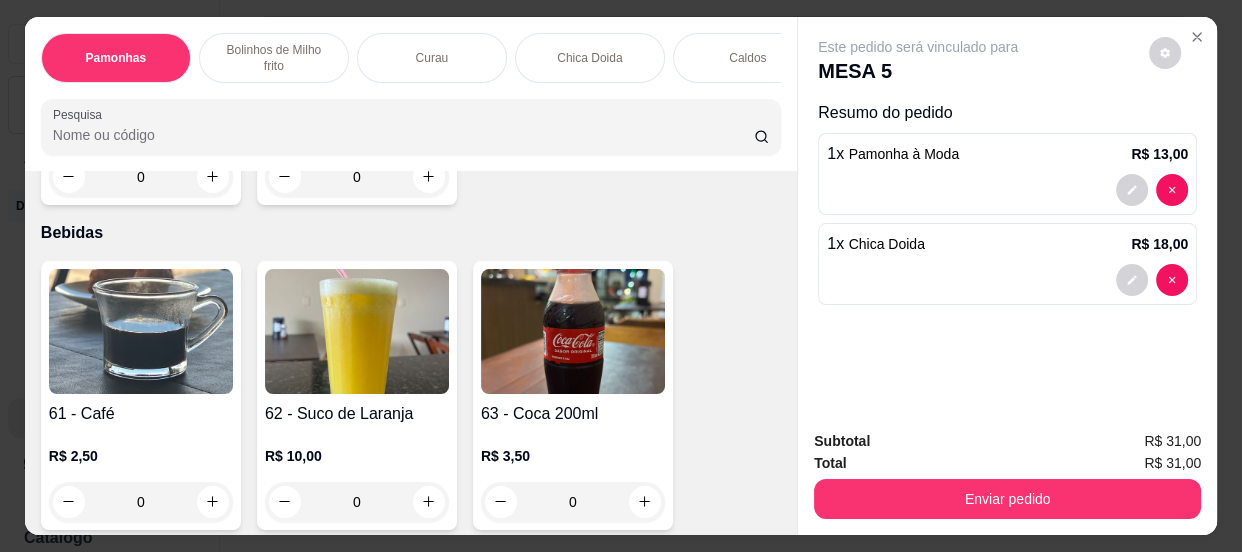 scroll, scrollTop: 2728, scrollLeft: 0, axis: vertical 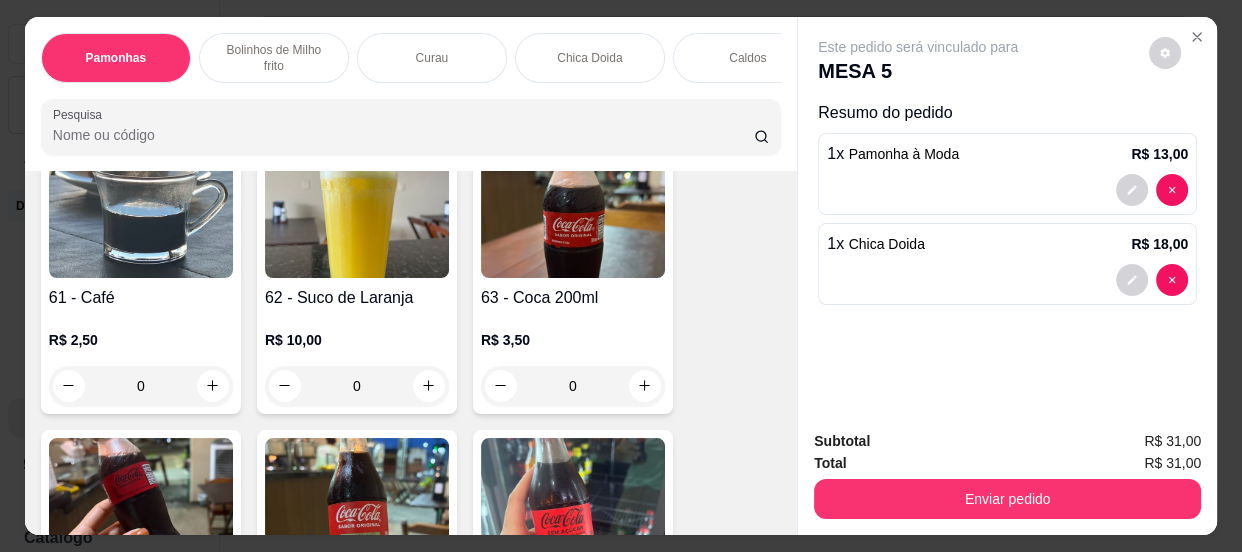 type on "1" 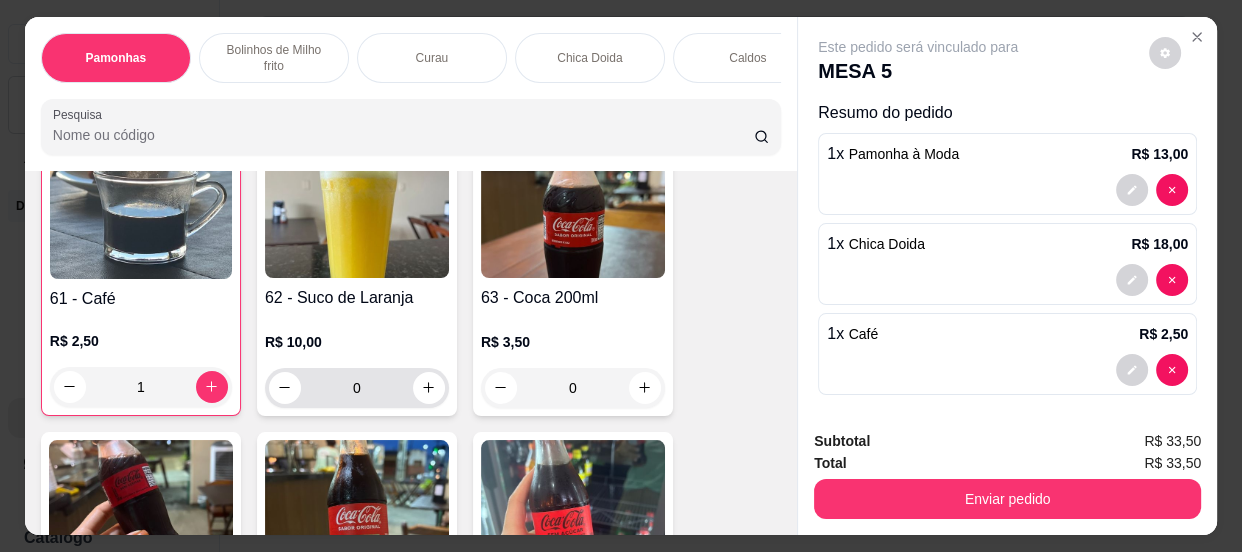 scroll, scrollTop: 2729, scrollLeft: 0, axis: vertical 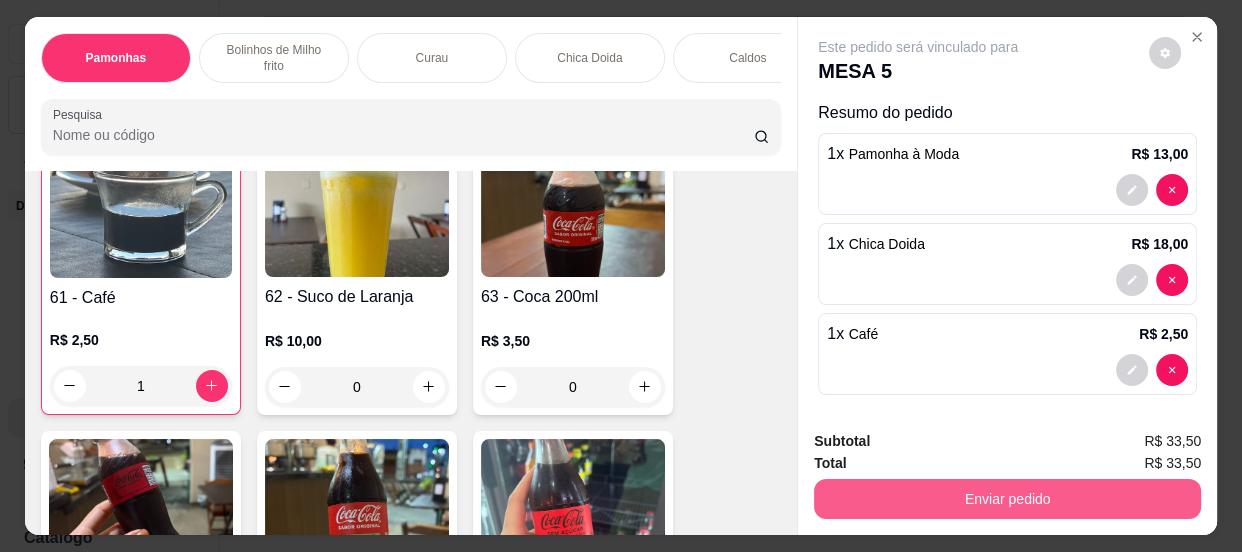 type on "1" 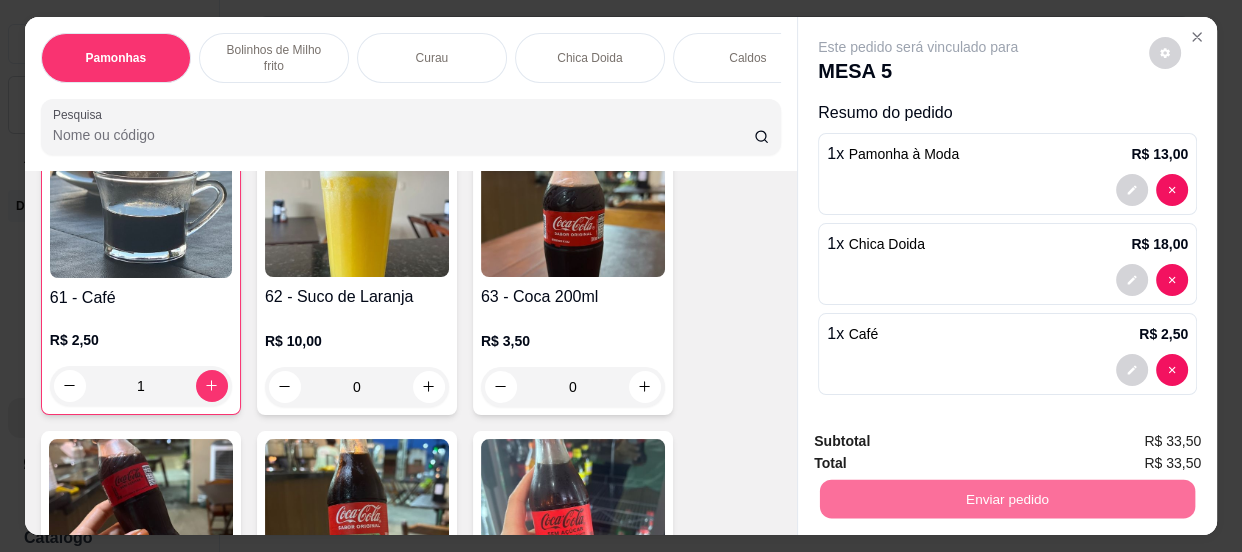 click on "Não registrar e enviar pedido" at bounding box center (942, 443) 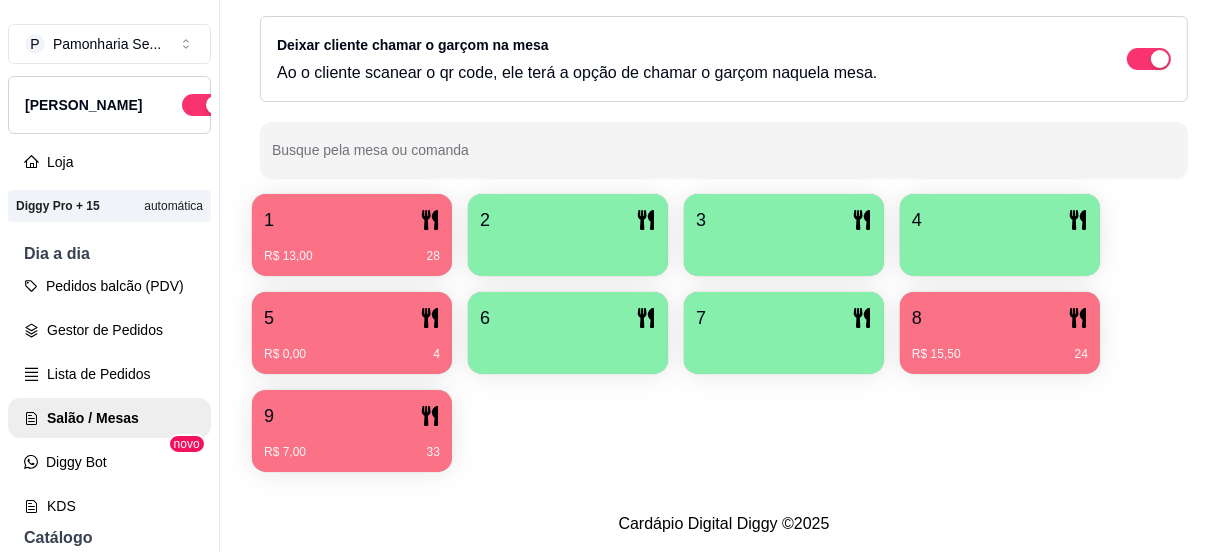 click on "R$ 15,50 24" at bounding box center [1000, 347] 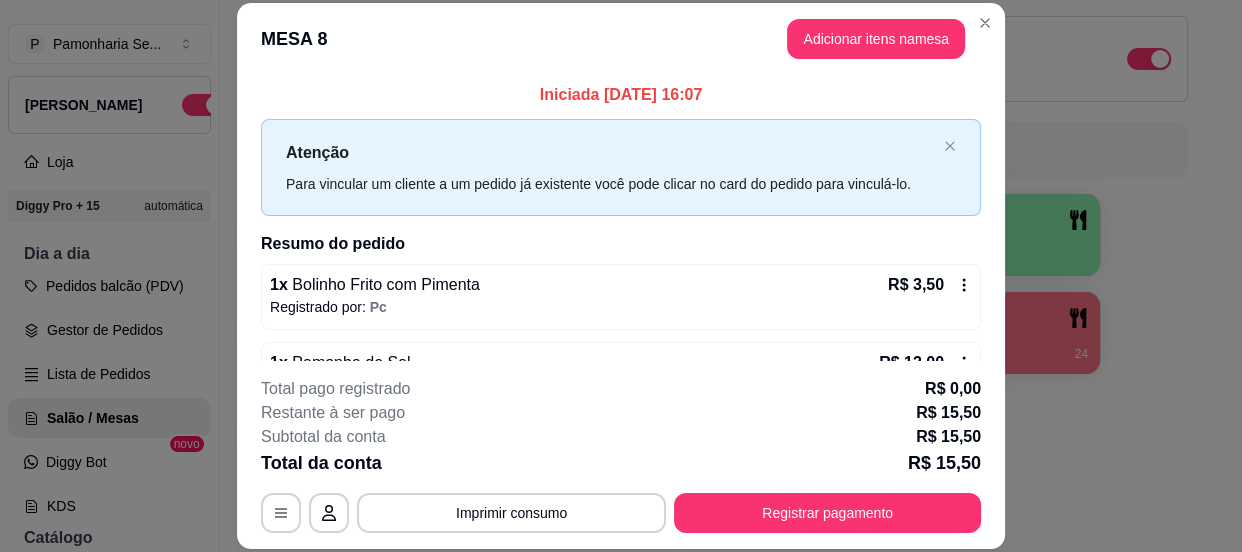 scroll, scrollTop: 54, scrollLeft: 0, axis: vertical 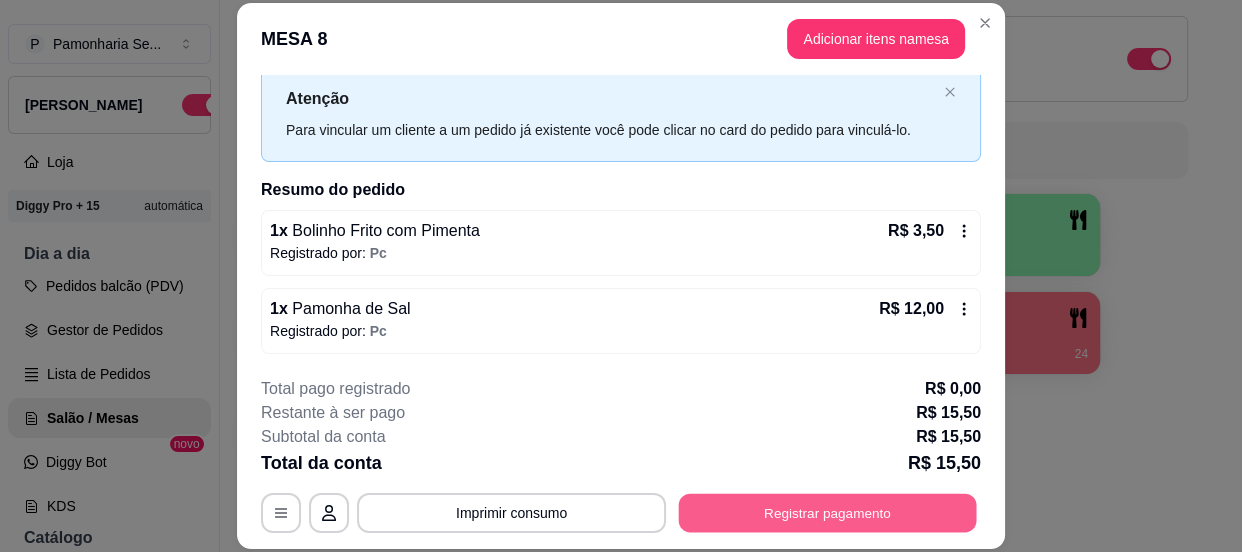 click on "Registrar pagamento" at bounding box center (828, 513) 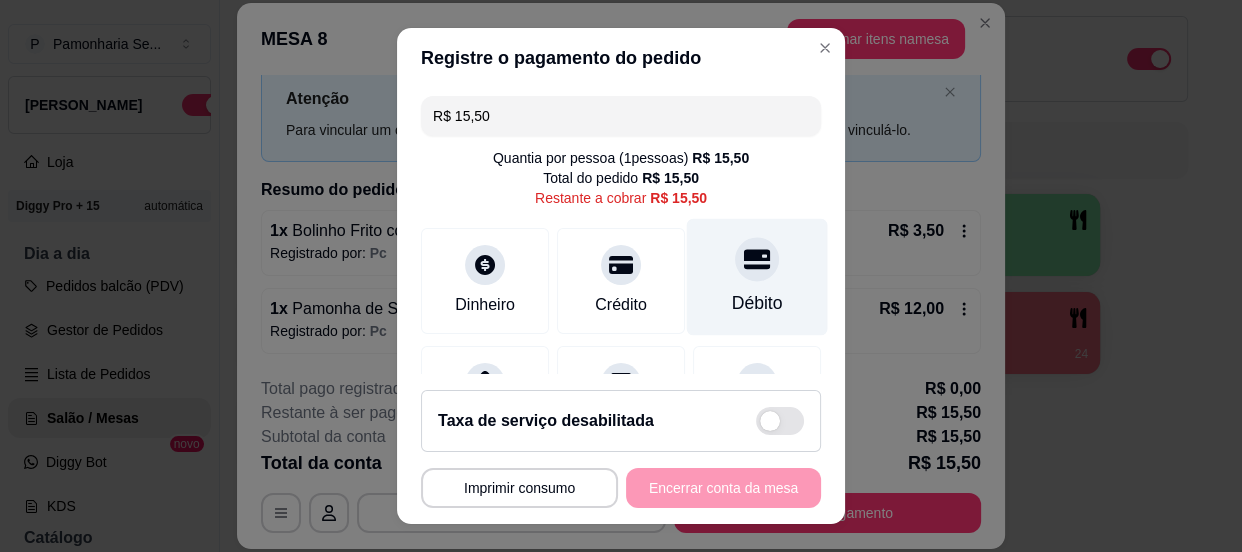 click at bounding box center (757, 259) 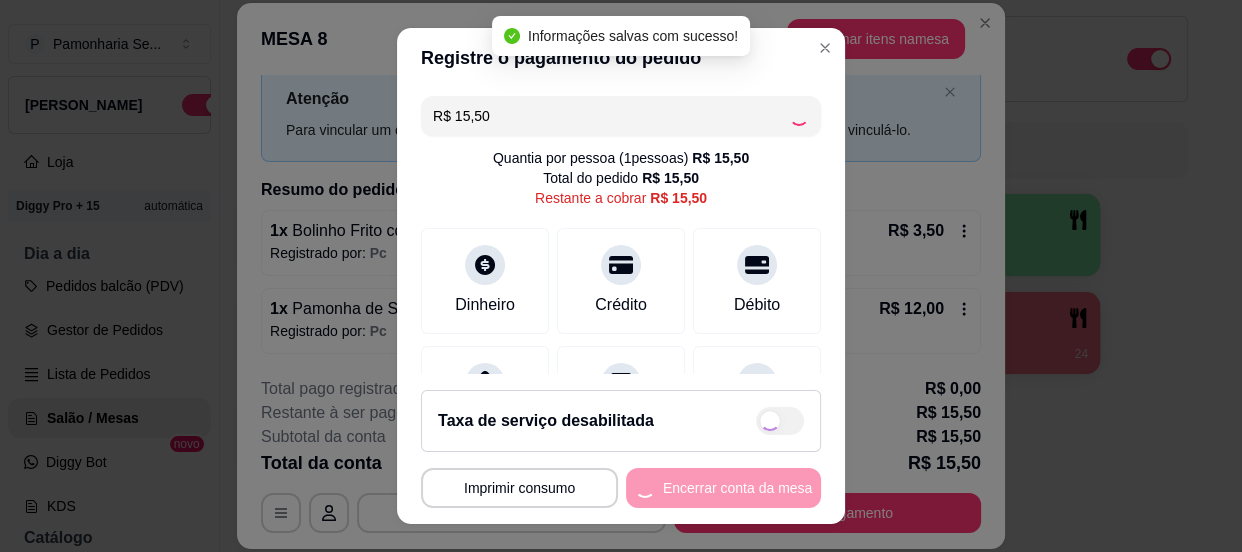type on "R$ 0,00" 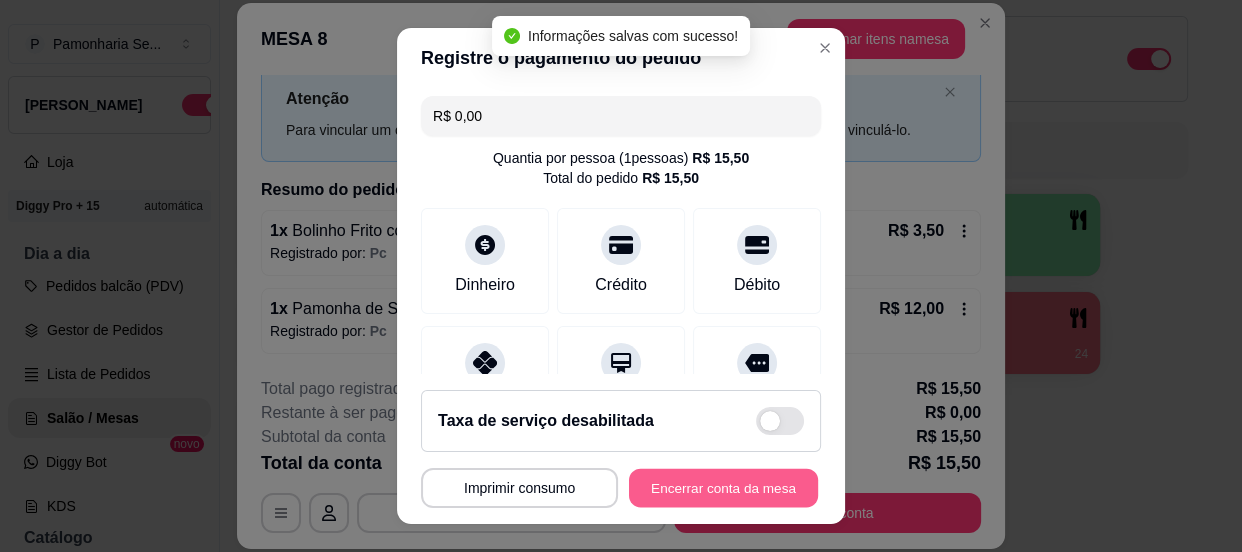 click on "Encerrar conta da mesa" at bounding box center [723, 488] 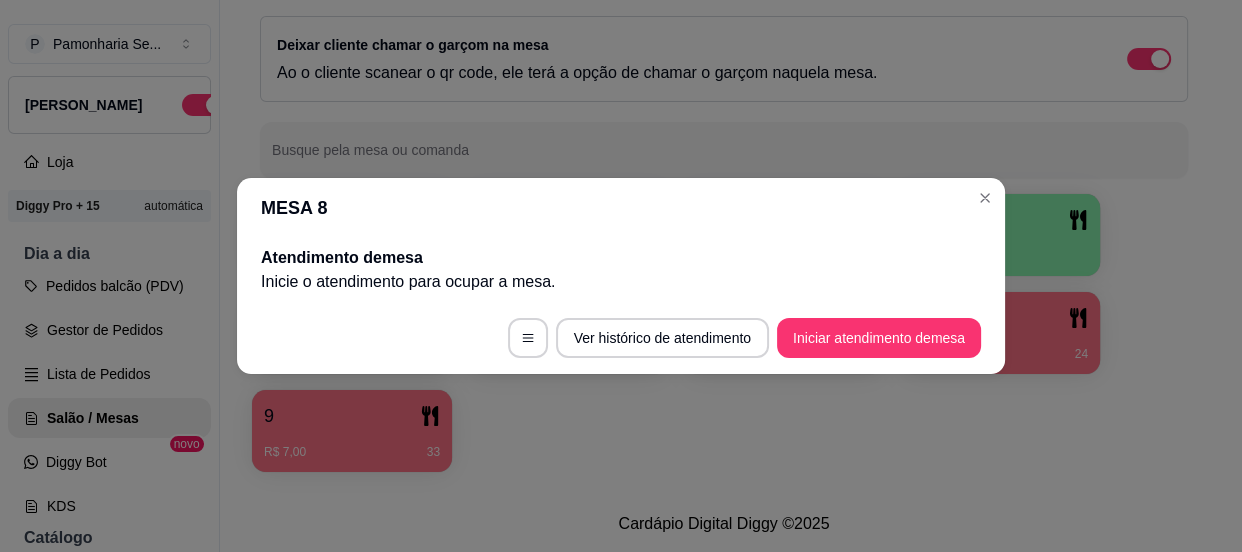scroll, scrollTop: 0, scrollLeft: 0, axis: both 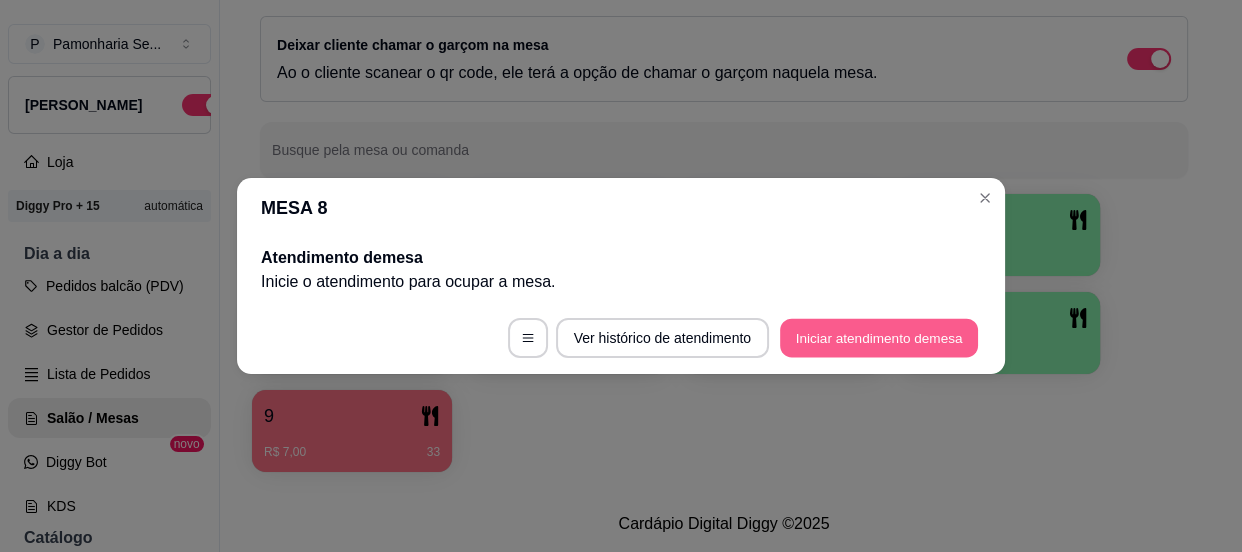 click on "Iniciar atendimento de  mesa" at bounding box center (879, 338) 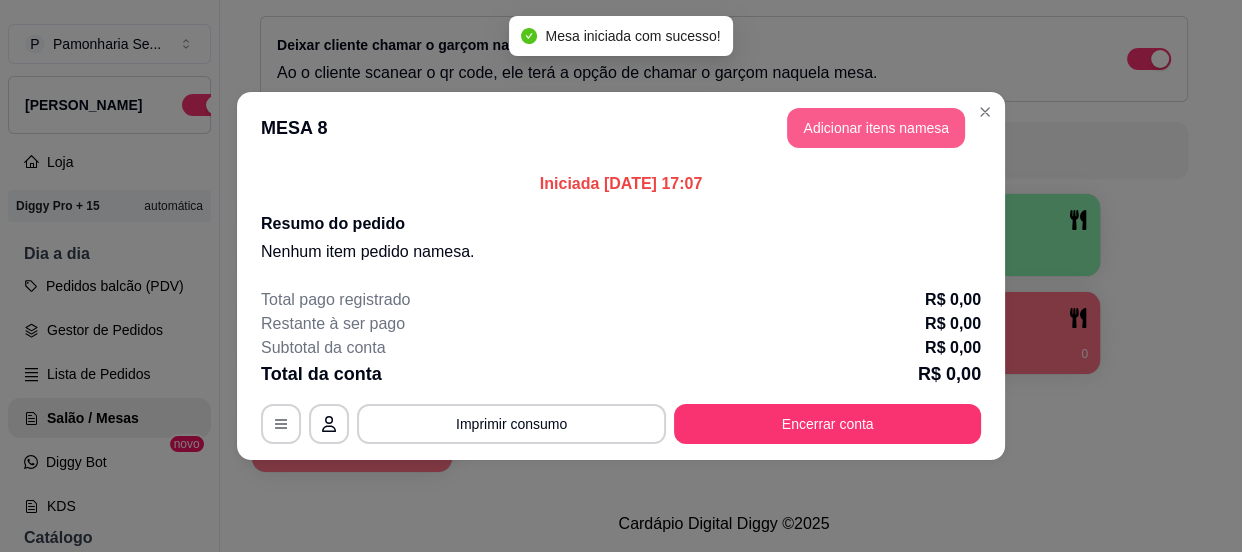 click on "Adicionar itens na  mesa" at bounding box center [876, 128] 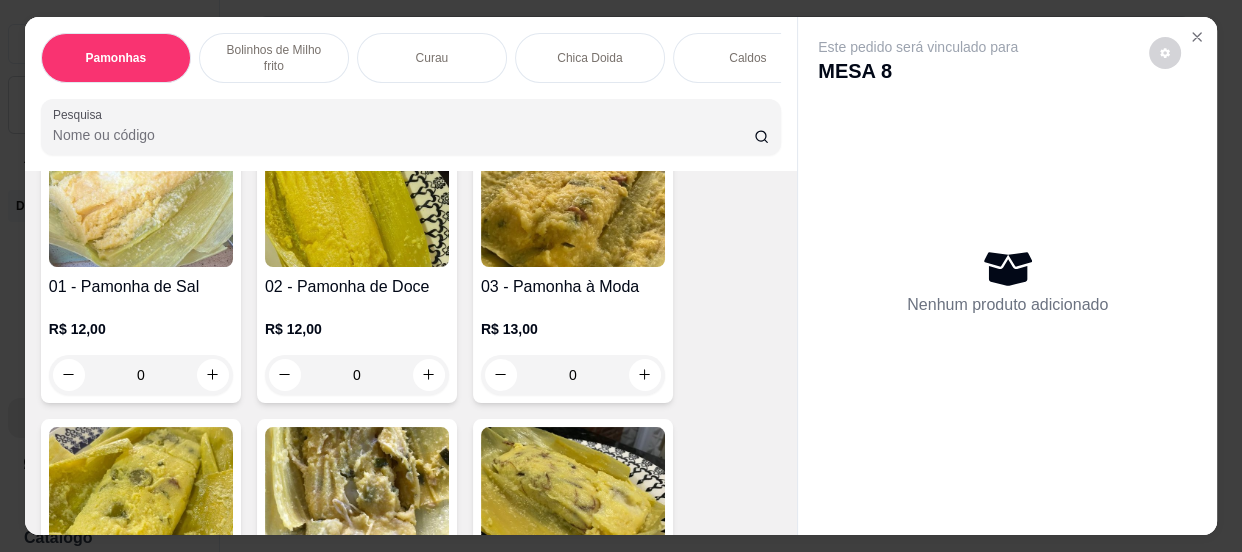 scroll, scrollTop: 181, scrollLeft: 0, axis: vertical 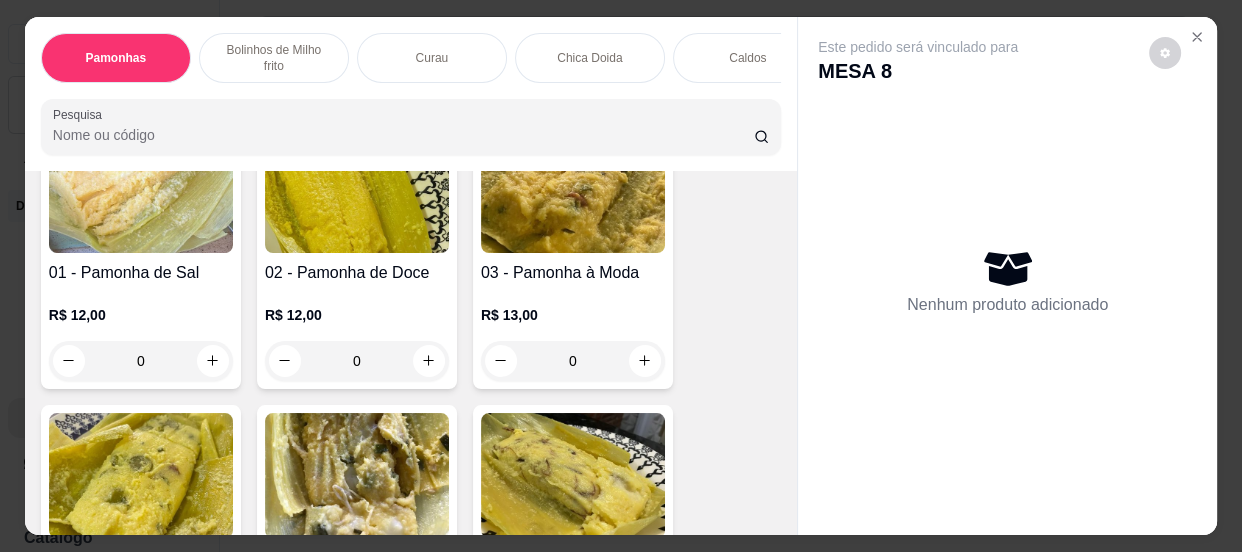 click on "0" at bounding box center [357, 361] 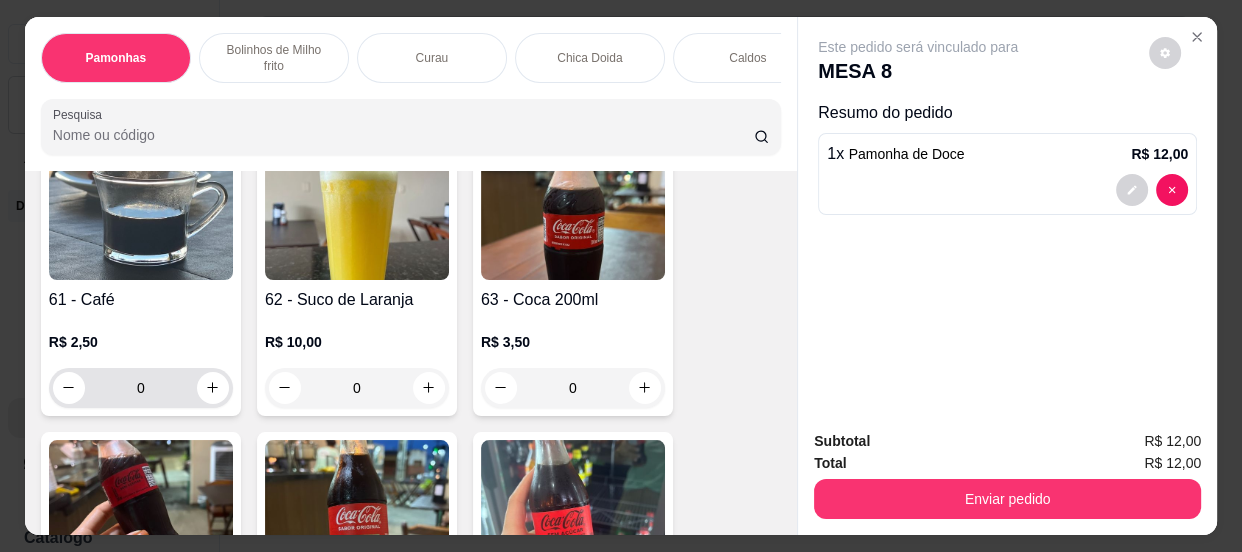 scroll, scrollTop: 2727, scrollLeft: 0, axis: vertical 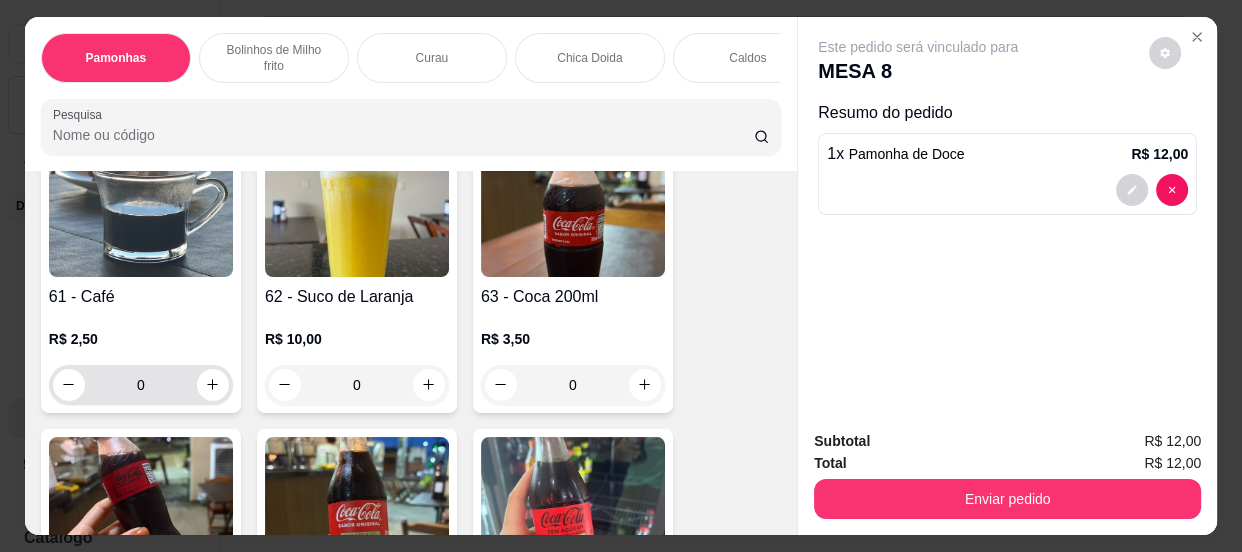 type on "1" 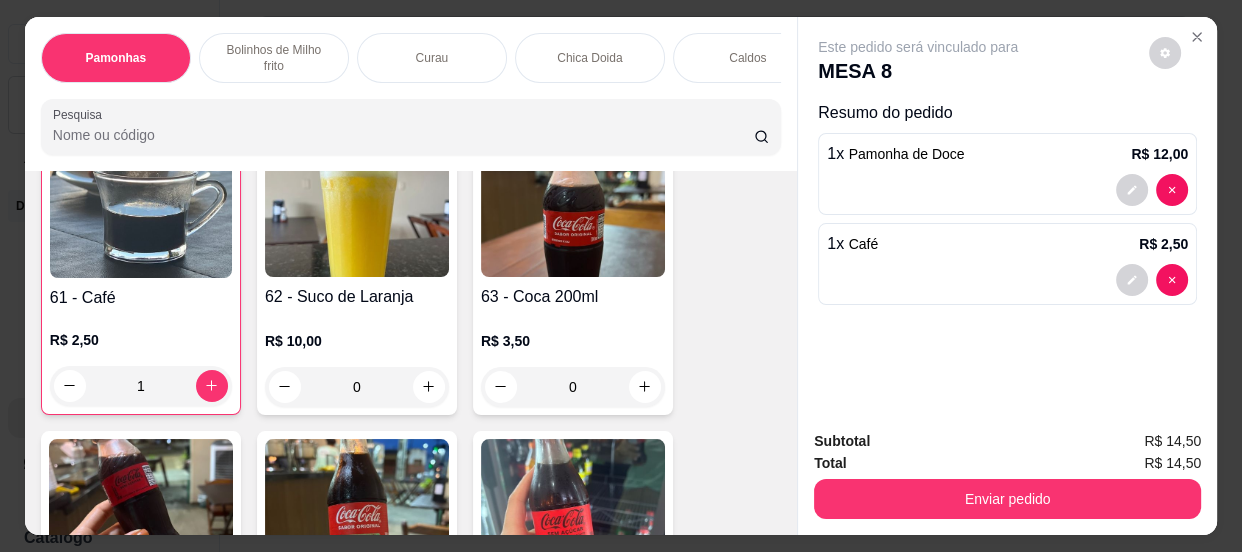 scroll, scrollTop: 2728, scrollLeft: 0, axis: vertical 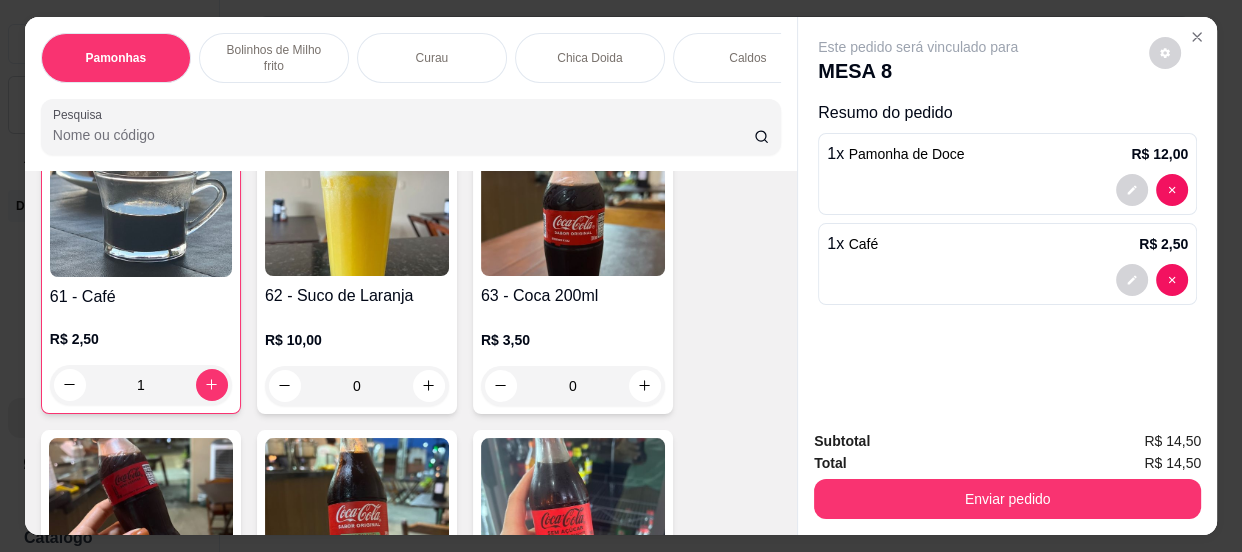 type on "1" 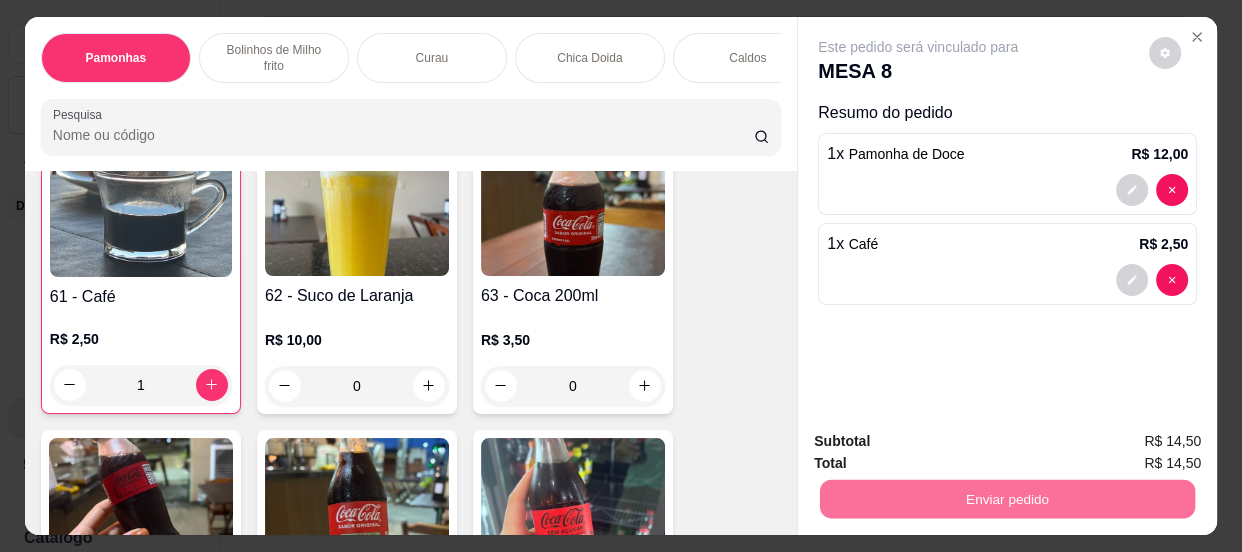 click on "Não registrar e enviar pedido" at bounding box center [942, 442] 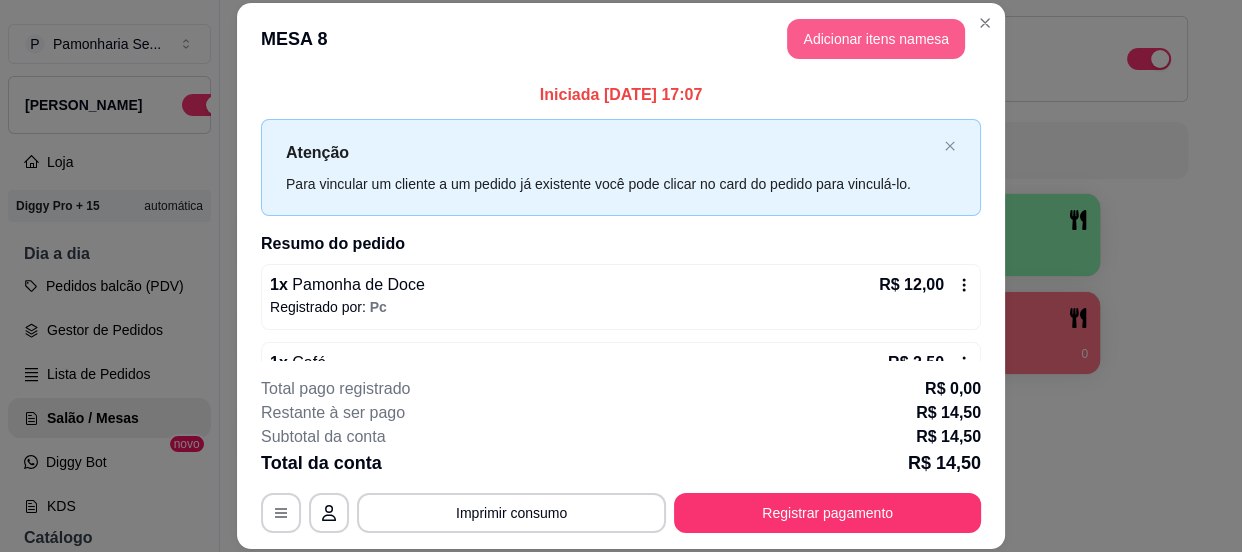 click on "Adicionar itens na  mesa" at bounding box center [876, 39] 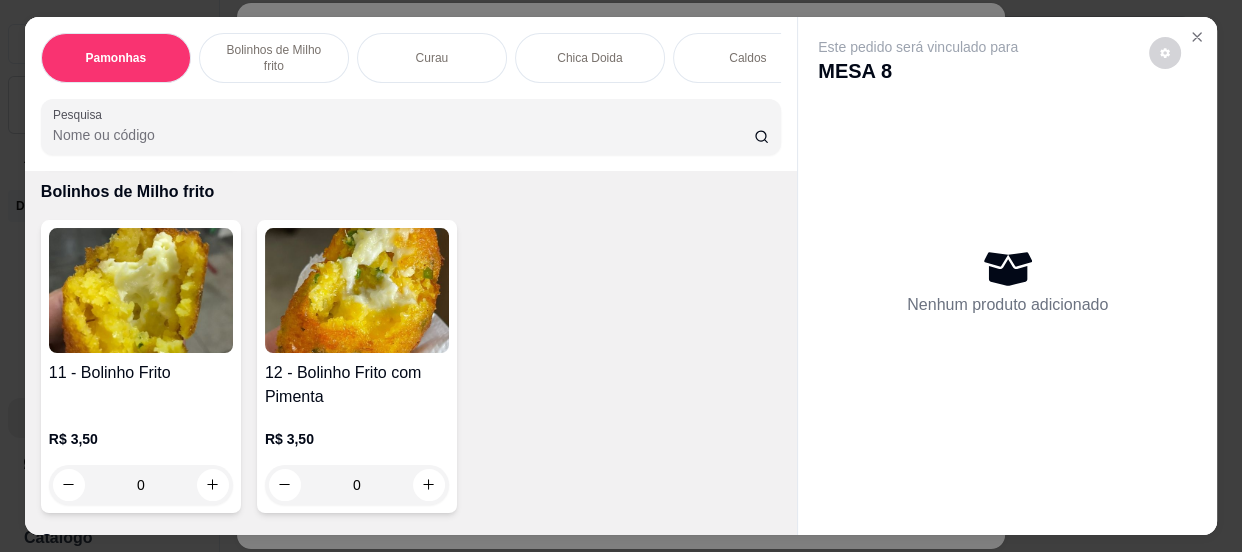 scroll, scrollTop: 1181, scrollLeft: 0, axis: vertical 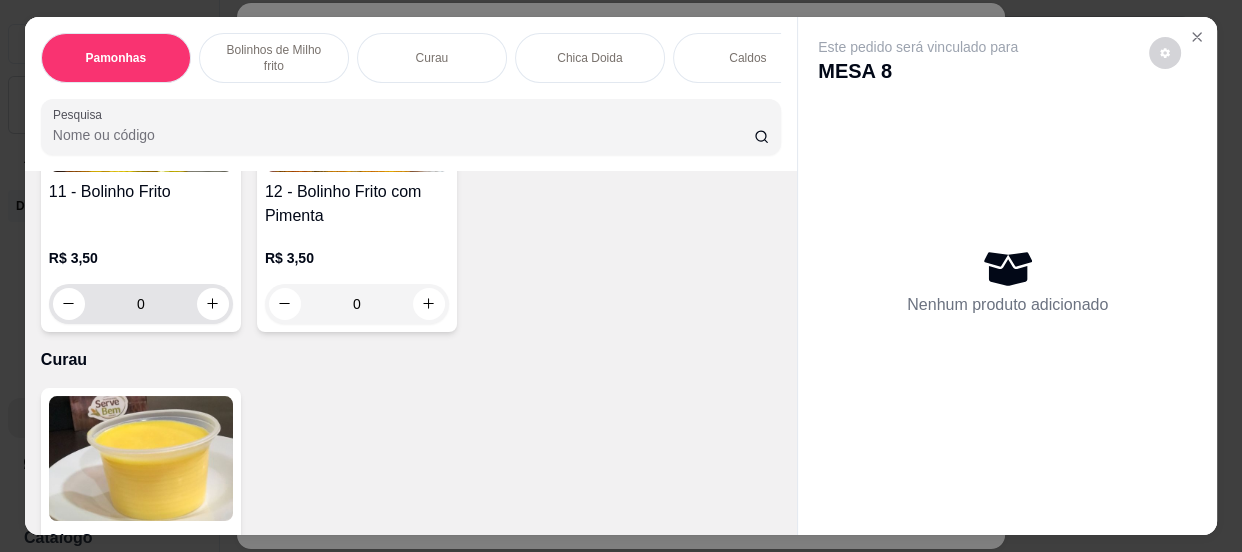 click on "0" at bounding box center (141, 304) 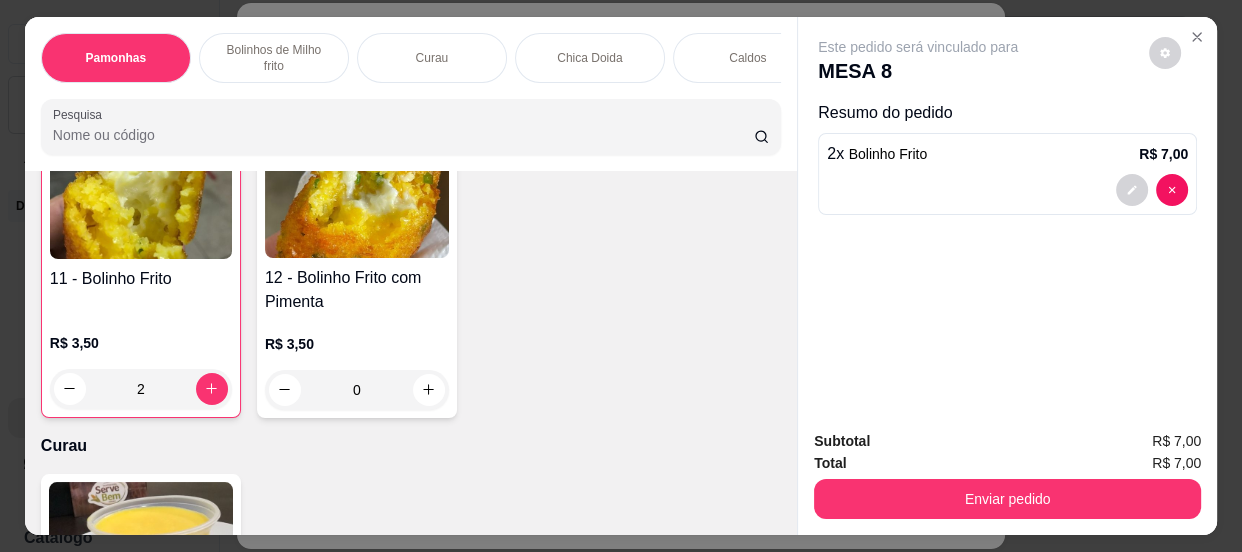 scroll, scrollTop: 1091, scrollLeft: 0, axis: vertical 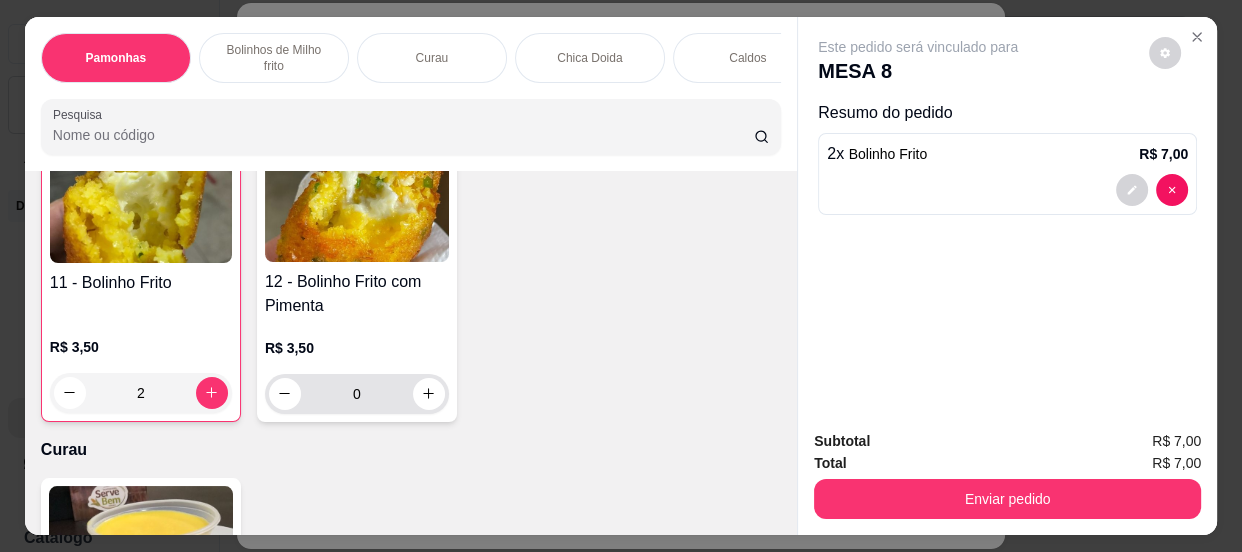 type on "2" 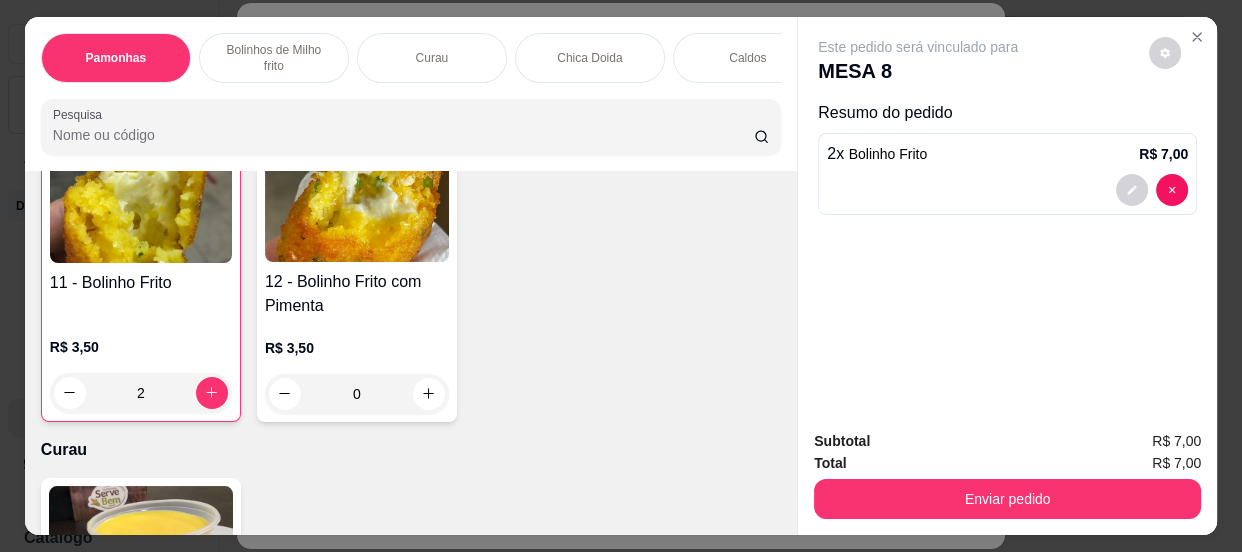 click on "0" at bounding box center (357, 394) 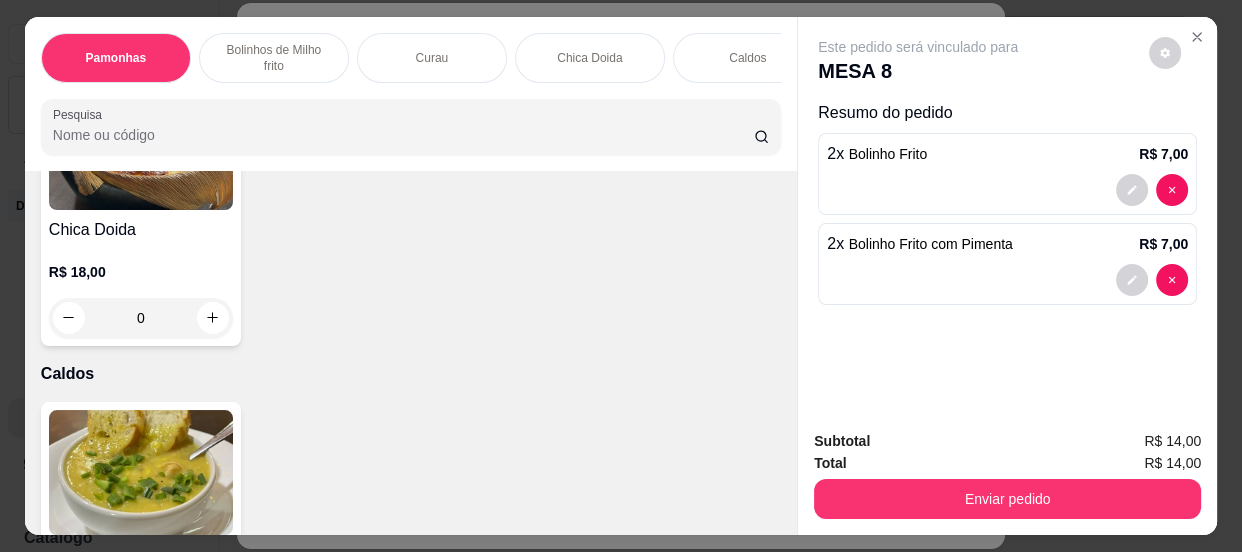 scroll, scrollTop: 2182, scrollLeft: 0, axis: vertical 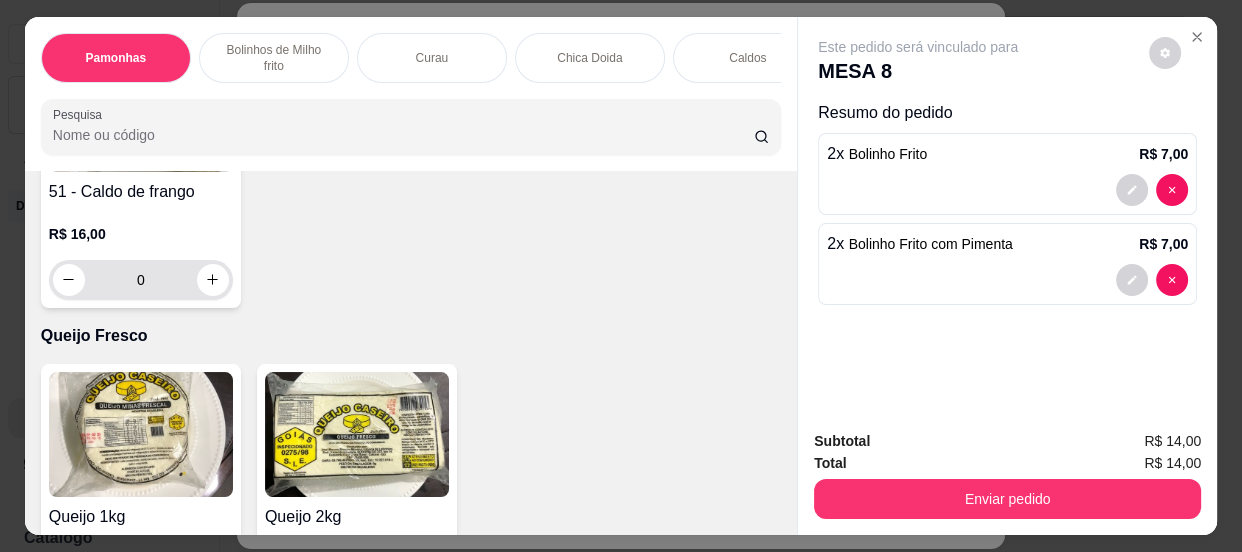 type on "2" 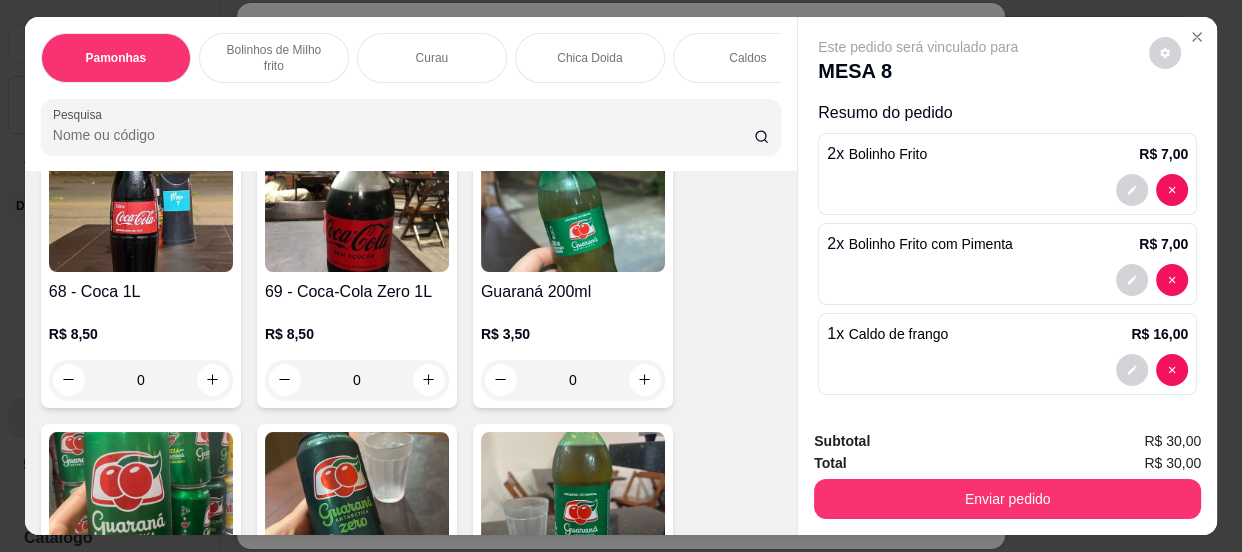 scroll, scrollTop: 3638, scrollLeft: 0, axis: vertical 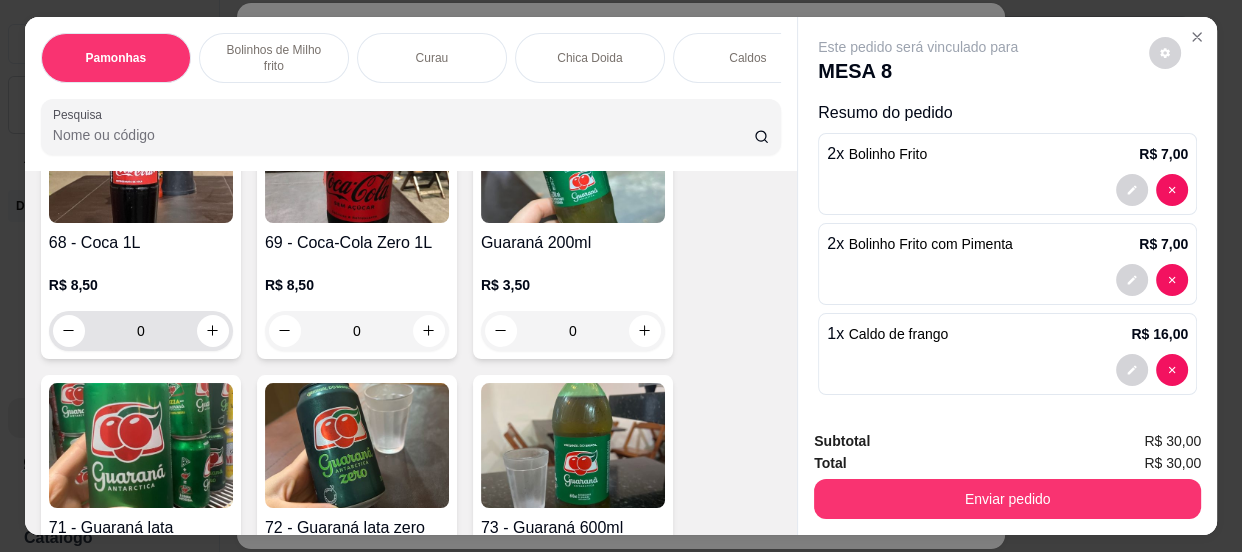 type on "1" 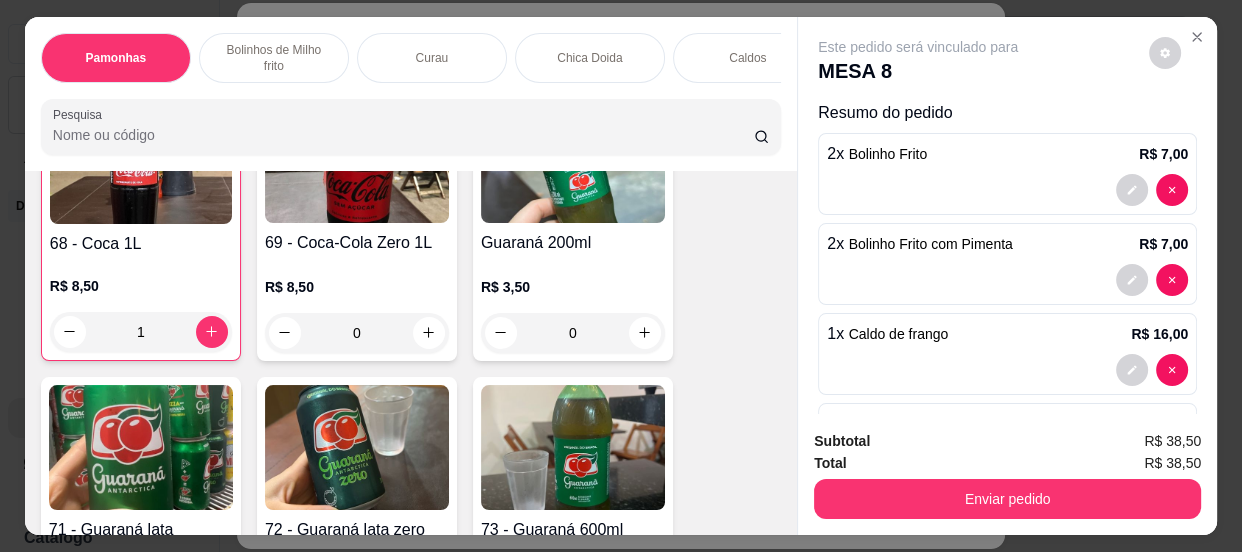 scroll, scrollTop: 3639, scrollLeft: 0, axis: vertical 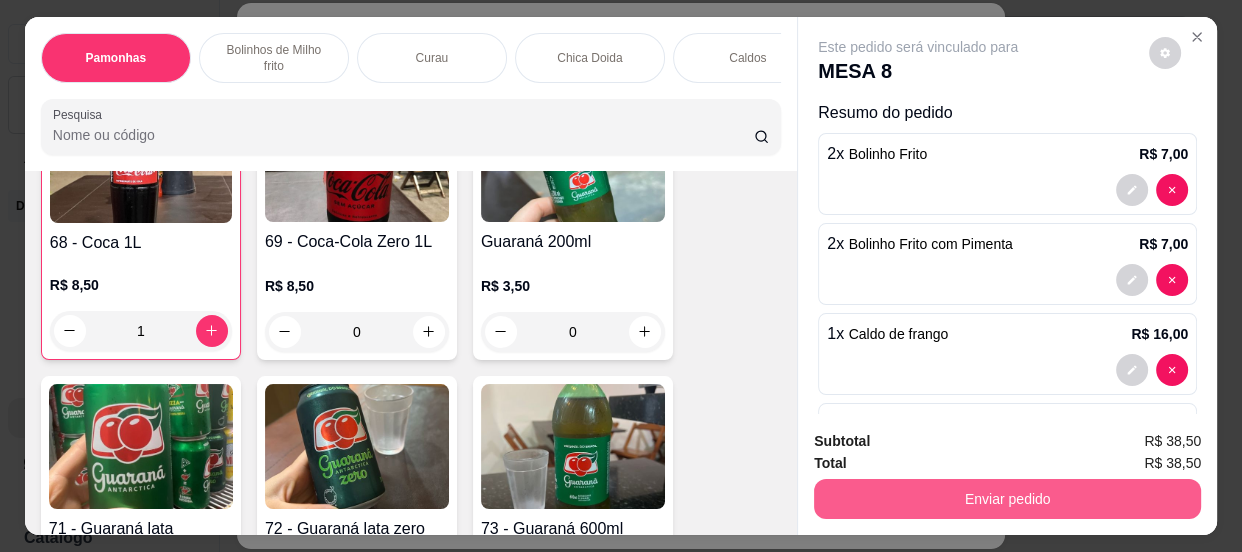 type on "1" 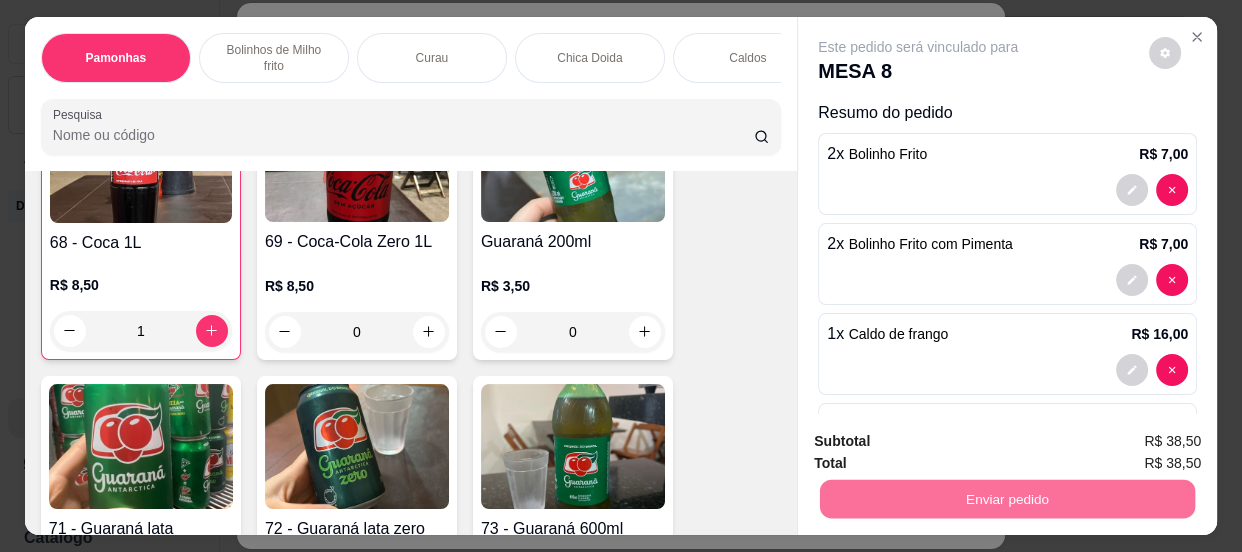 click on "Não registrar e enviar pedido" at bounding box center [942, 443] 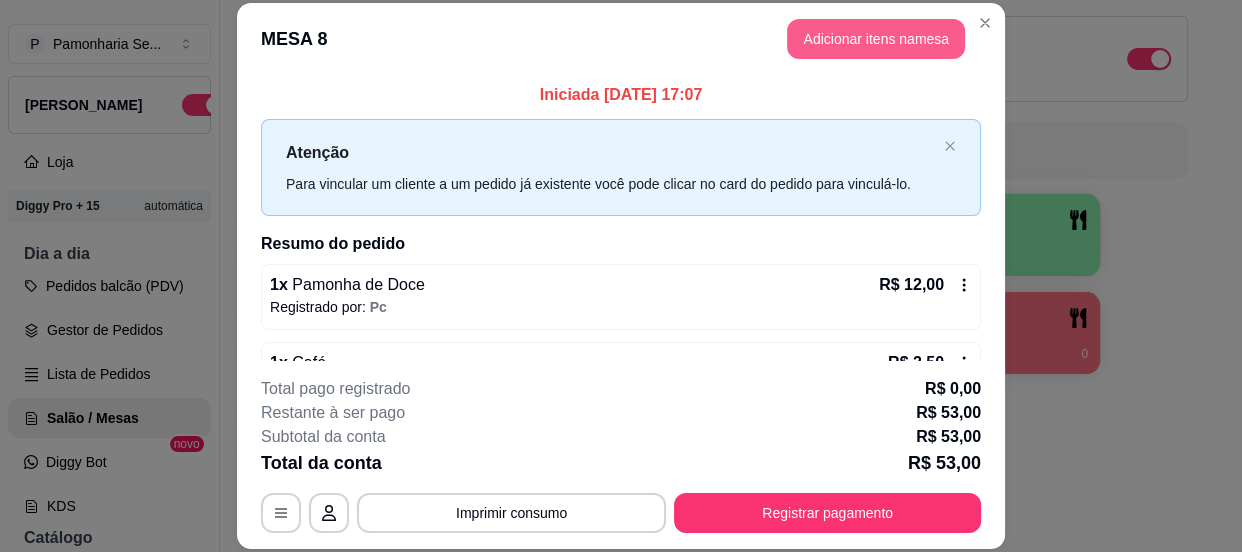 click on "Adicionar itens na  mesa" at bounding box center (876, 39) 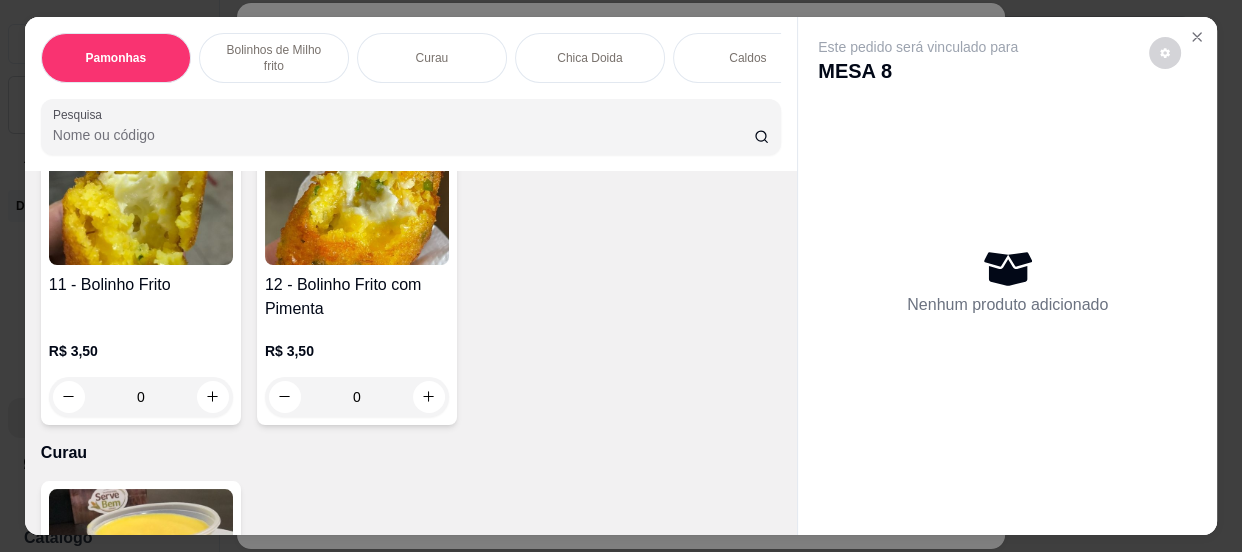 scroll, scrollTop: 1090, scrollLeft: 0, axis: vertical 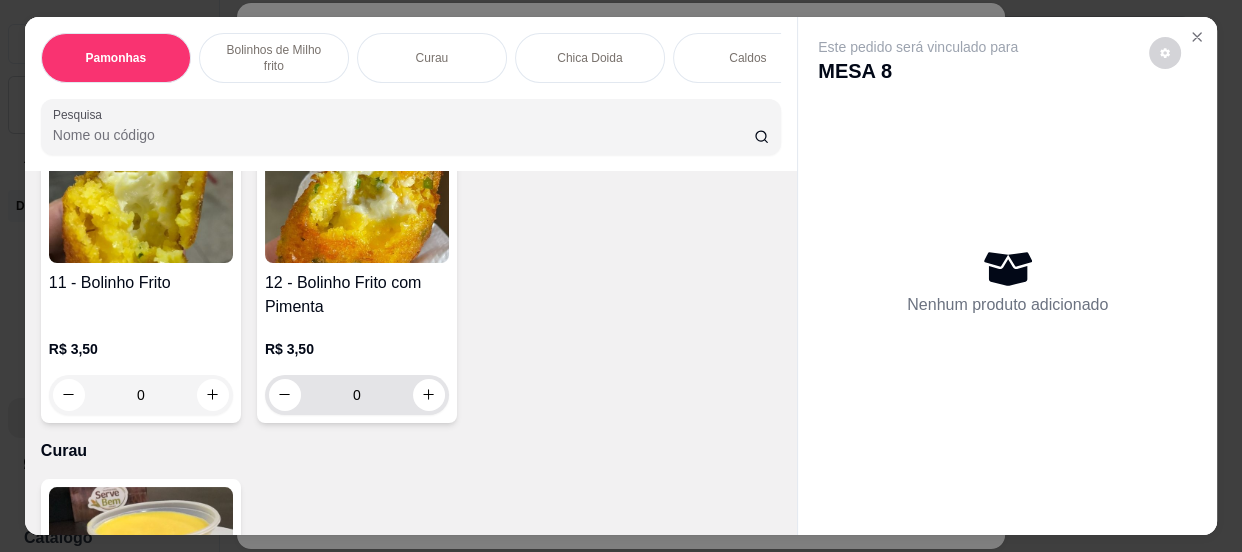 click on "0" at bounding box center (357, 395) 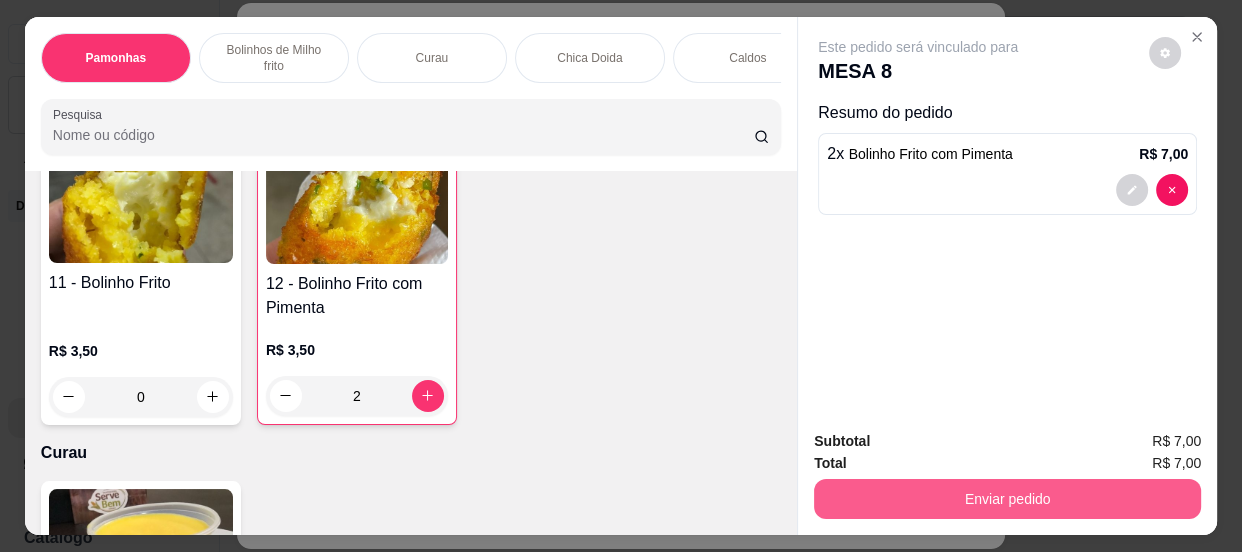 type on "2" 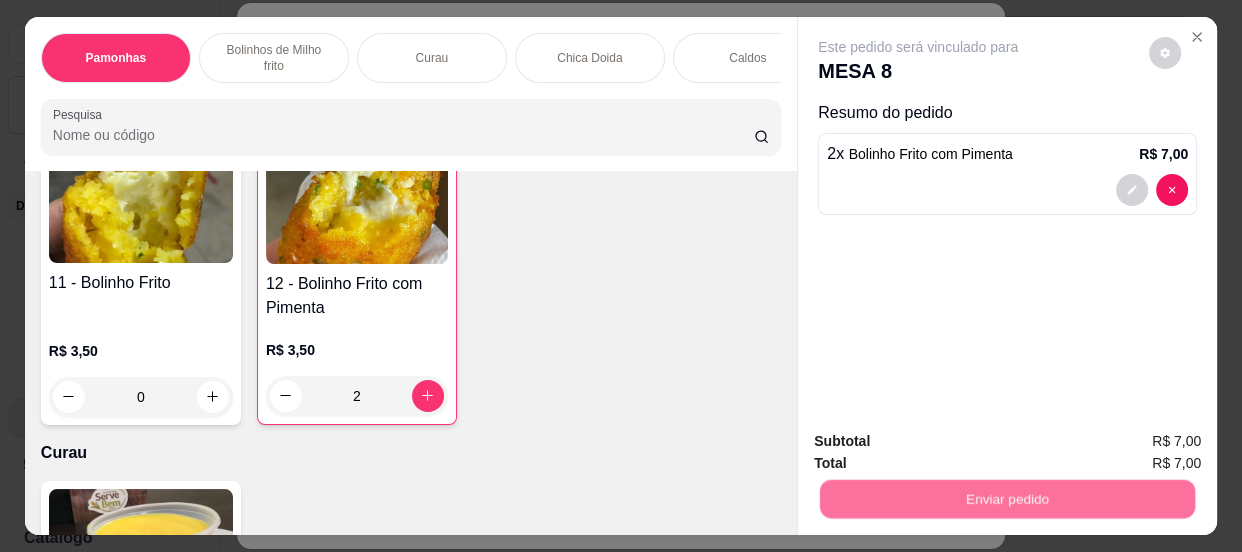 click on "Não registrar e enviar pedido" at bounding box center (942, 443) 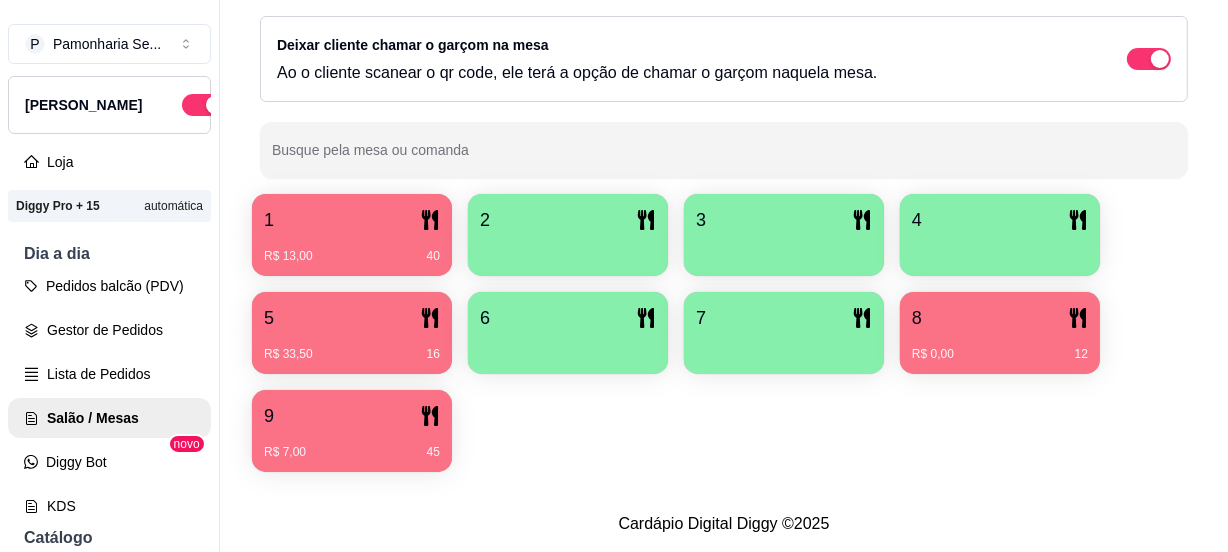 click on "5" at bounding box center (352, 318) 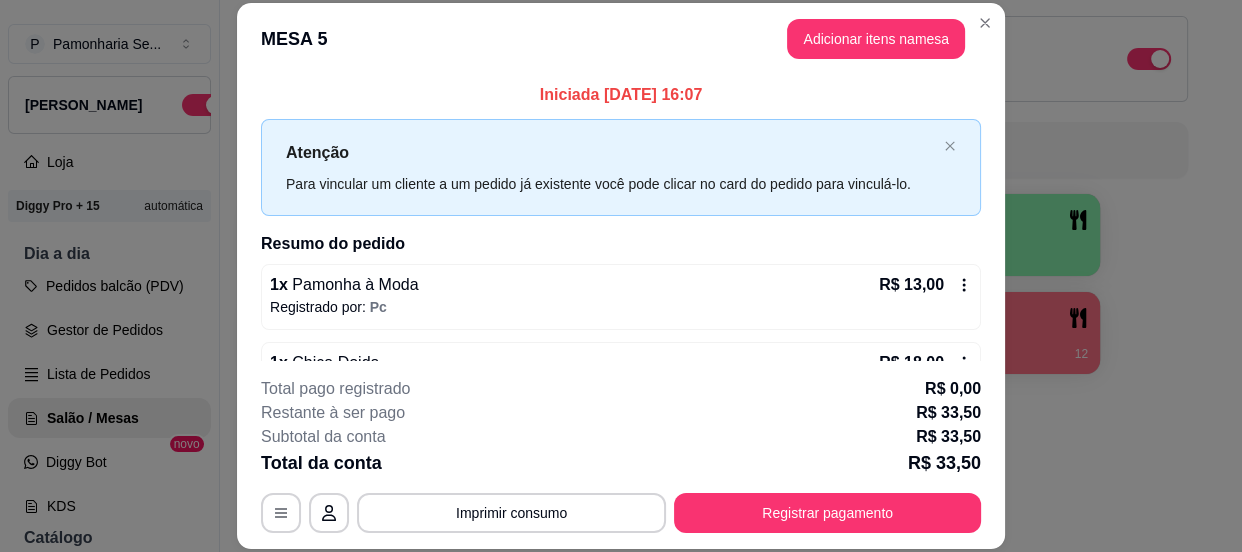 scroll, scrollTop: 131, scrollLeft: 0, axis: vertical 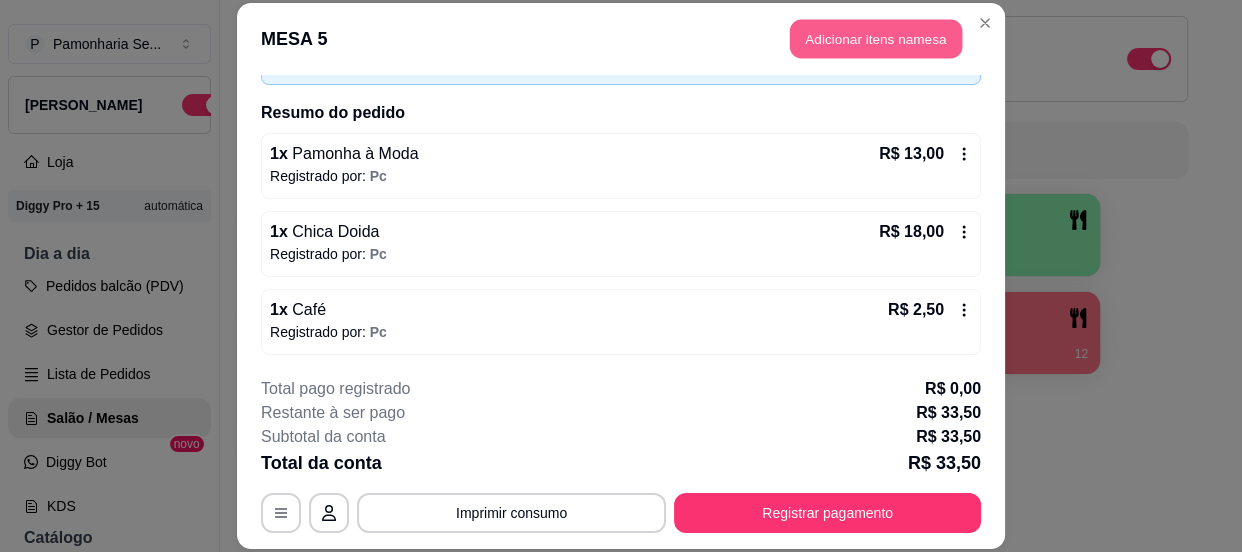 click on "Adicionar itens na  mesa" at bounding box center [876, 38] 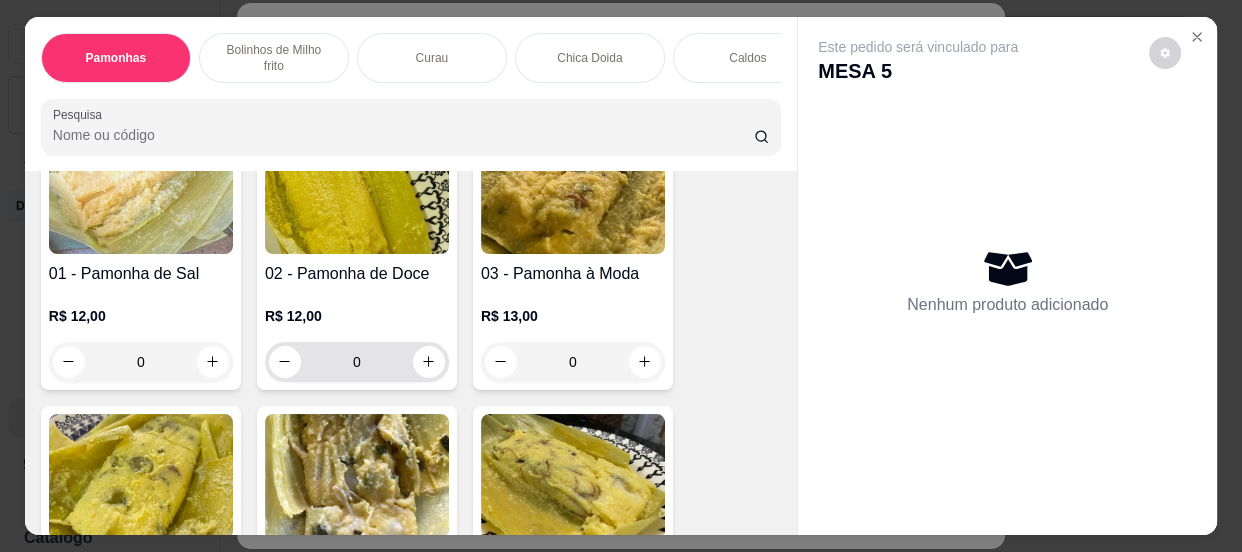 scroll, scrollTop: 181, scrollLeft: 0, axis: vertical 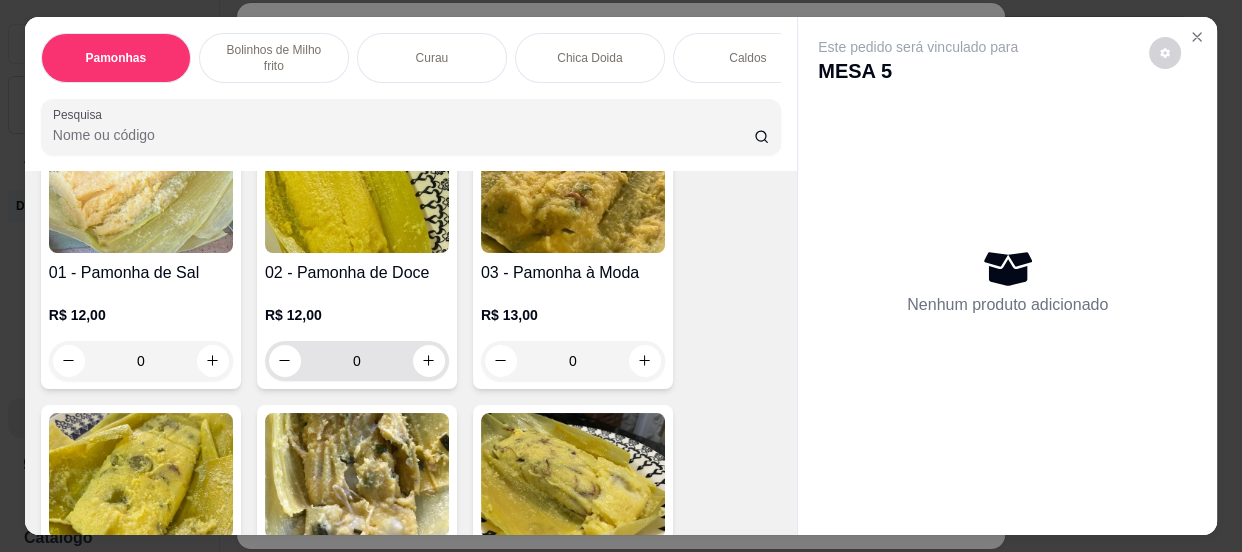 click on "0" at bounding box center [357, 361] 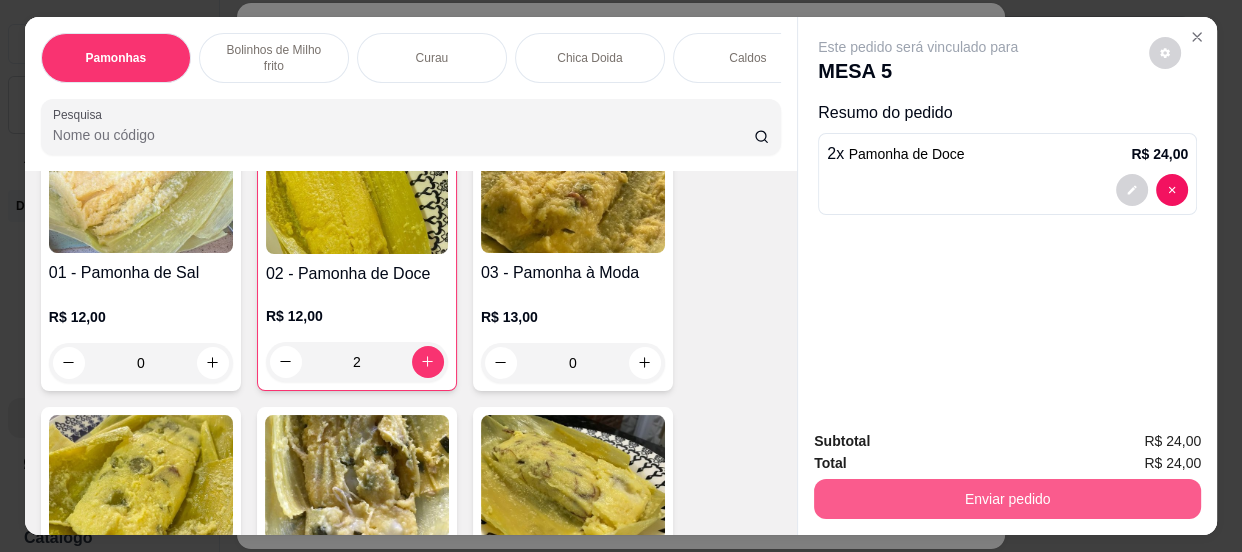 type on "2" 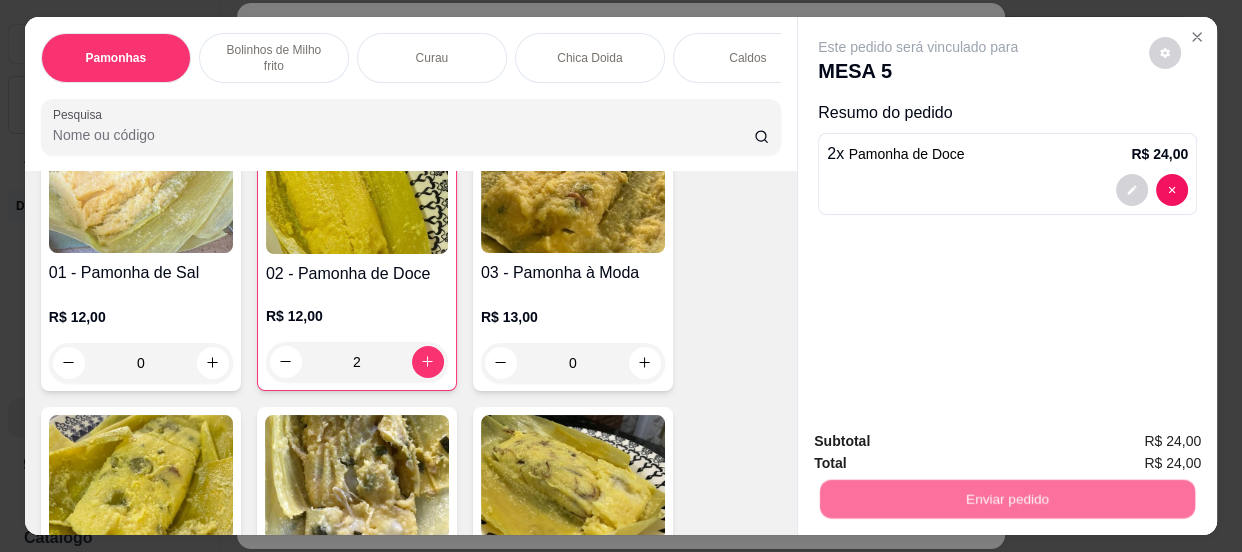 click on "Não registrar e enviar pedido" at bounding box center [942, 443] 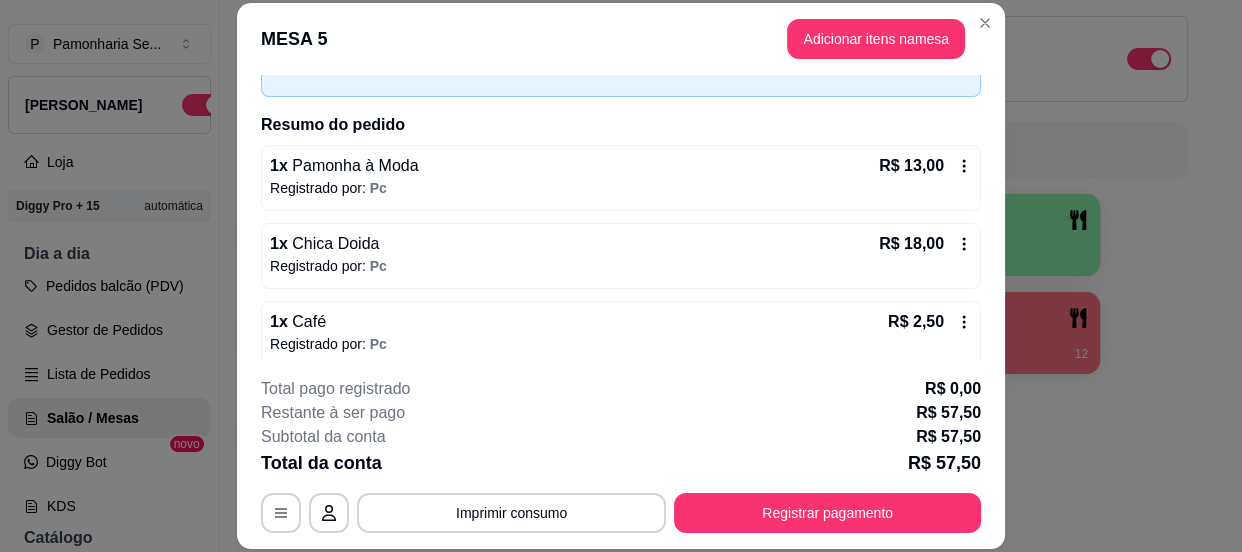 scroll, scrollTop: 210, scrollLeft: 0, axis: vertical 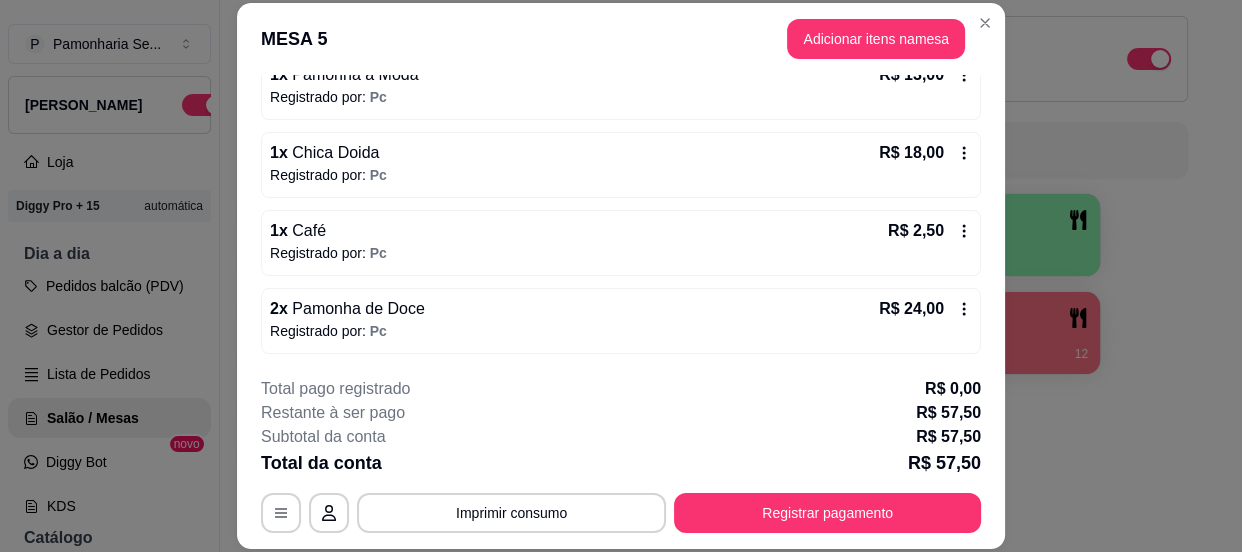 click on "Registrar pagamento" at bounding box center (827, 513) 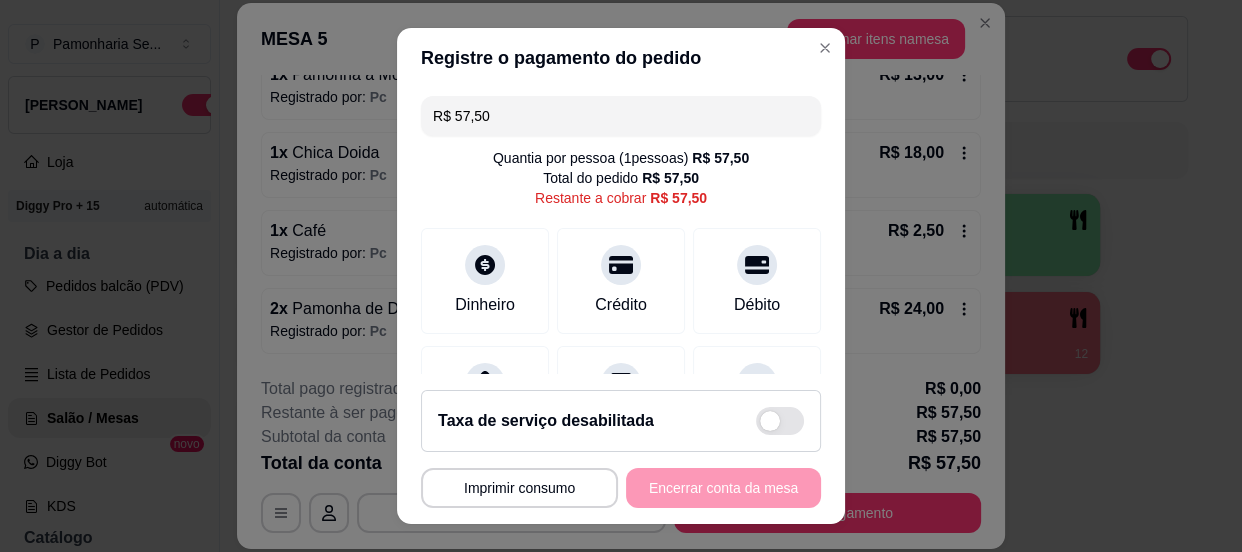 drag, startPoint x: 746, startPoint y: 256, endPoint x: 724, endPoint y: 338, distance: 84.89994 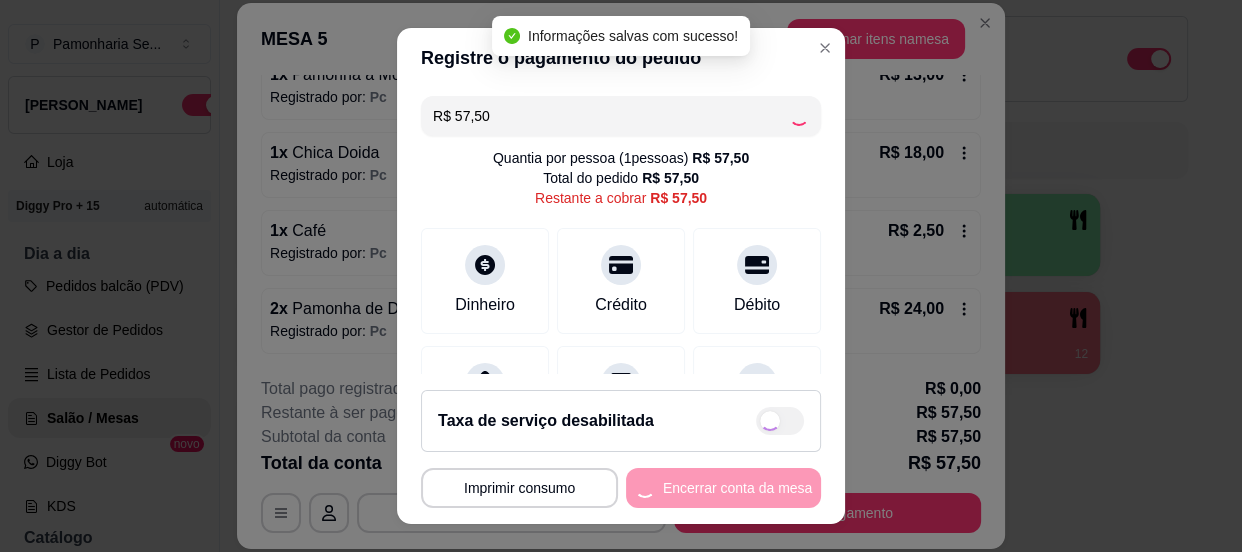 type on "R$ 0,00" 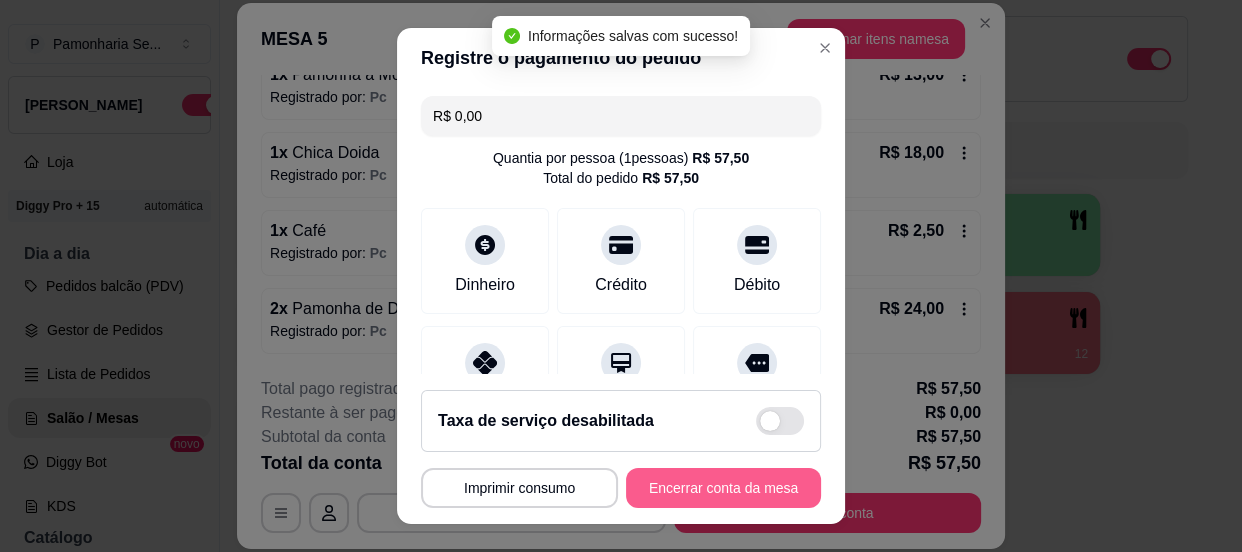 click on "Encerrar conta da mesa" at bounding box center [723, 488] 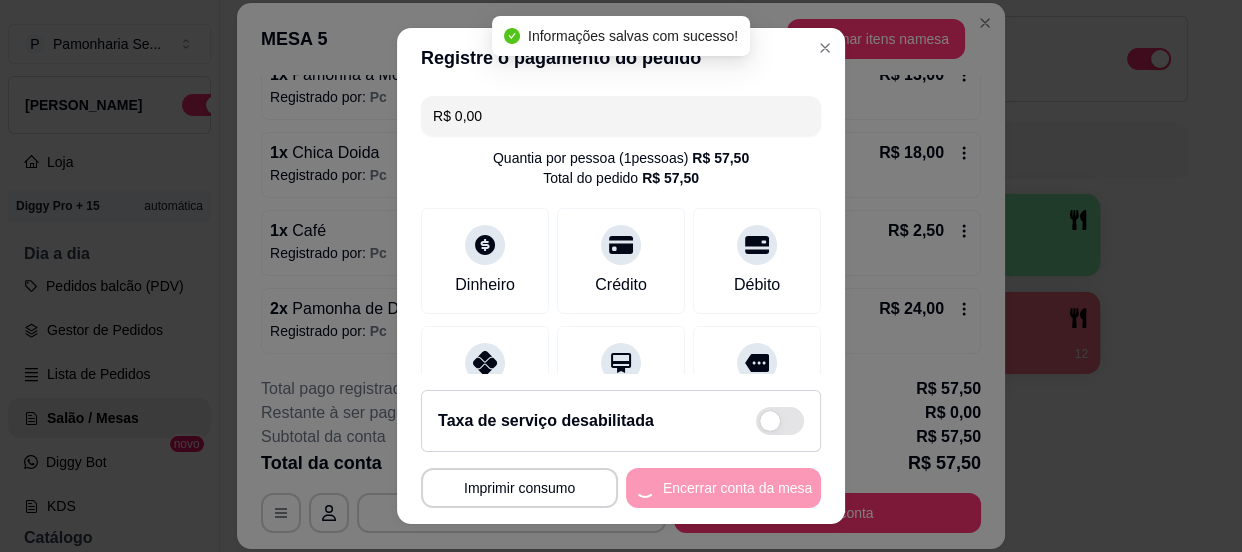 scroll, scrollTop: 0, scrollLeft: 0, axis: both 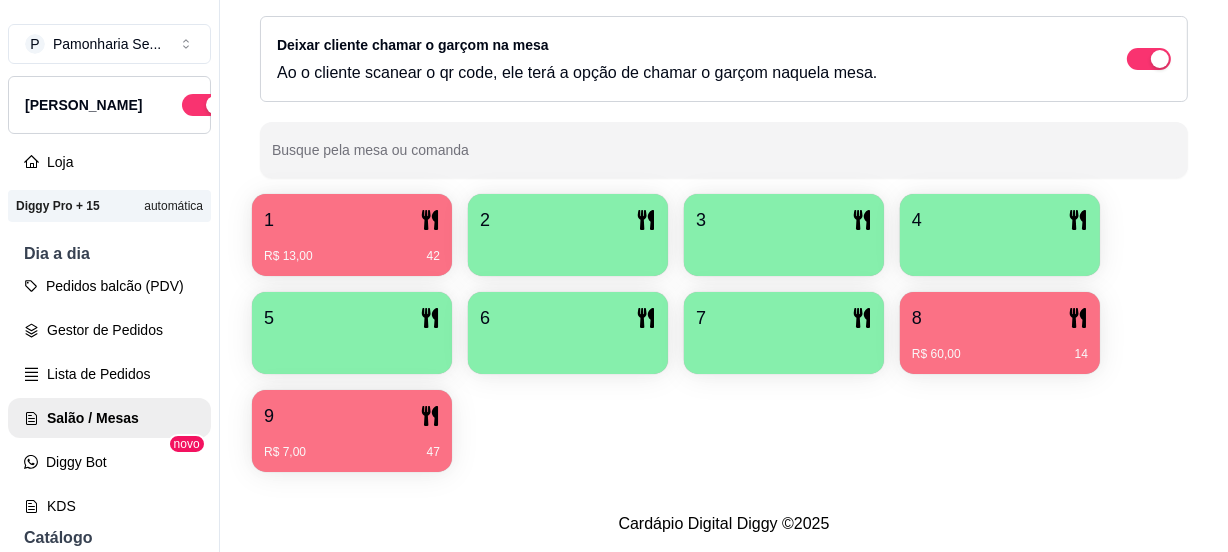 click on "4" at bounding box center (1000, 220) 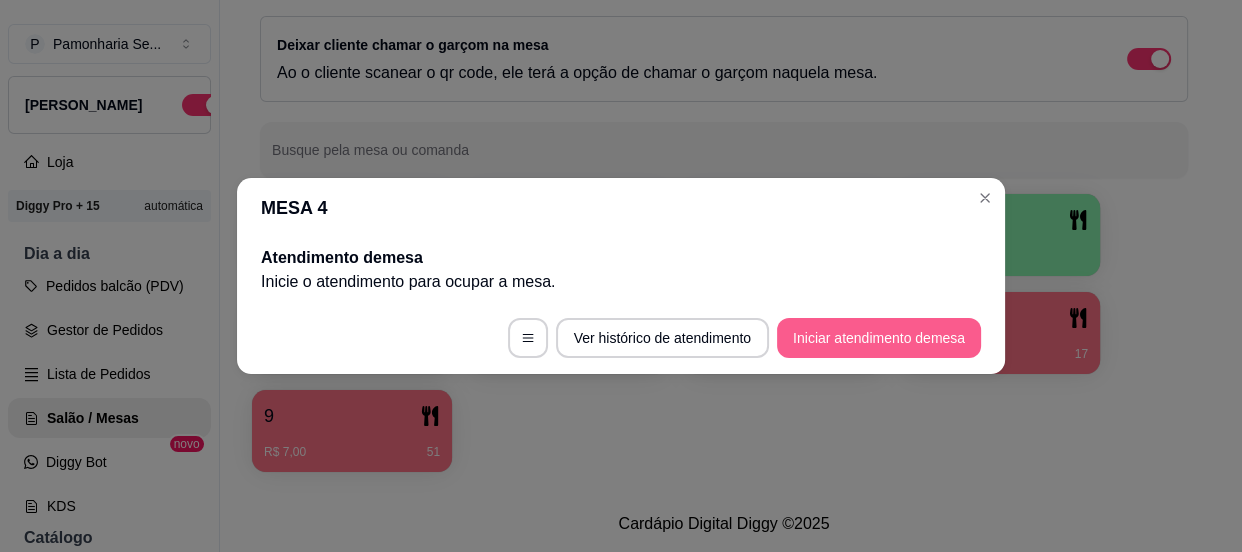 click on "Iniciar atendimento de  mesa" at bounding box center [879, 338] 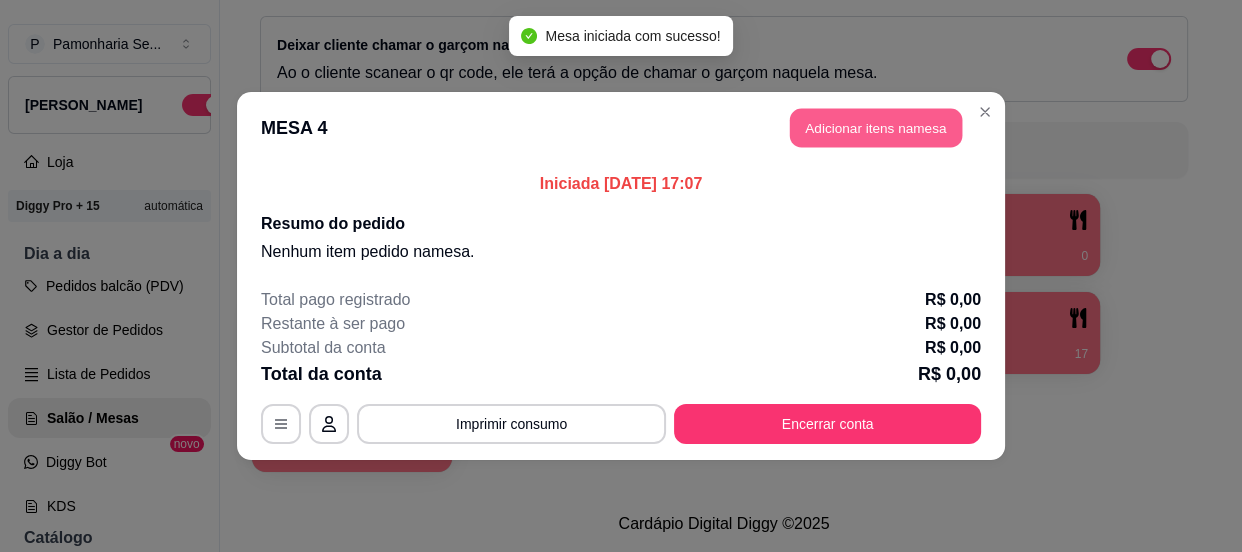 click on "Adicionar itens na  mesa" at bounding box center (876, 128) 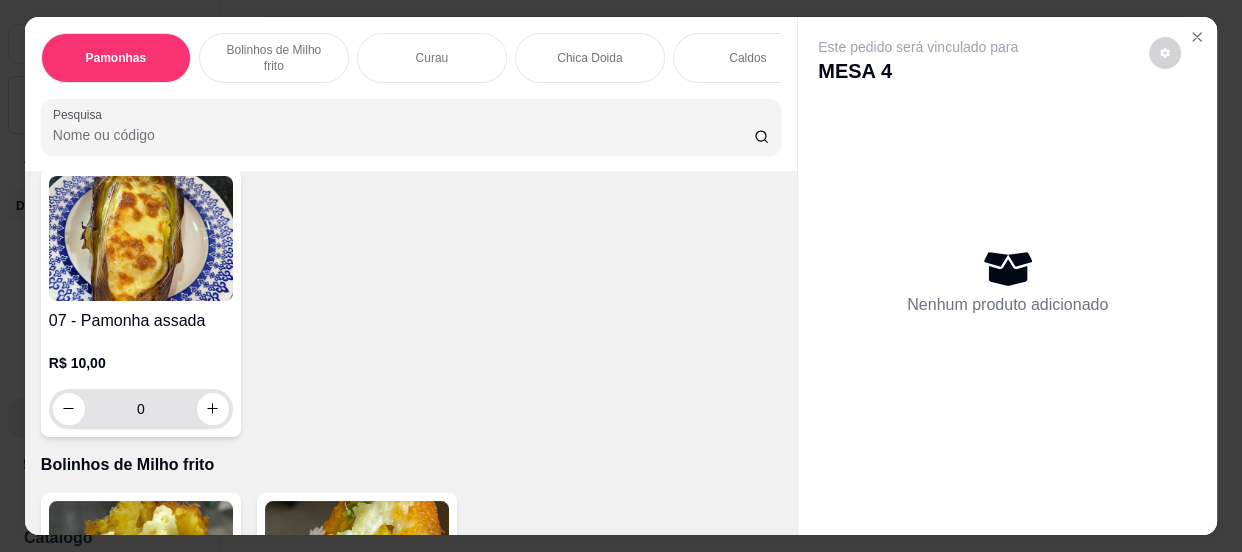 scroll, scrollTop: 1090, scrollLeft: 0, axis: vertical 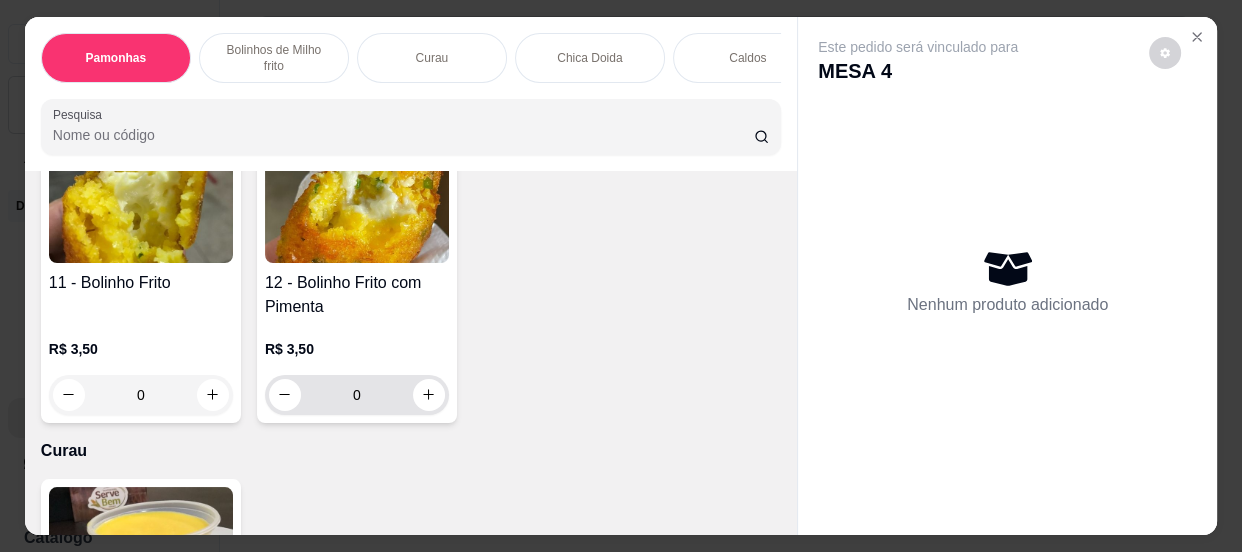 click on "0" at bounding box center [357, 395] 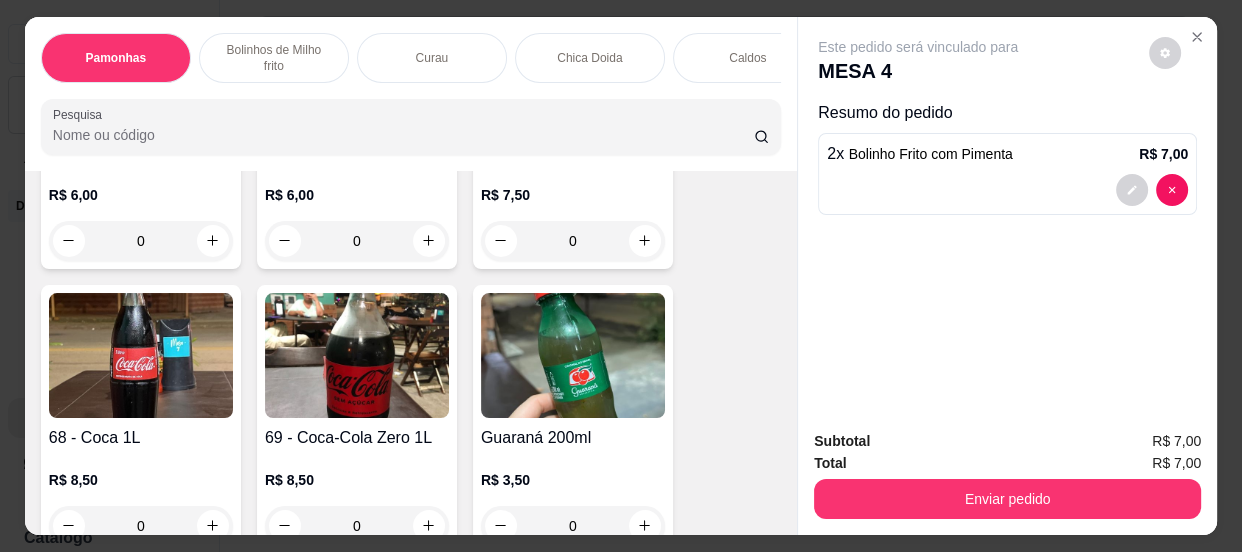 scroll, scrollTop: 3636, scrollLeft: 0, axis: vertical 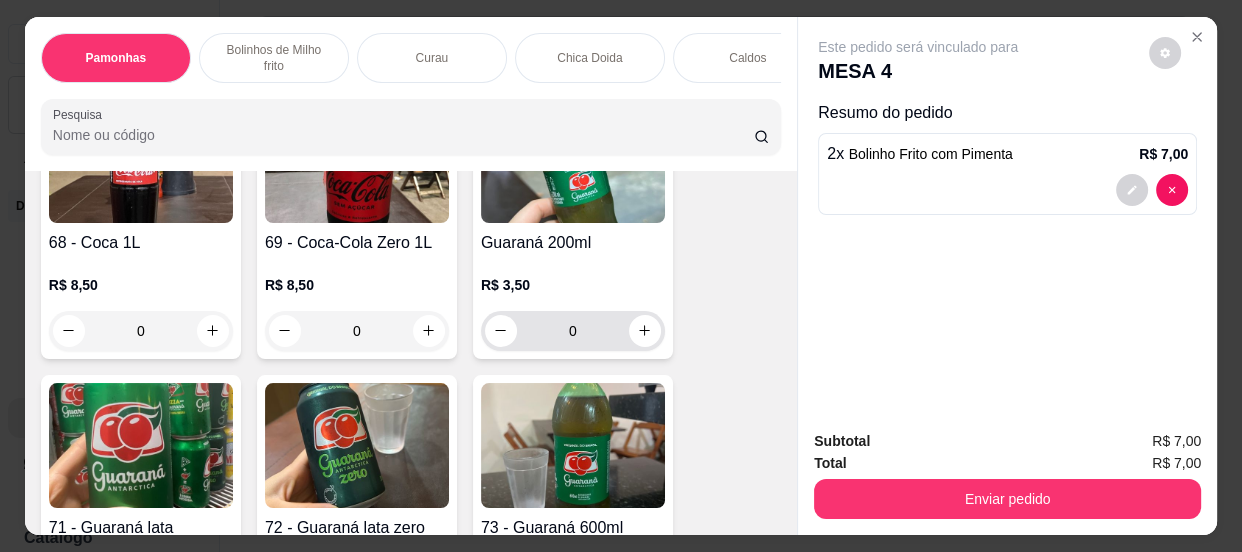 type on "2" 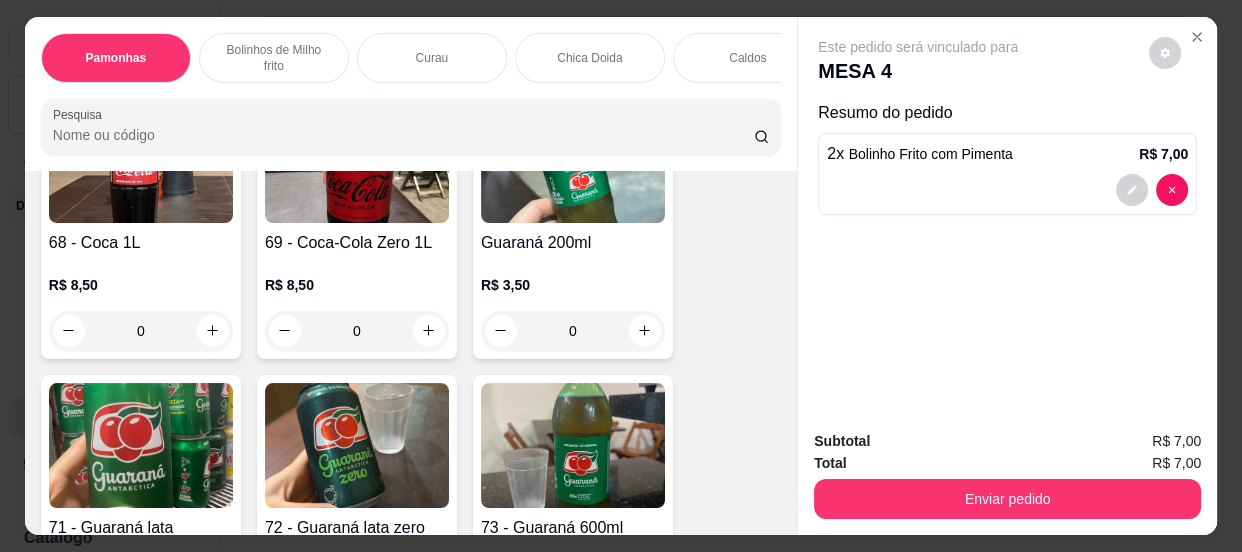 click on "0" at bounding box center [573, 331] 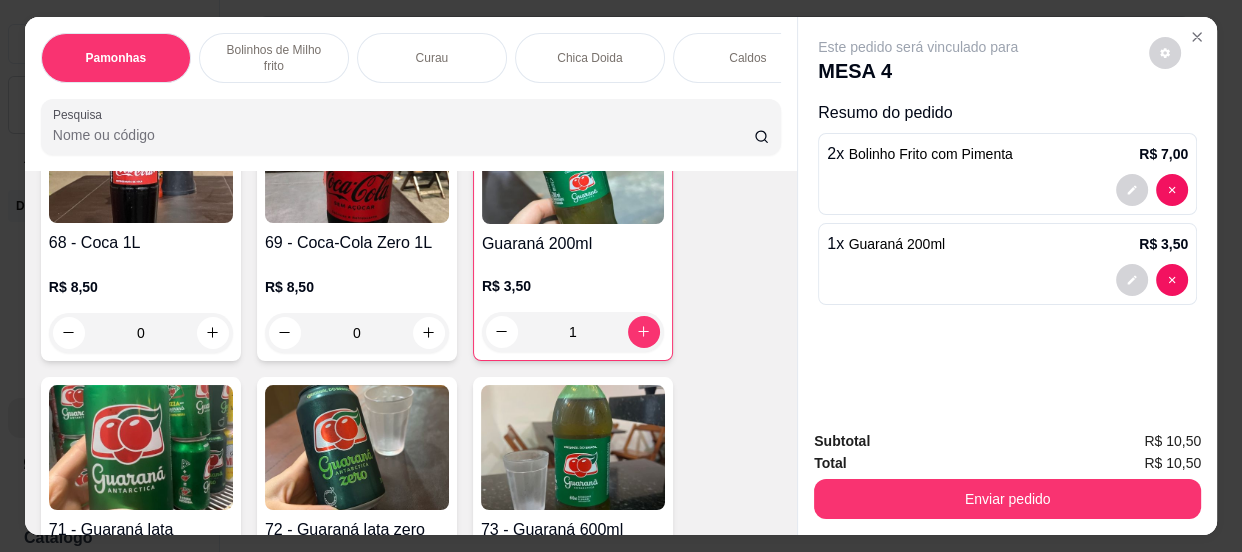 type on "1" 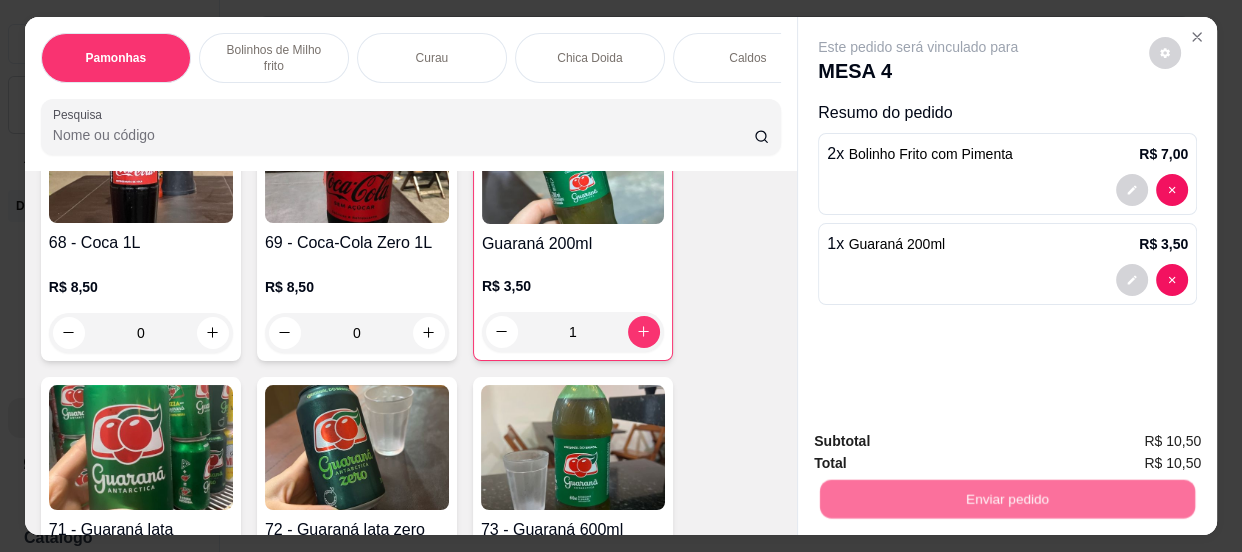 click on "Não registrar e enviar pedido" at bounding box center [942, 443] 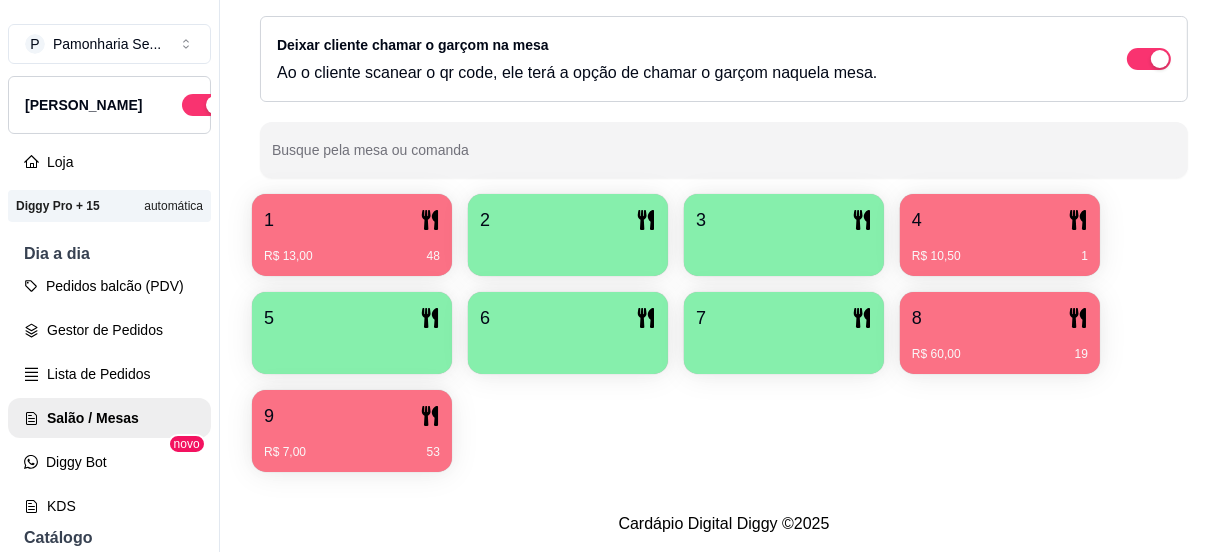 click on "R$ 60,00" at bounding box center [936, 354] 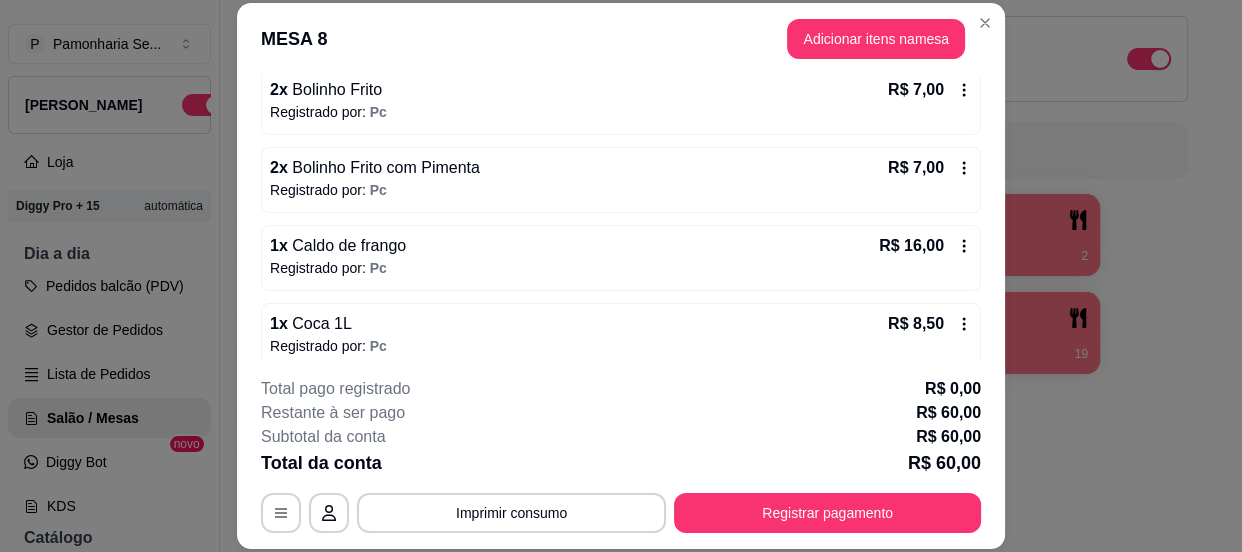 scroll, scrollTop: 442, scrollLeft: 0, axis: vertical 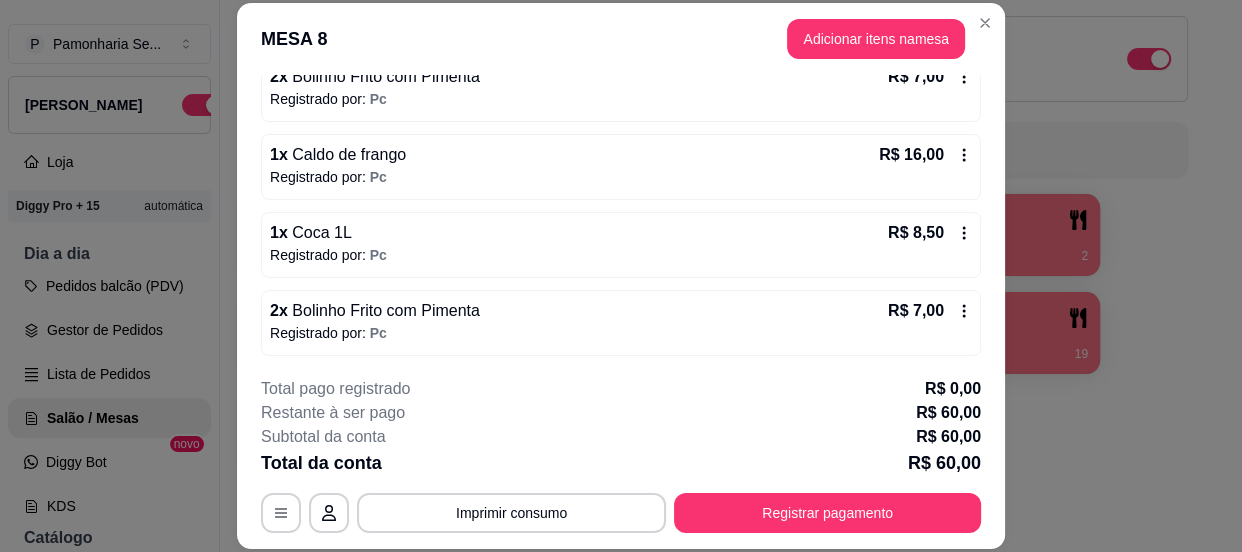 click 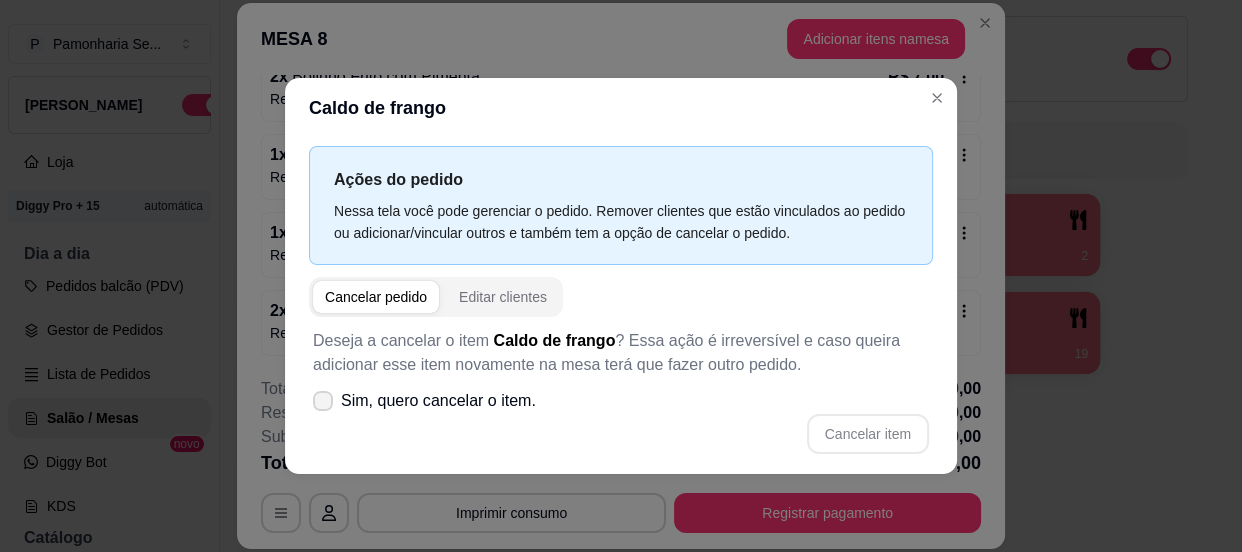 click 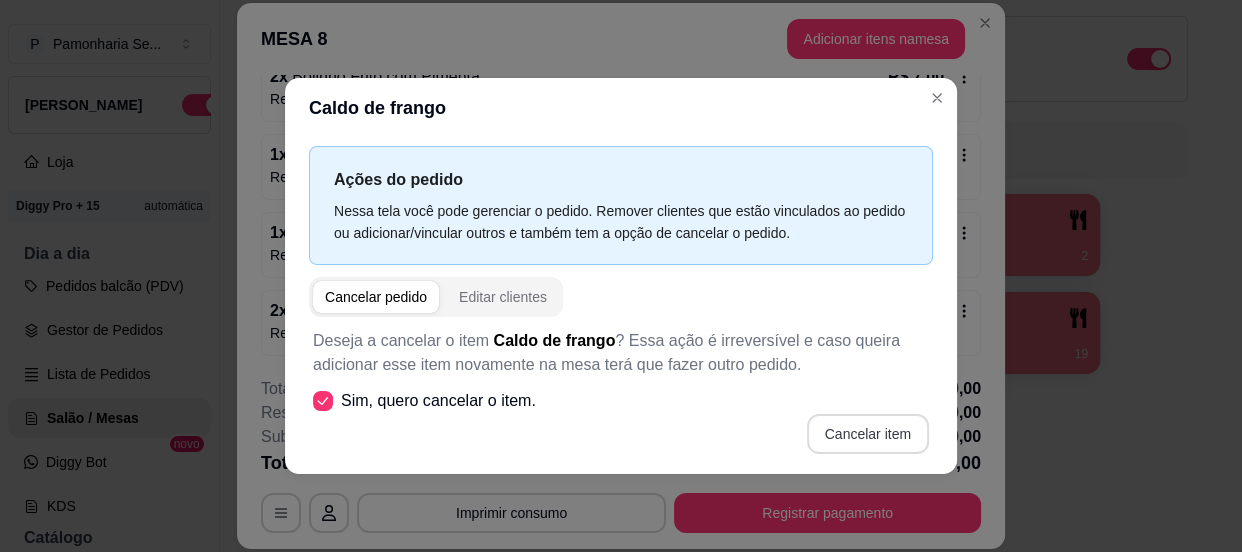 click on "Cancelar item" at bounding box center [868, 434] 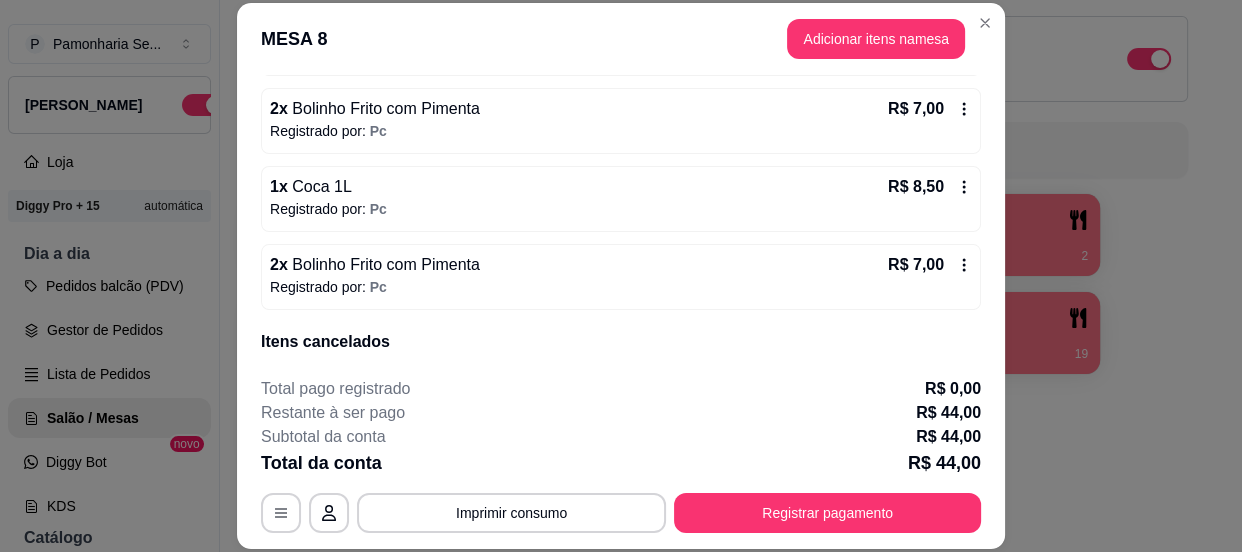 scroll, scrollTop: 351, scrollLeft: 0, axis: vertical 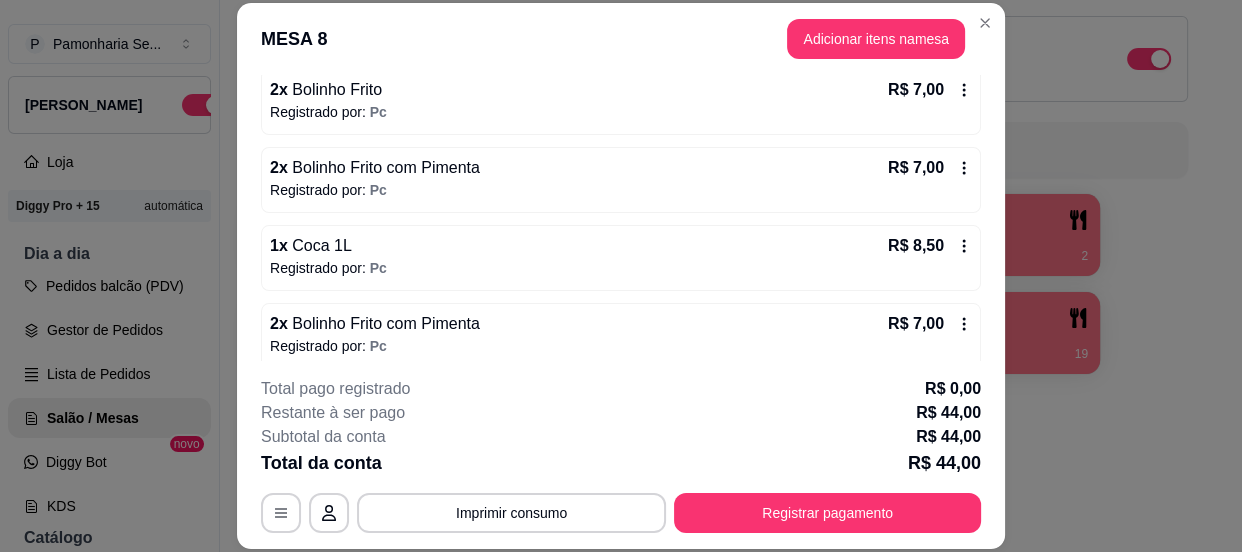 click 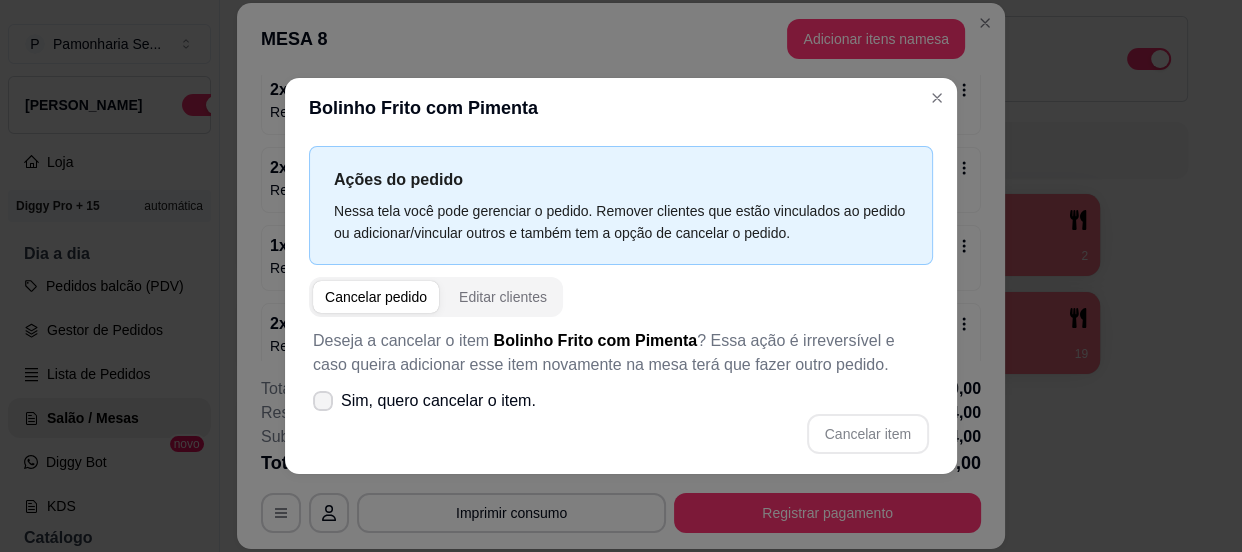 click 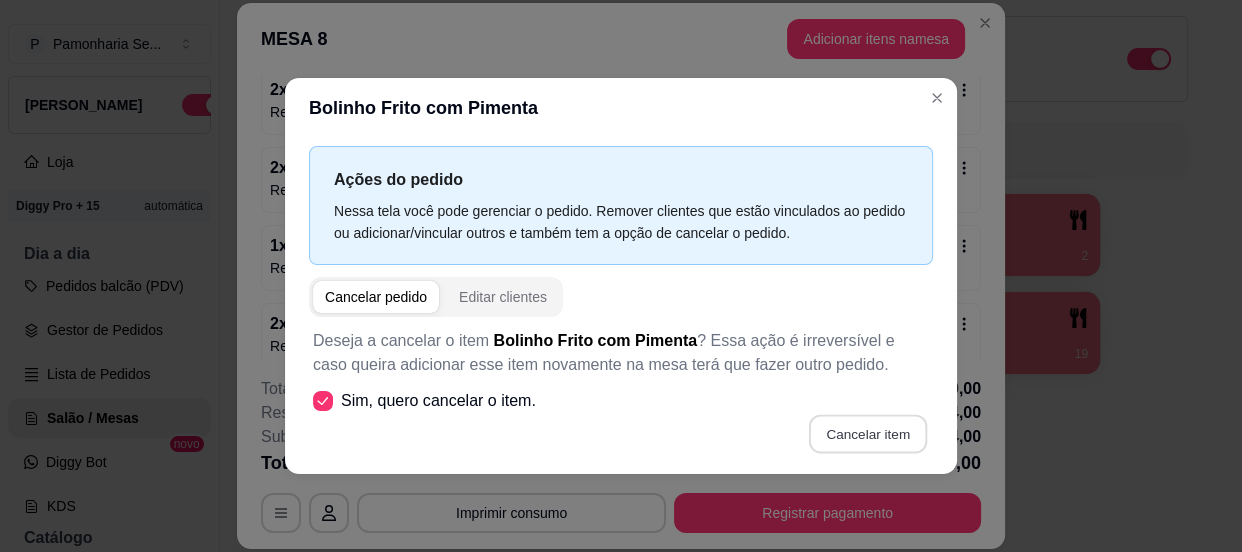 click on "Cancelar item" at bounding box center [867, 434] 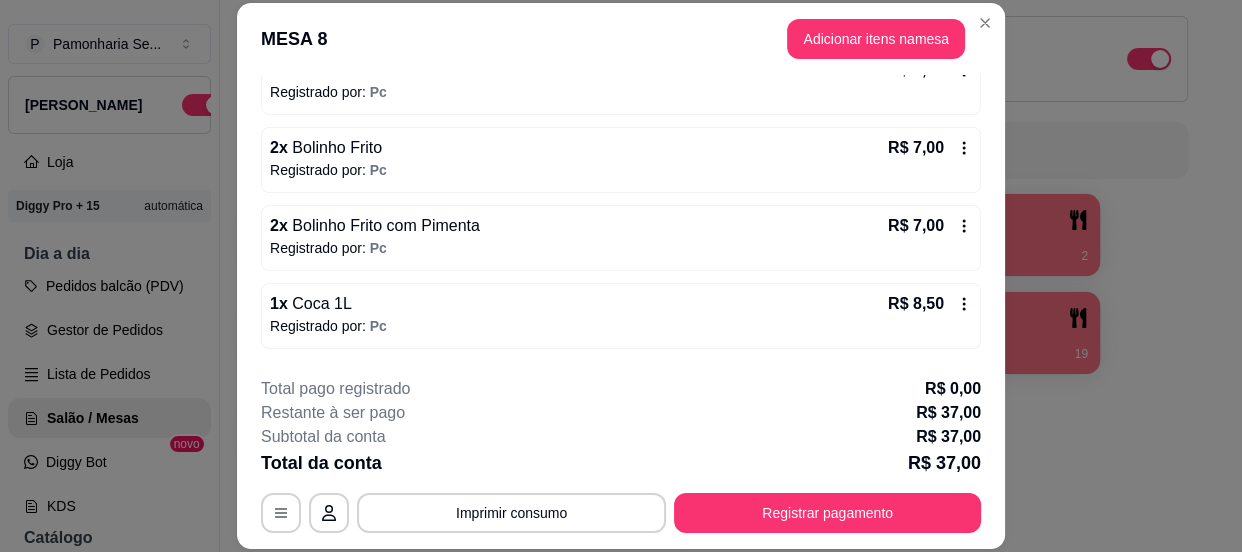scroll, scrollTop: 260, scrollLeft: 0, axis: vertical 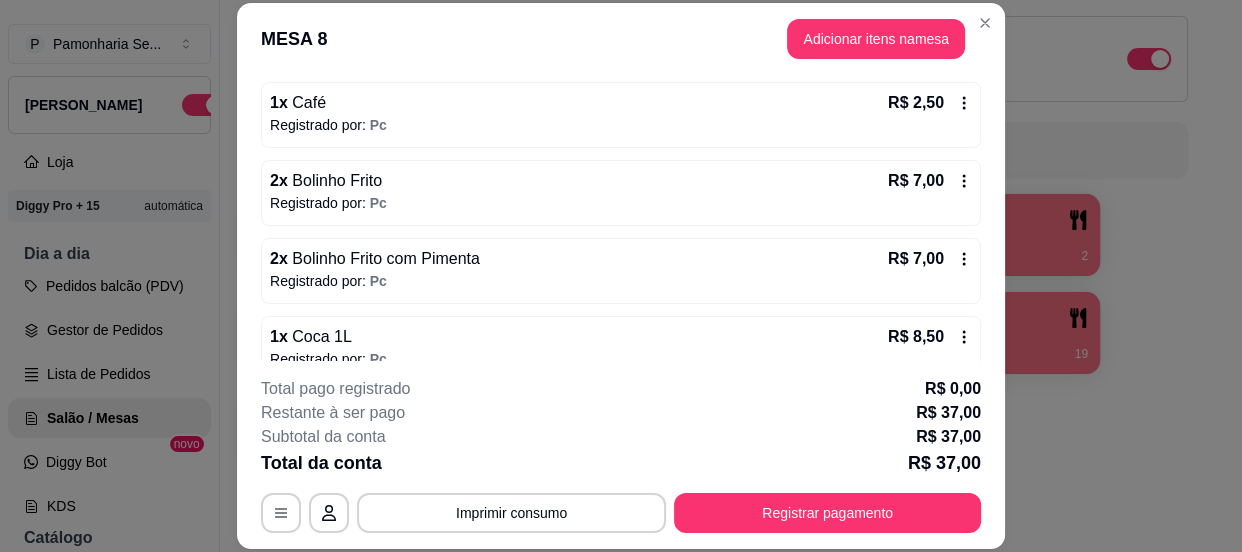 click 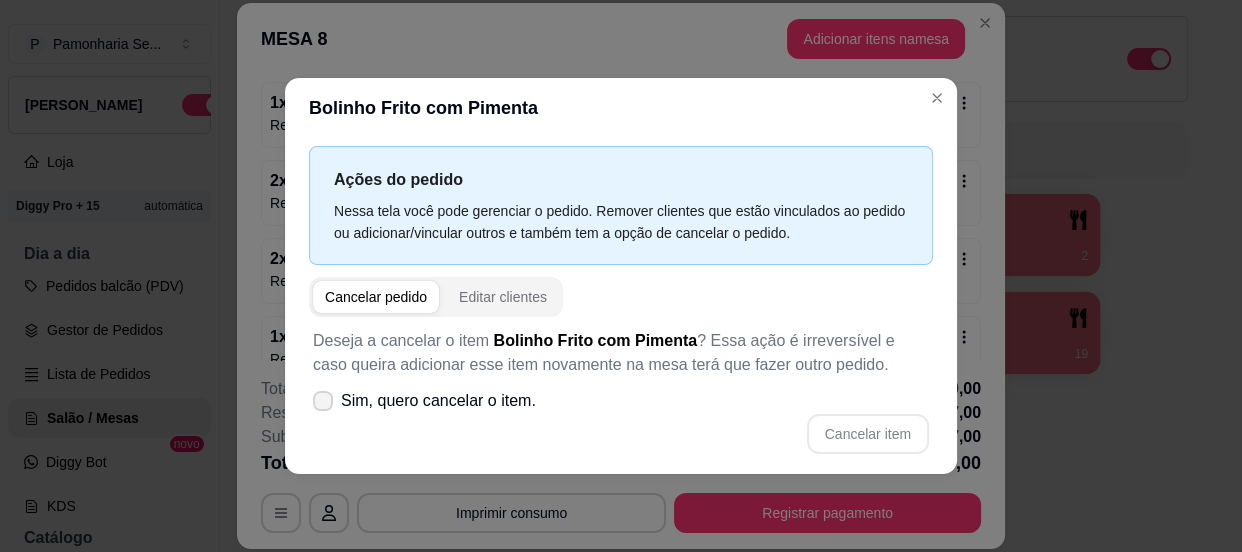 click on "Sim, quero cancelar o item." at bounding box center [438, 401] 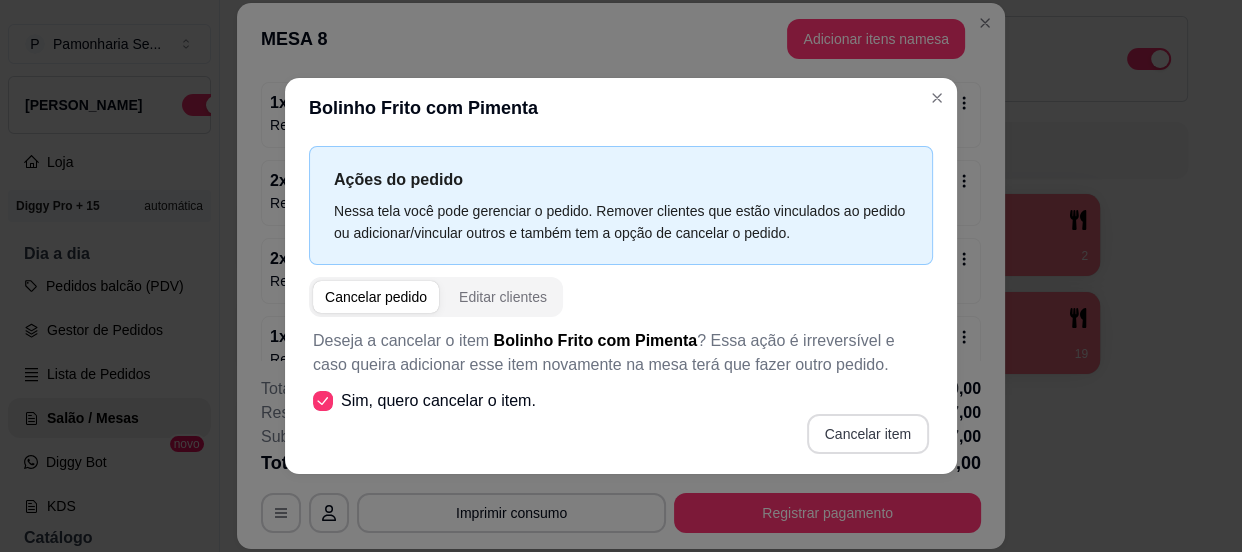 click on "Cancelar item" at bounding box center [868, 434] 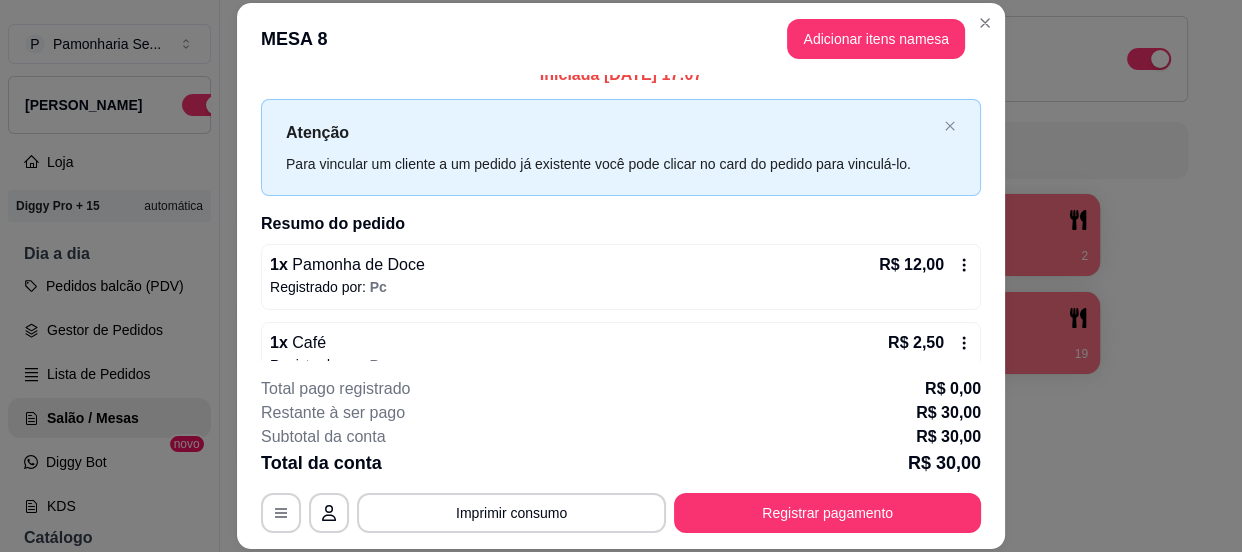 scroll, scrollTop: 0, scrollLeft: 0, axis: both 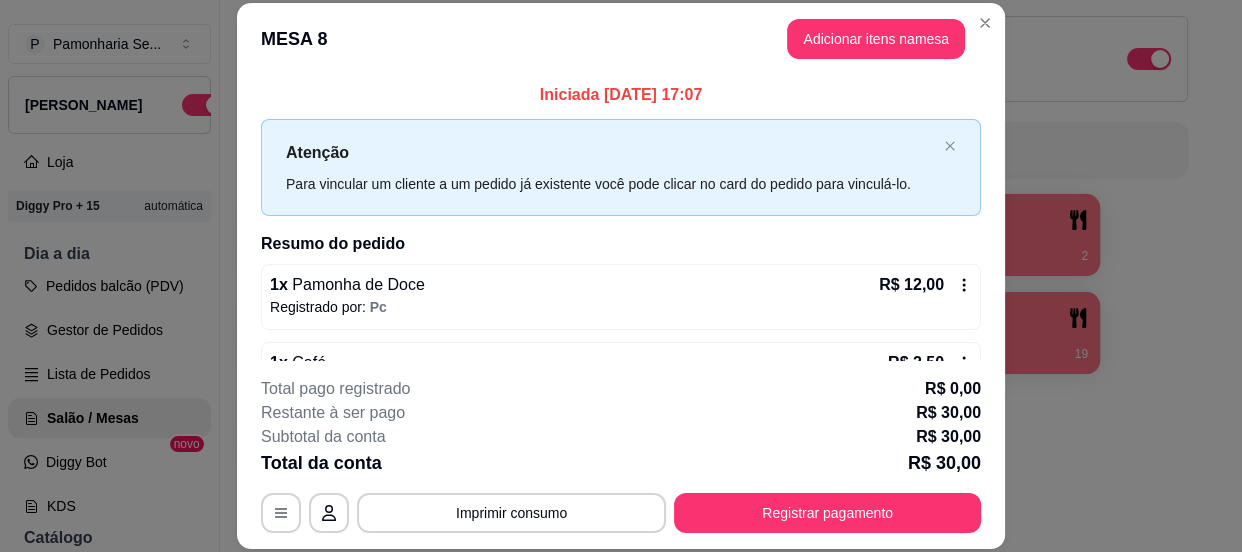 click 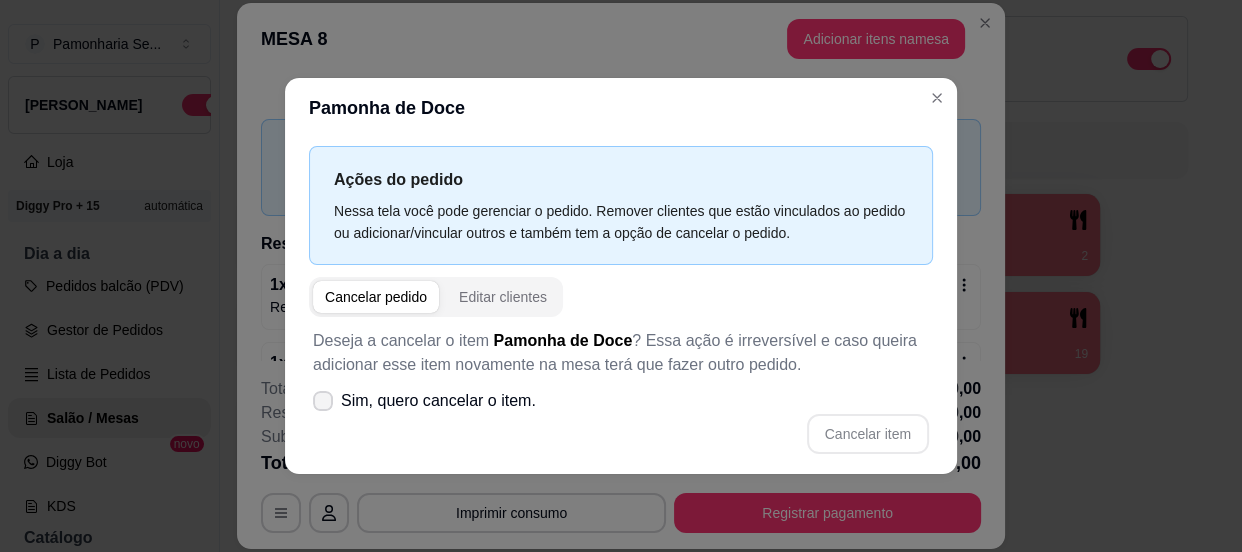 click on "Sim, quero cancelar o item." at bounding box center (424, 401) 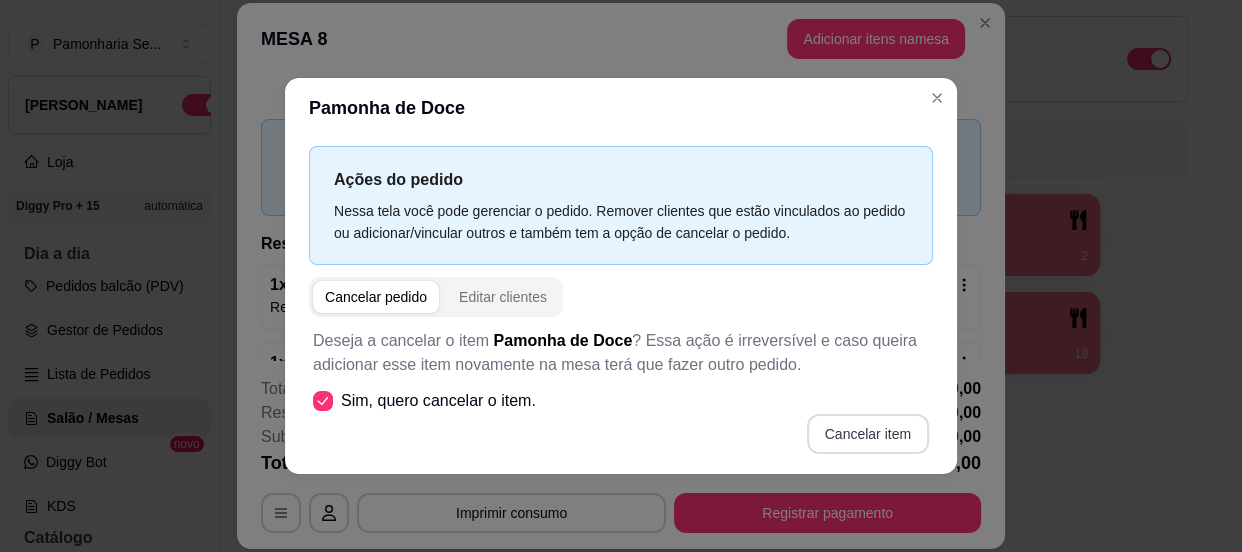 click on "Cancelar item" at bounding box center (868, 434) 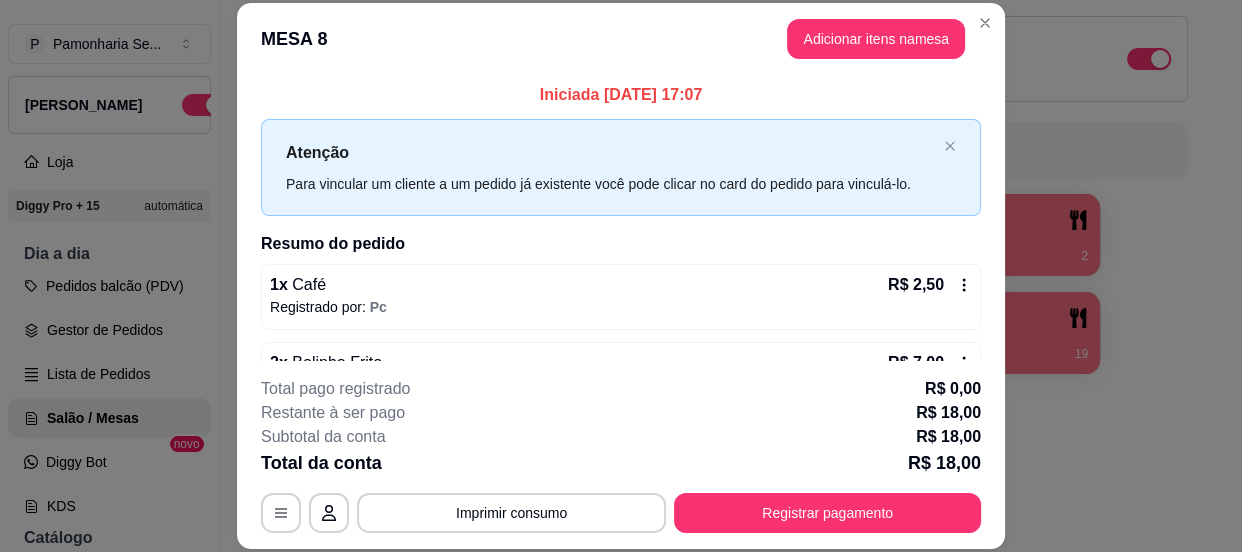 click 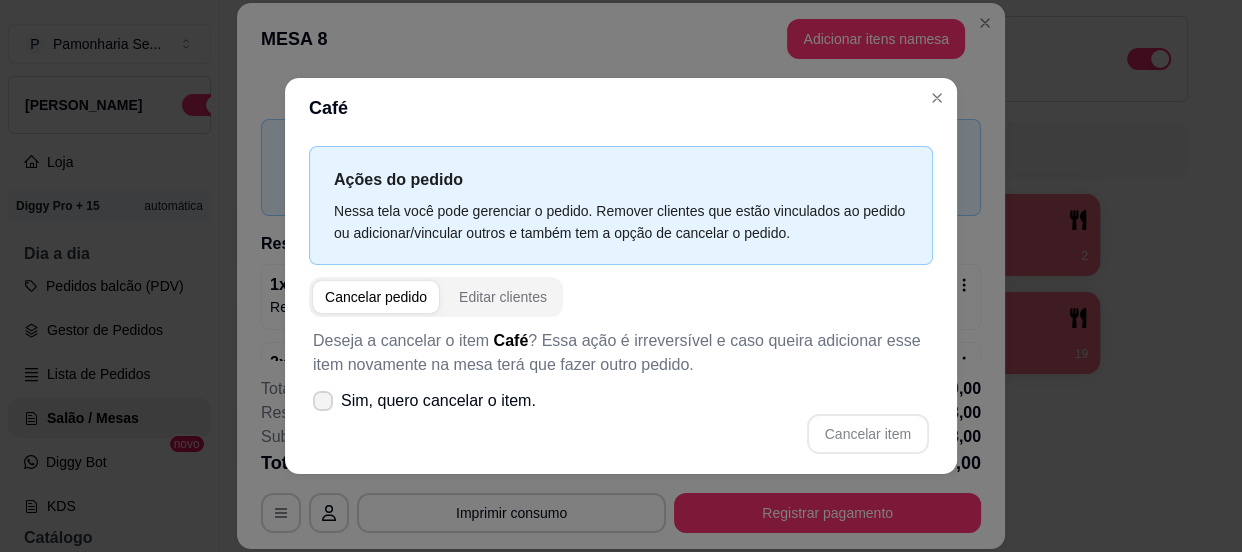 click on "Sim, quero cancelar o item." at bounding box center (424, 401) 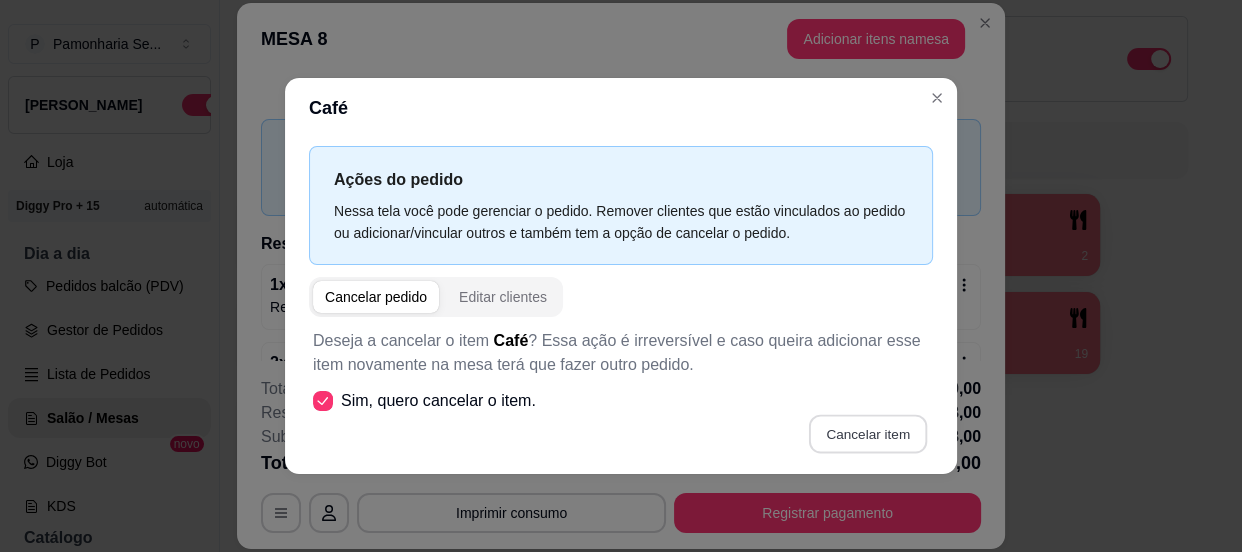 click on "Cancelar item" at bounding box center (867, 434) 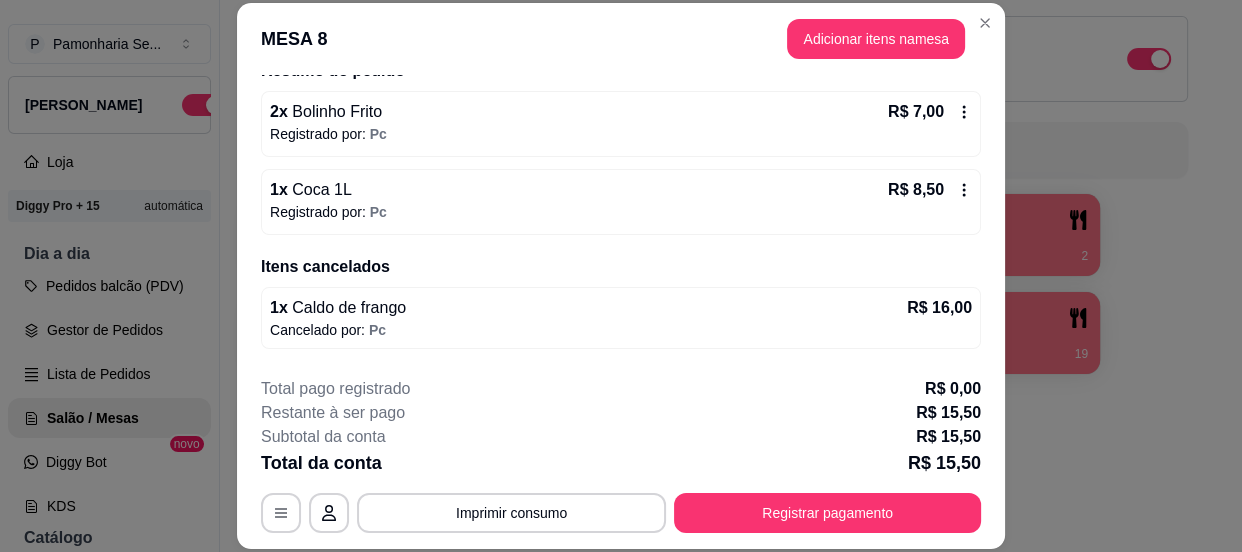 scroll, scrollTop: 272, scrollLeft: 0, axis: vertical 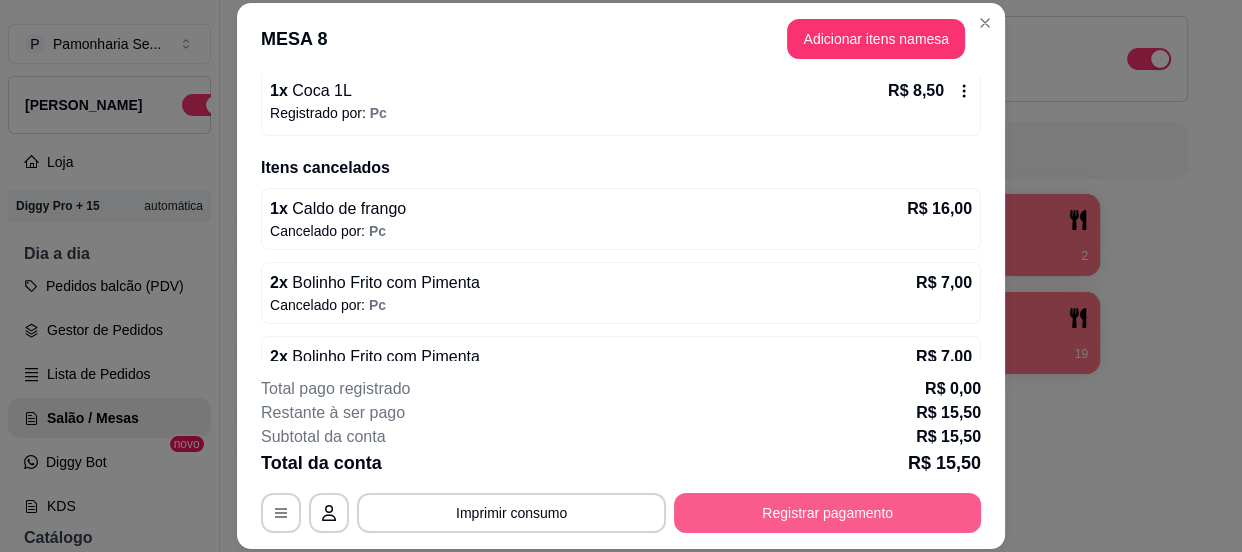 click on "Registrar pagamento" at bounding box center (827, 513) 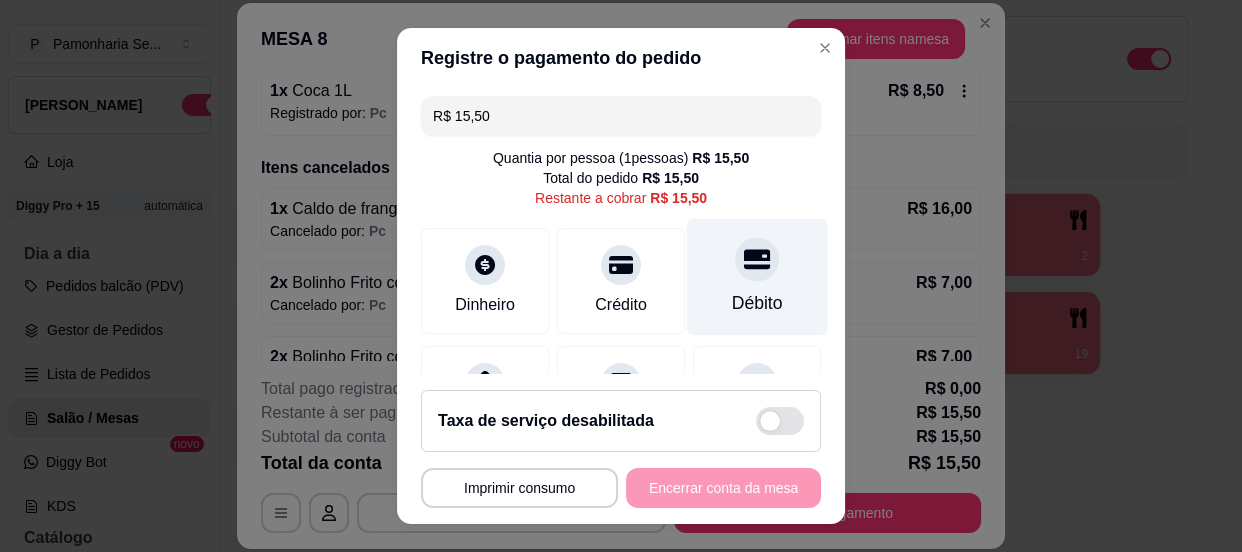 click at bounding box center (757, 259) 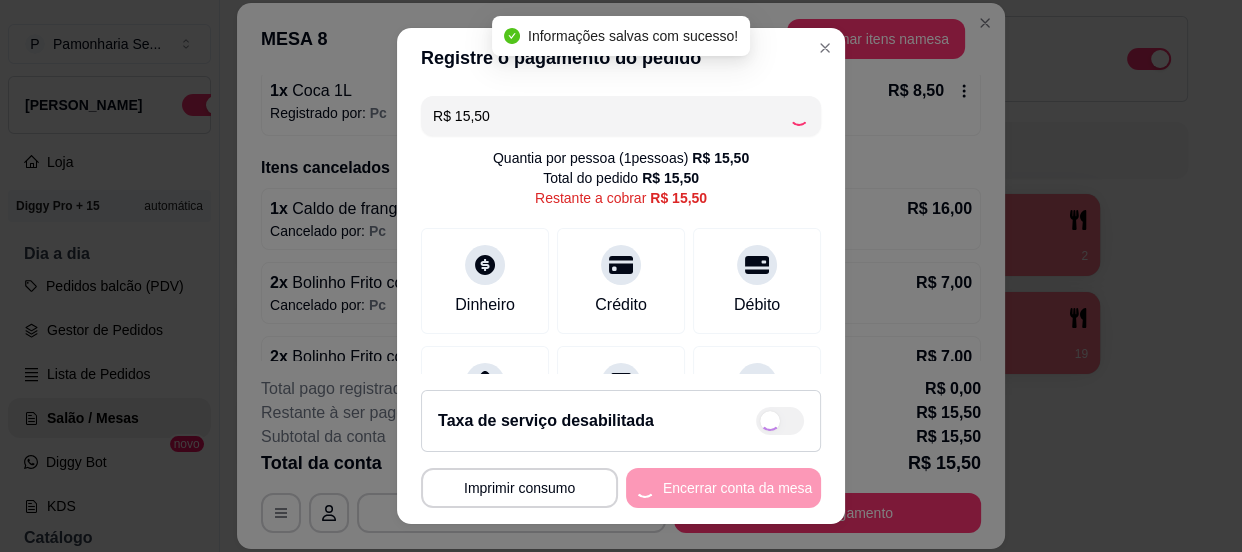 type on "R$ 0,00" 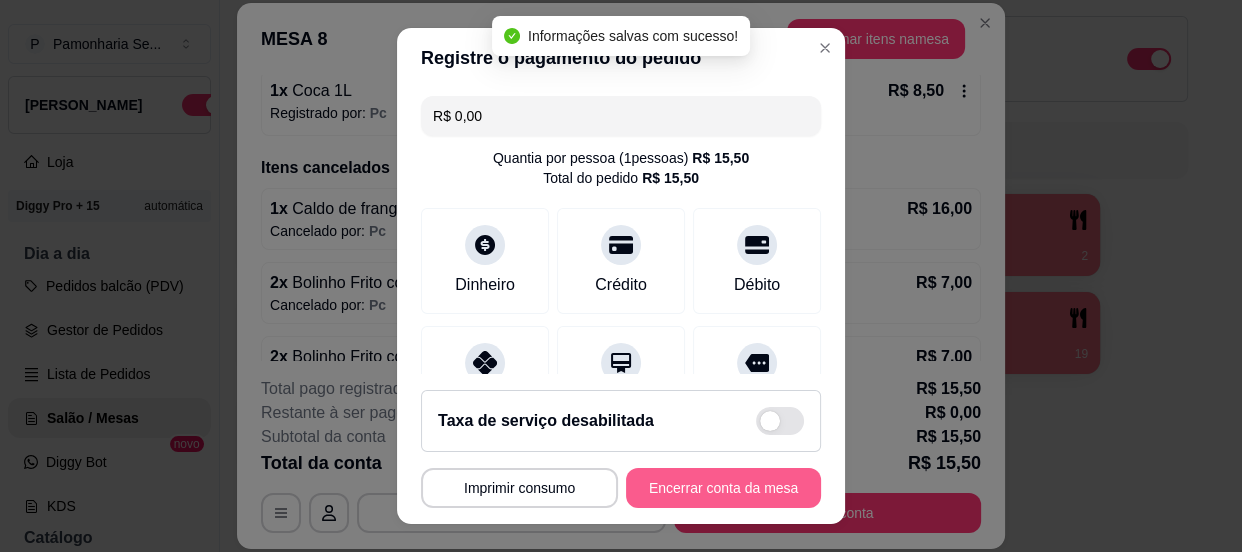 click on "Encerrar conta da mesa" at bounding box center [723, 488] 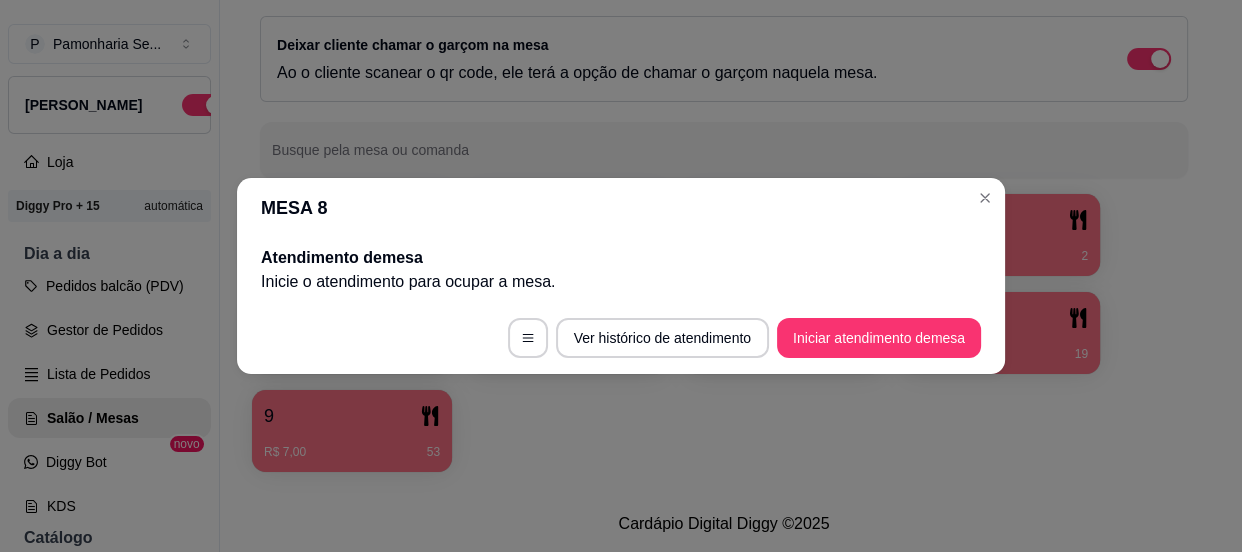 scroll, scrollTop: 0, scrollLeft: 0, axis: both 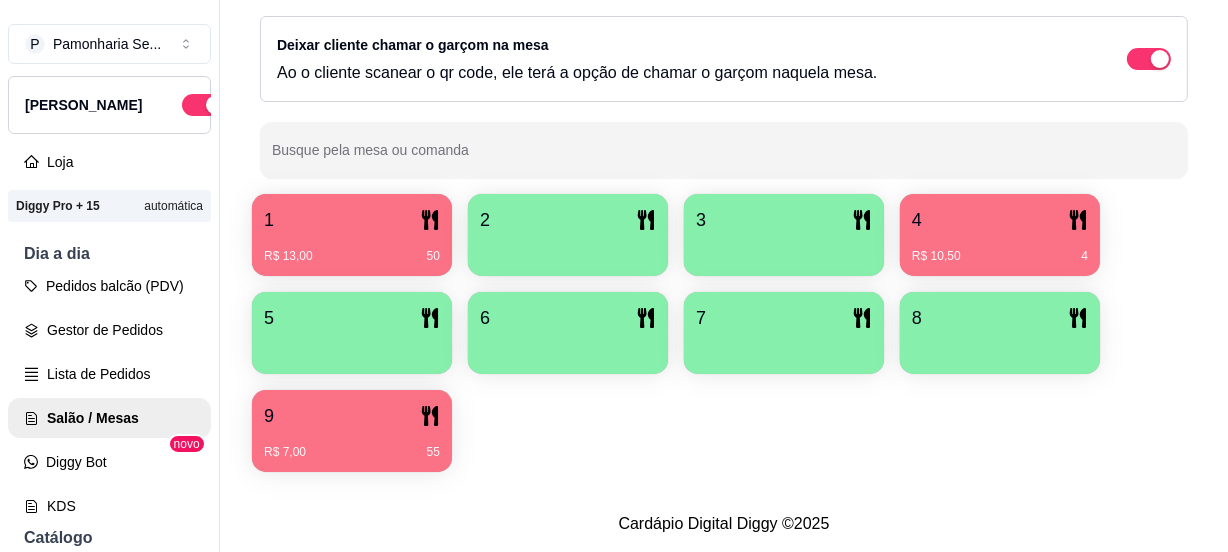 click on "4" at bounding box center (1000, 220) 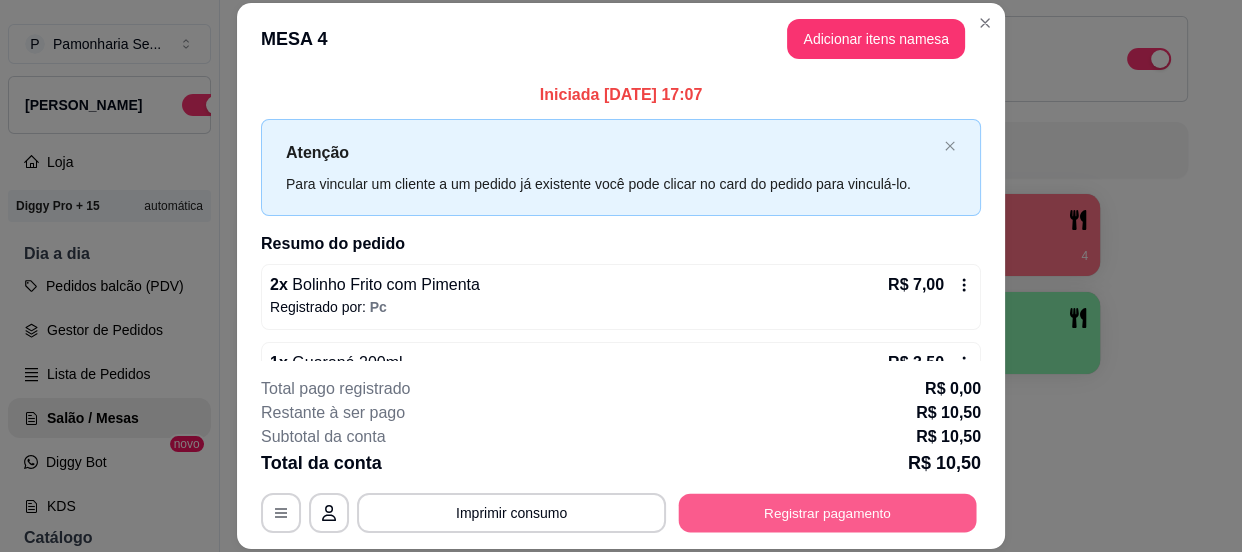 click on "Registrar pagamento" at bounding box center (828, 513) 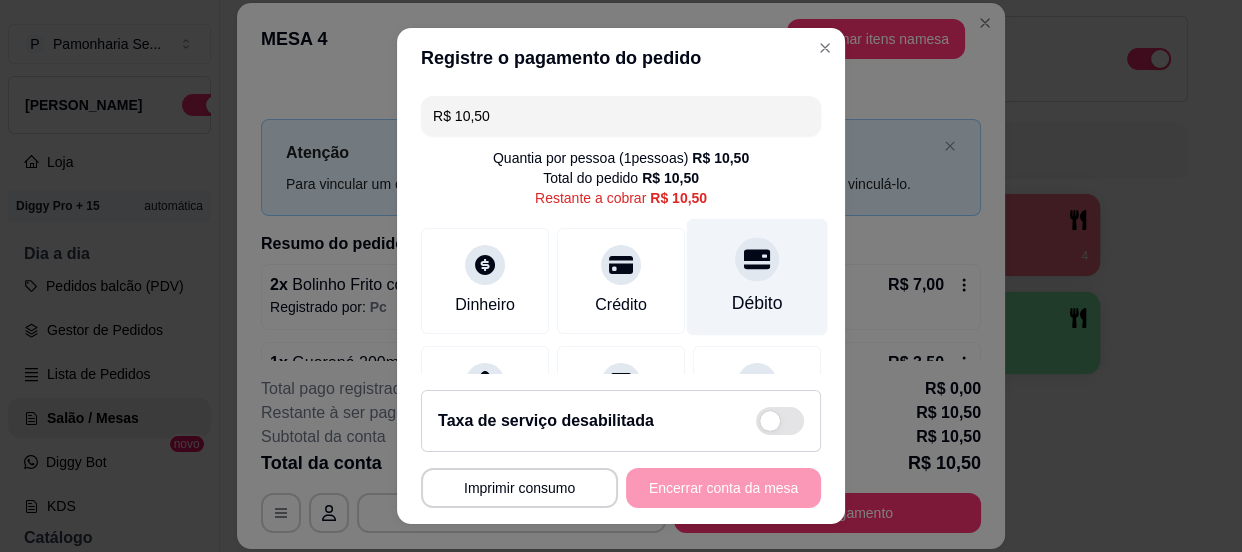 click on "Débito" at bounding box center [757, 276] 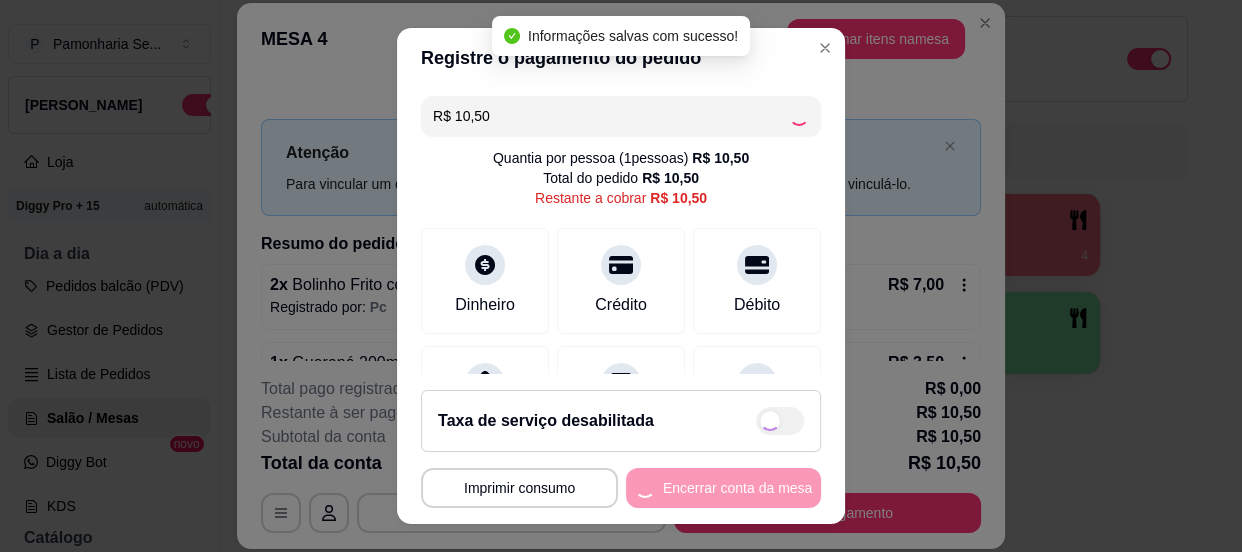 type on "R$ 0,00" 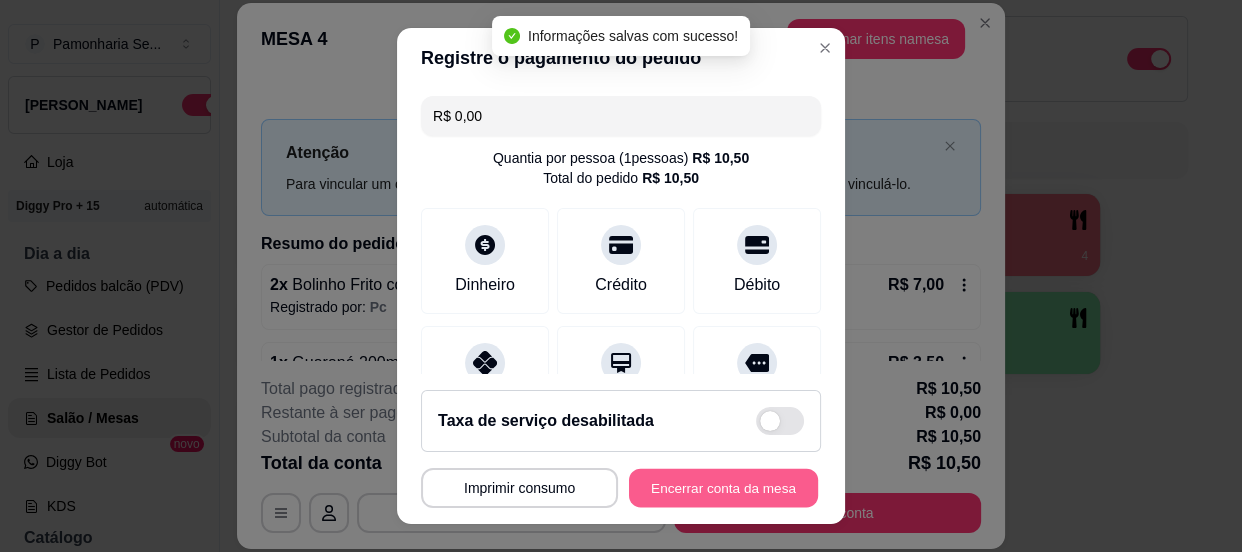 click on "Encerrar conta da mesa" at bounding box center [723, 488] 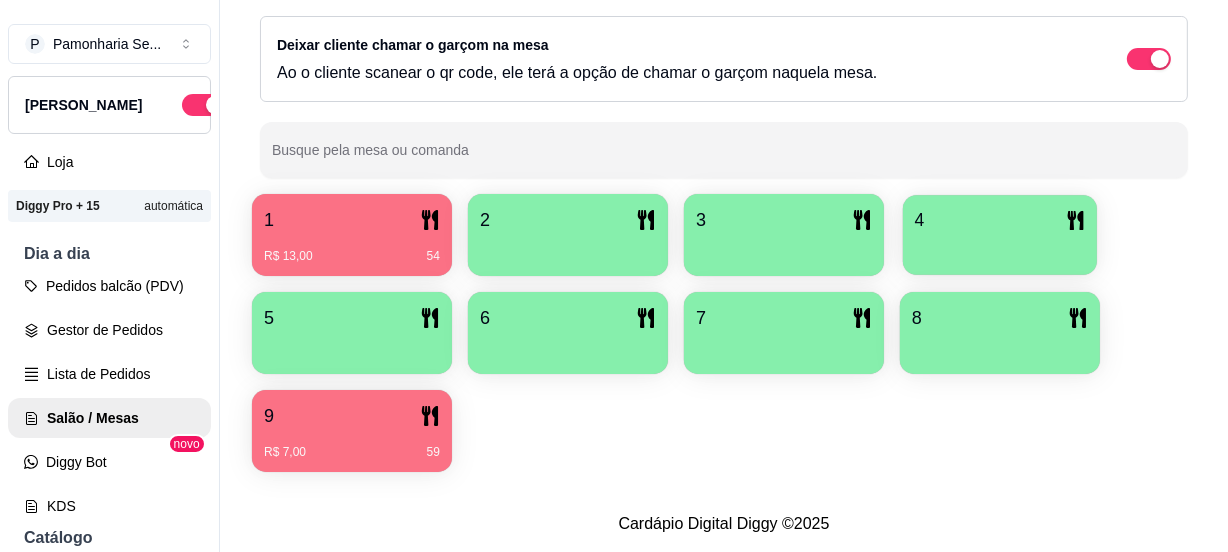 click on "4" at bounding box center (920, 220) 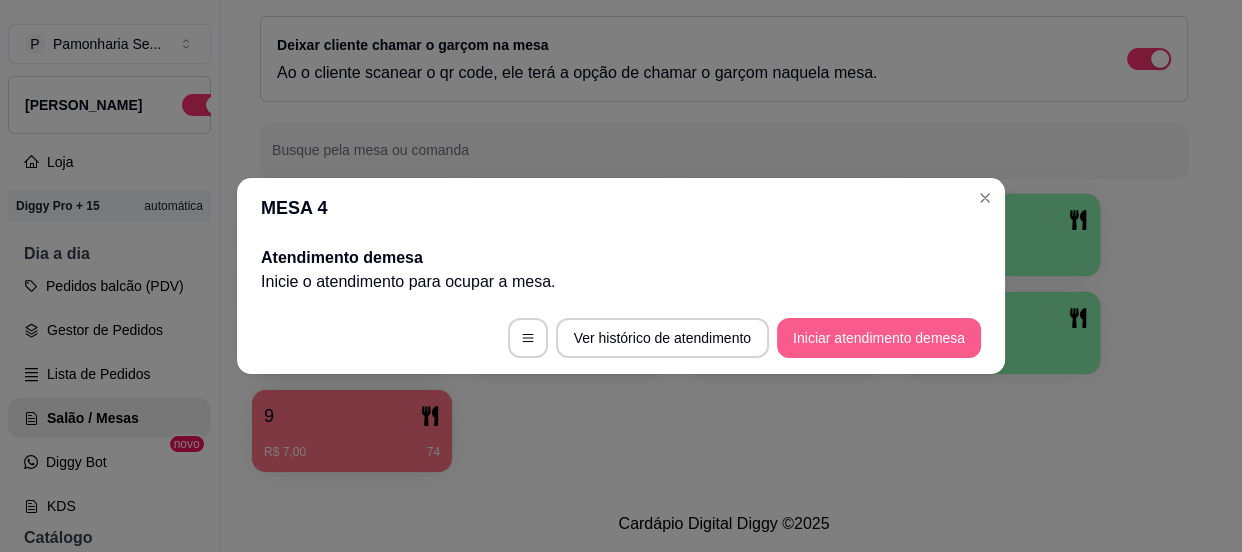 click on "Iniciar atendimento de  mesa" at bounding box center (879, 338) 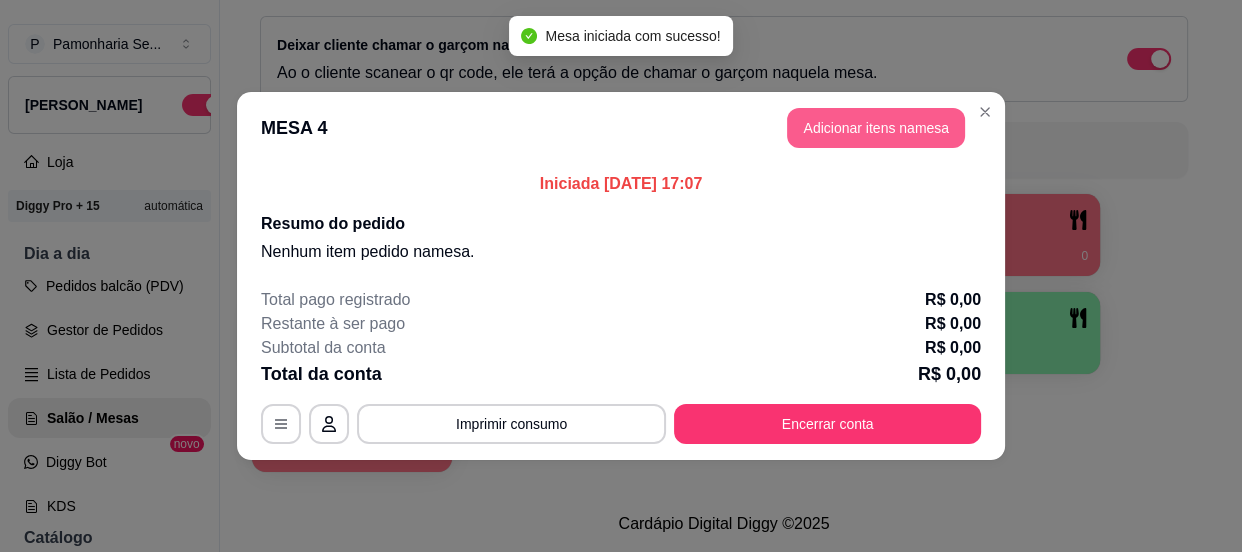 click on "Adicionar itens na  mesa" at bounding box center (876, 128) 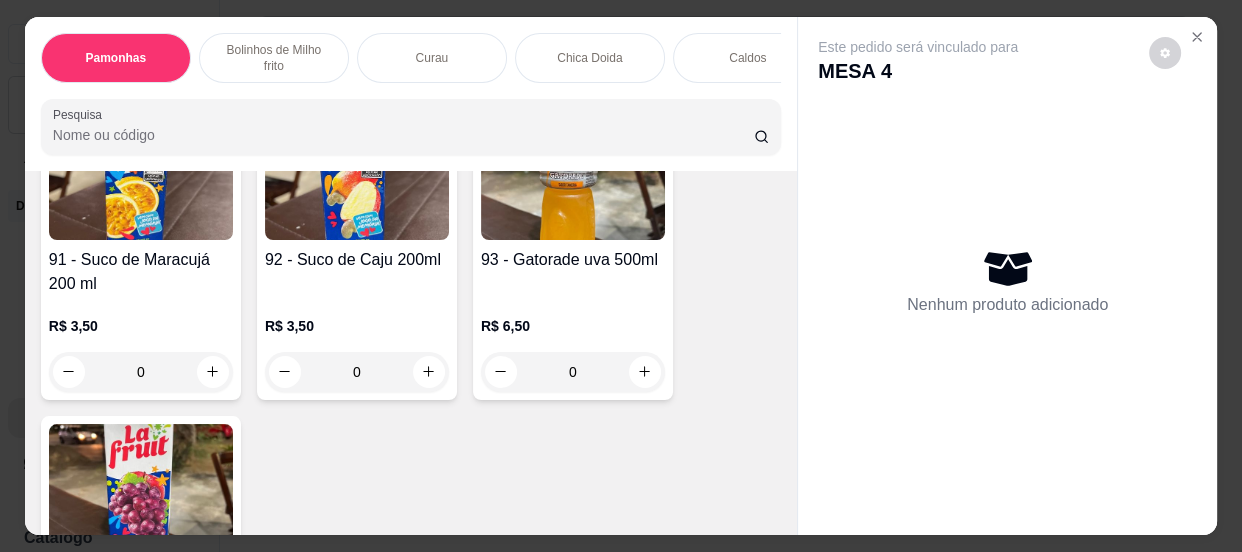 scroll, scrollTop: 6000, scrollLeft: 0, axis: vertical 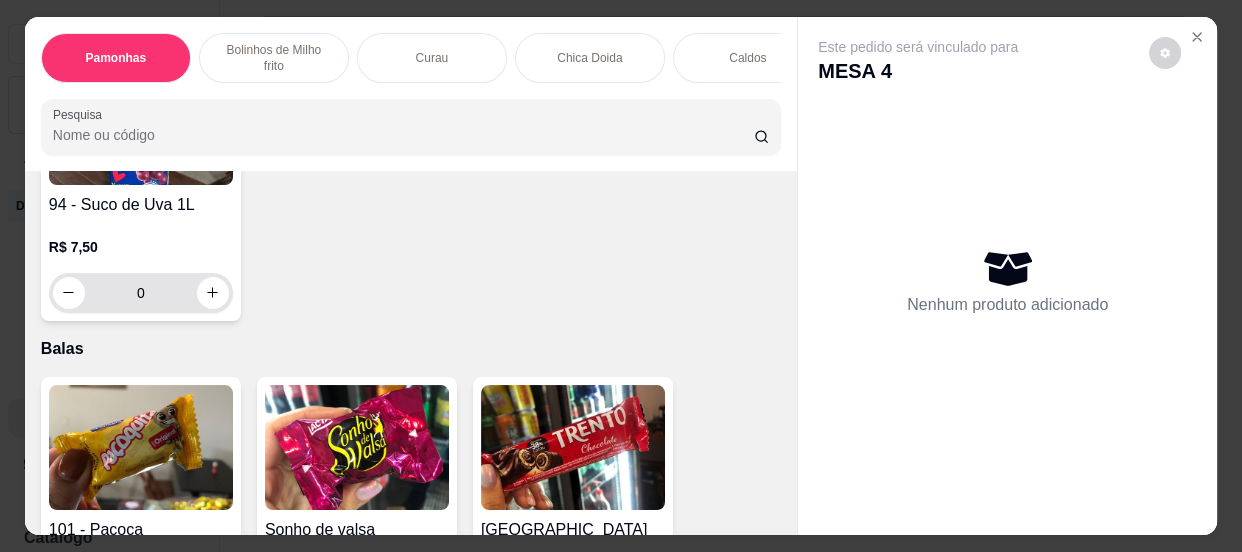 click on "0" at bounding box center (141, 293) 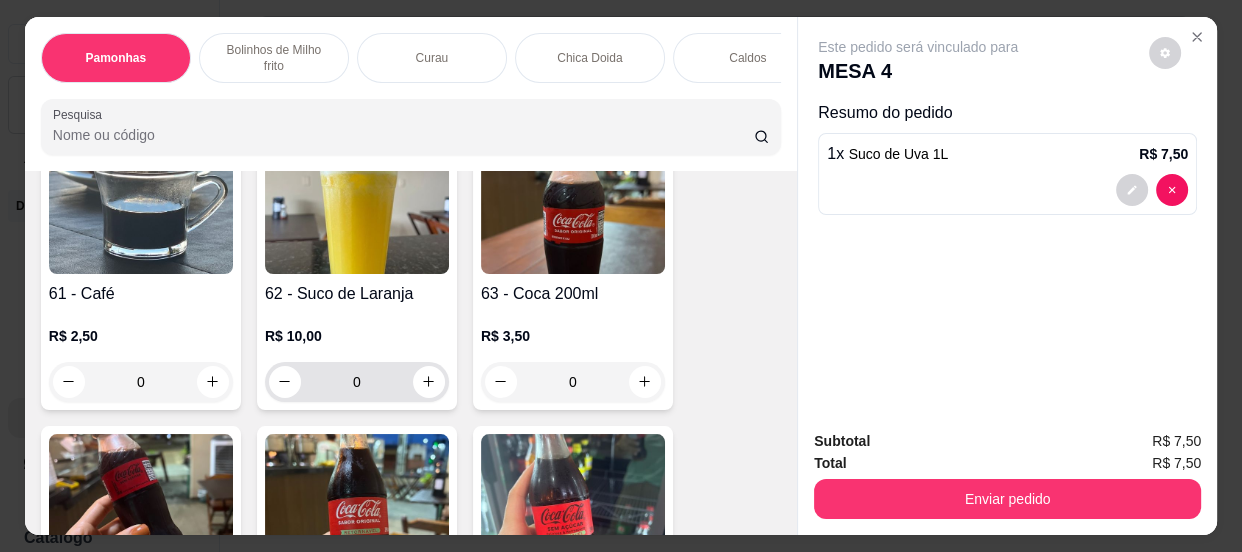 scroll, scrollTop: 2819, scrollLeft: 0, axis: vertical 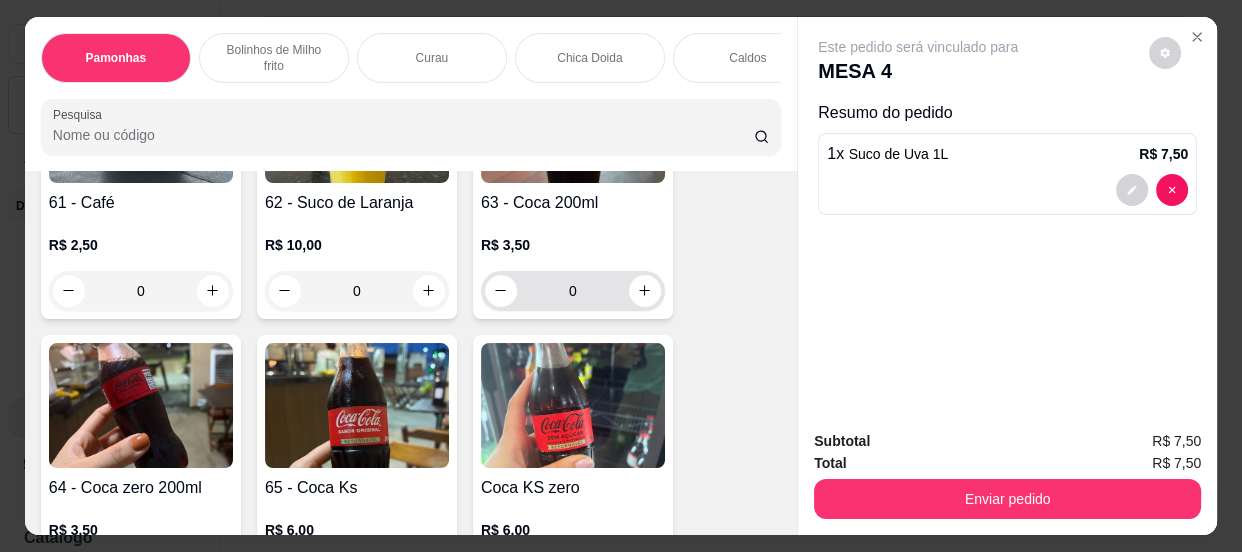 type on "1" 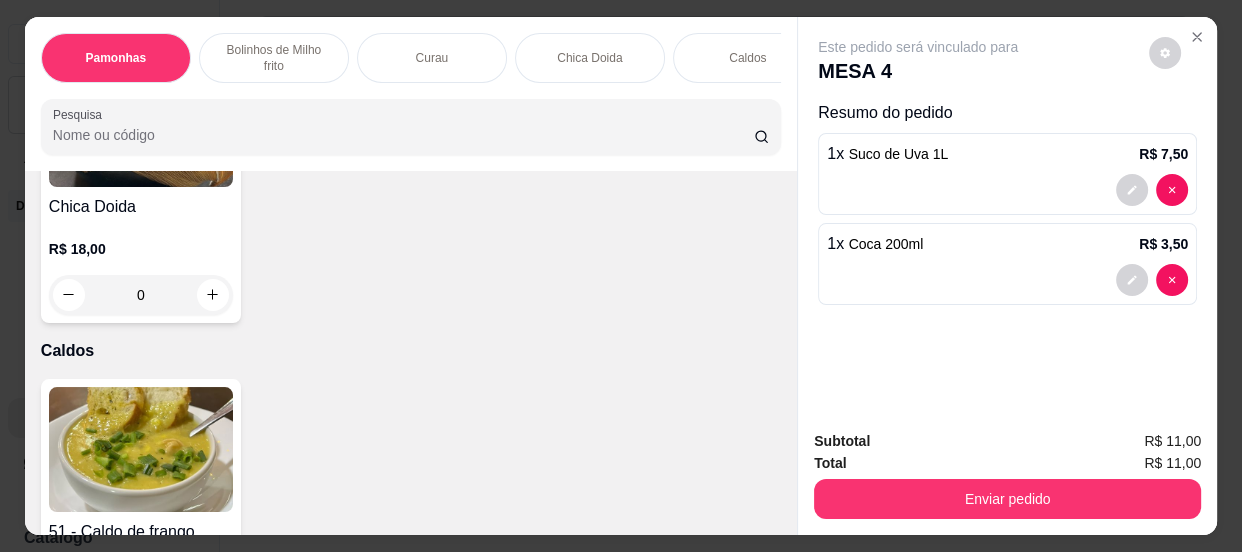 scroll, scrollTop: 1819, scrollLeft: 0, axis: vertical 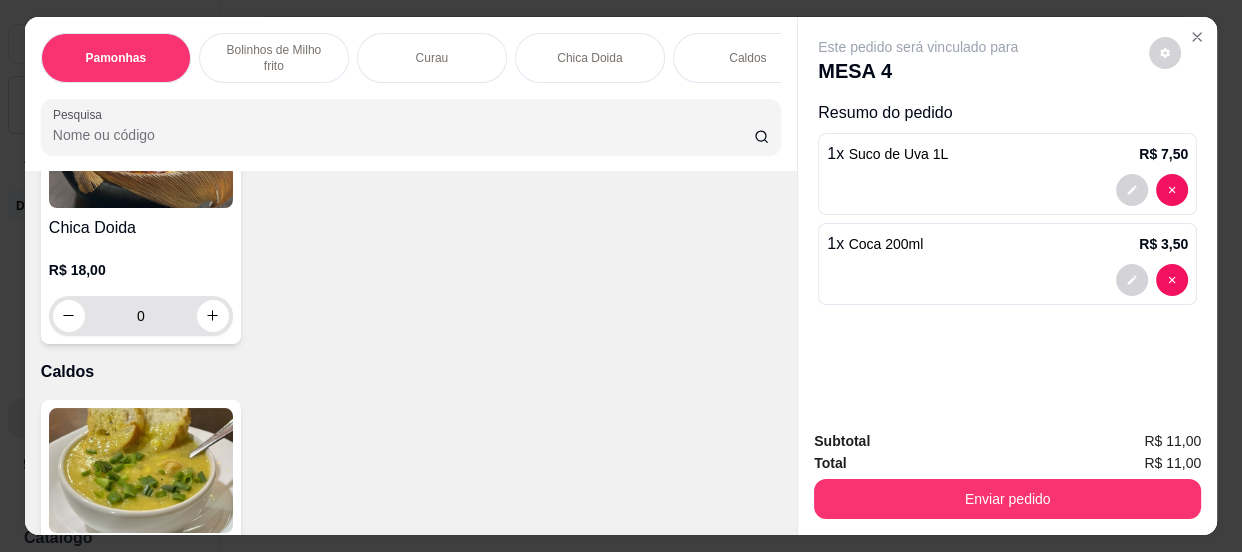 type on "1" 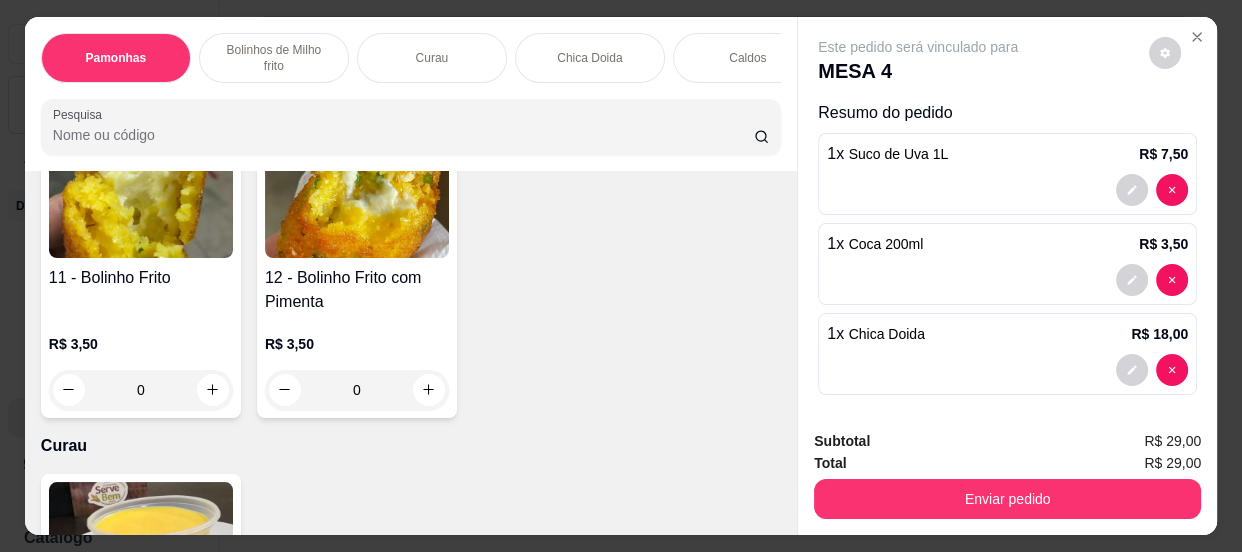 scroll, scrollTop: 1091, scrollLeft: 0, axis: vertical 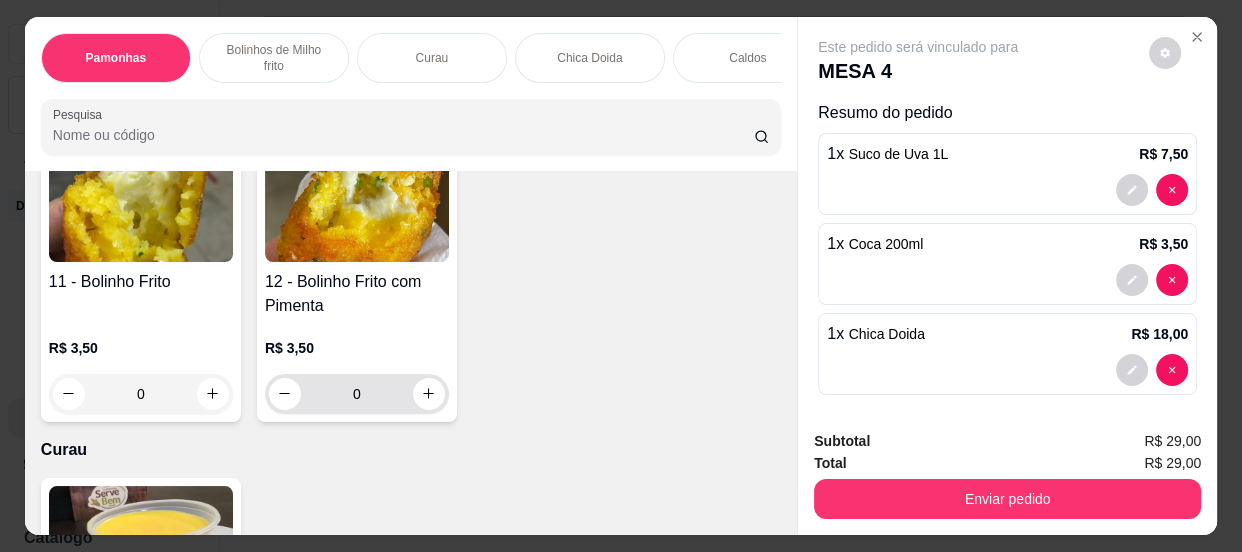 type on "1" 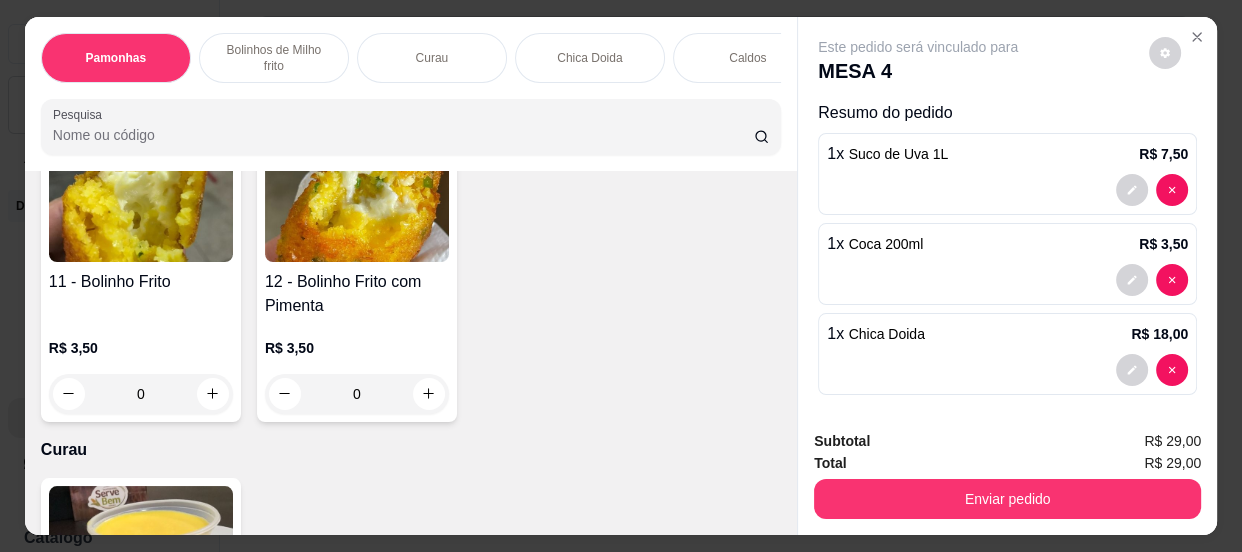 click on "0" at bounding box center [357, 394] 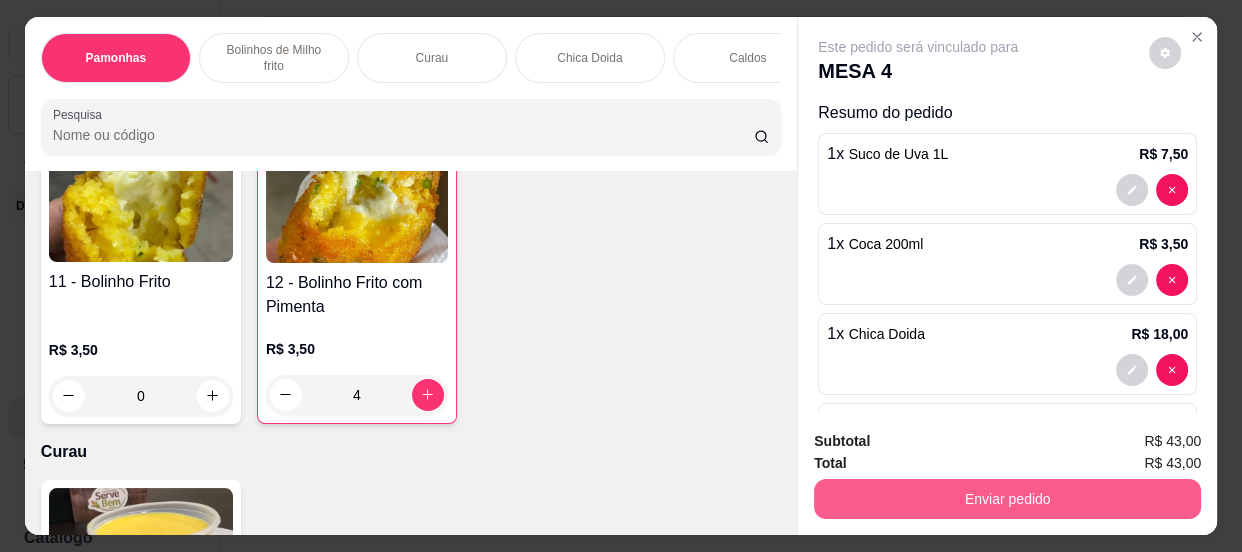 type on "4" 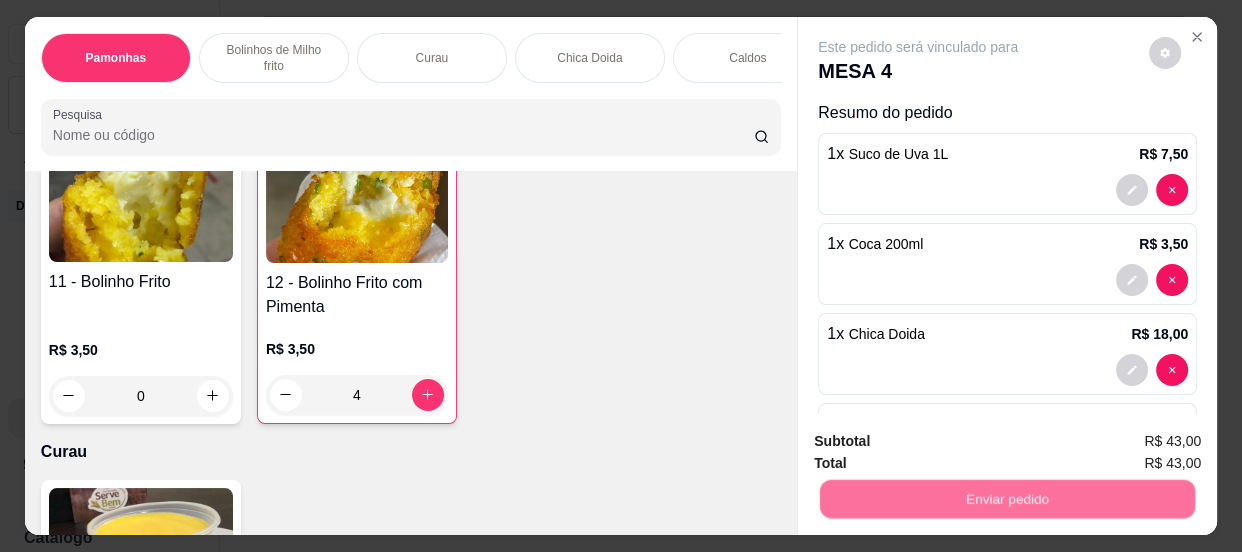 click on "Não registrar e enviar pedido" at bounding box center (942, 443) 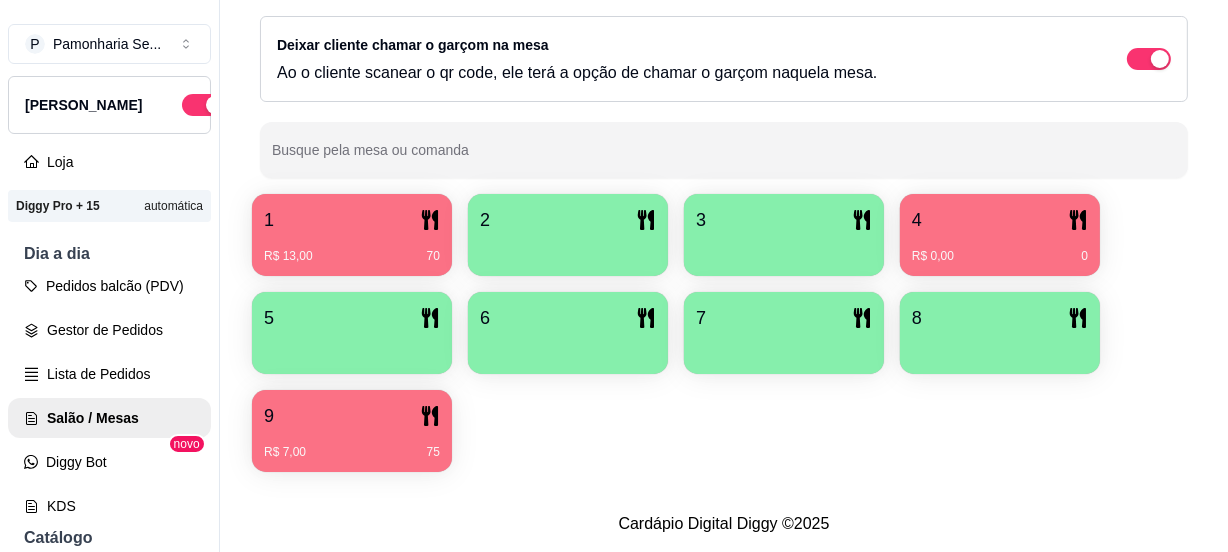 click on "1" at bounding box center [352, 220] 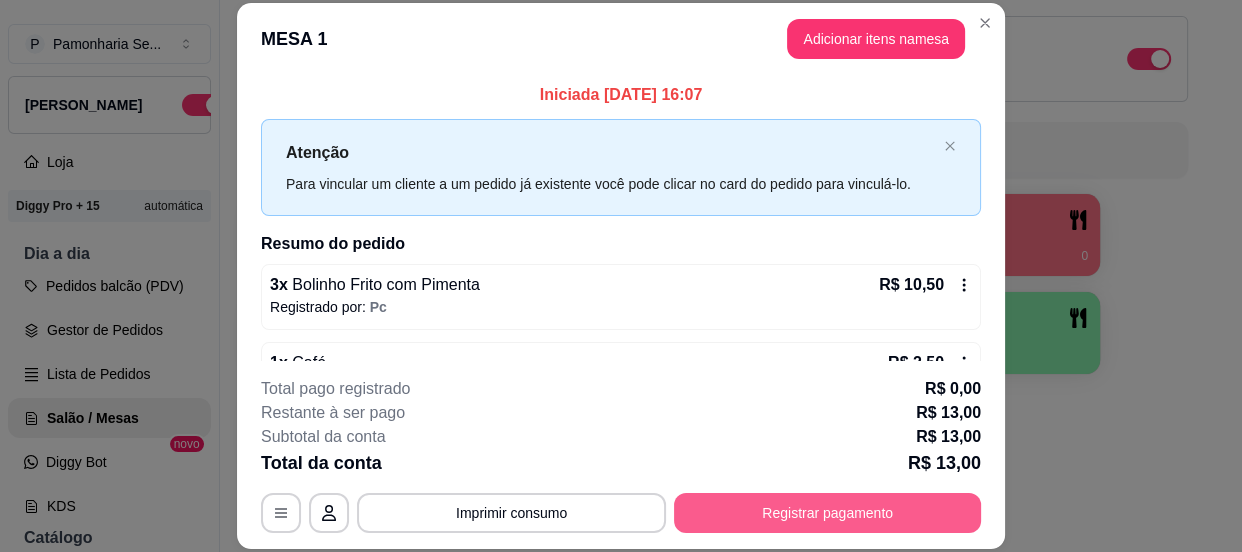 click on "Registrar pagamento" at bounding box center [827, 513] 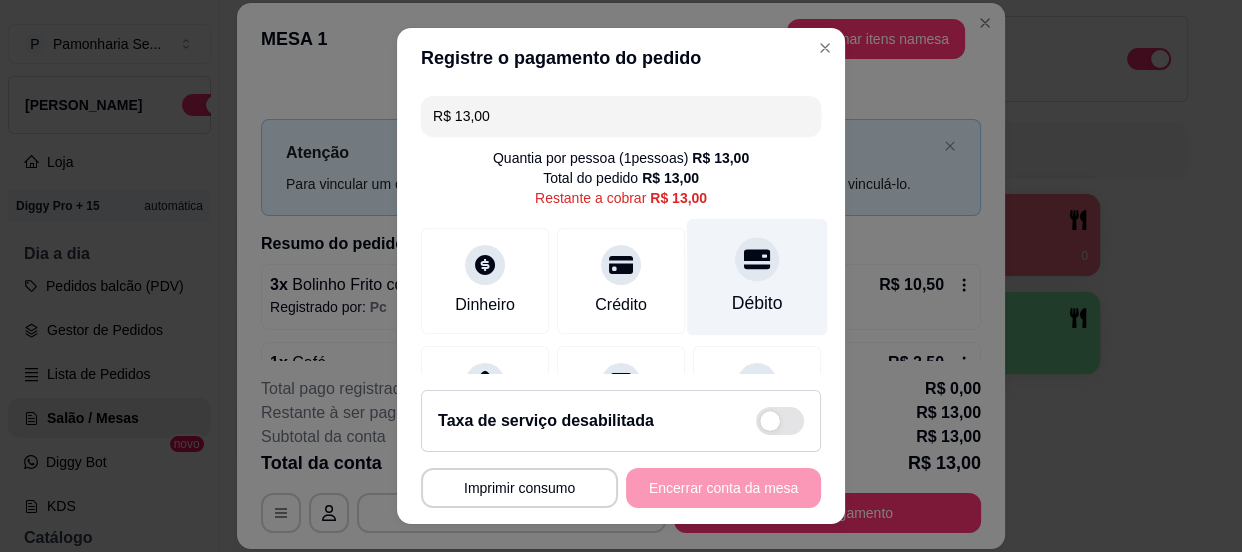click on "Débito" at bounding box center [757, 276] 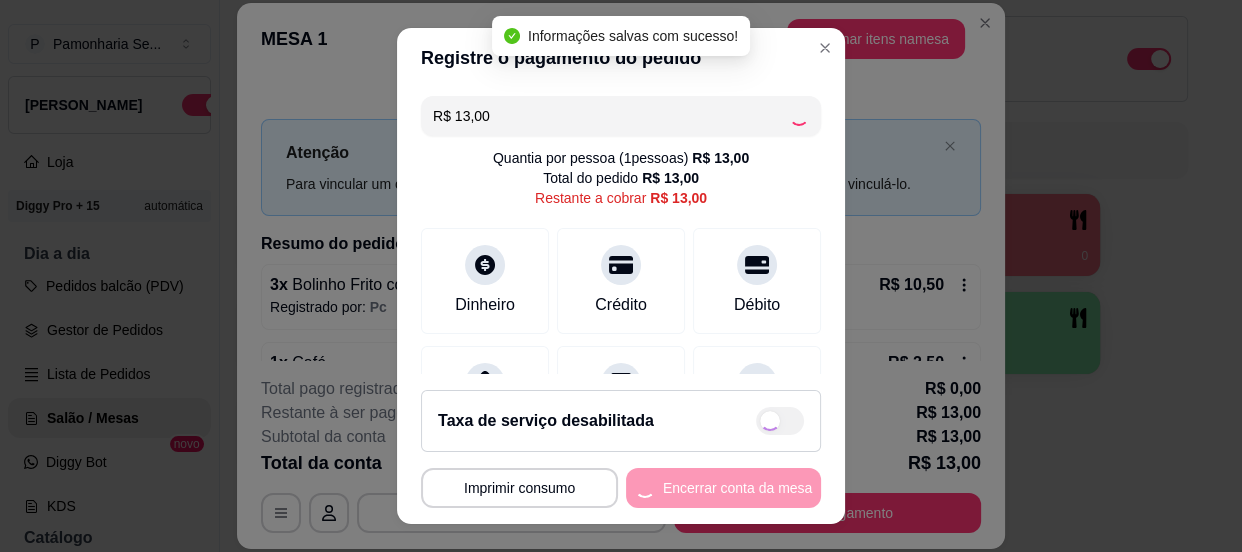 type on "R$ 0,00" 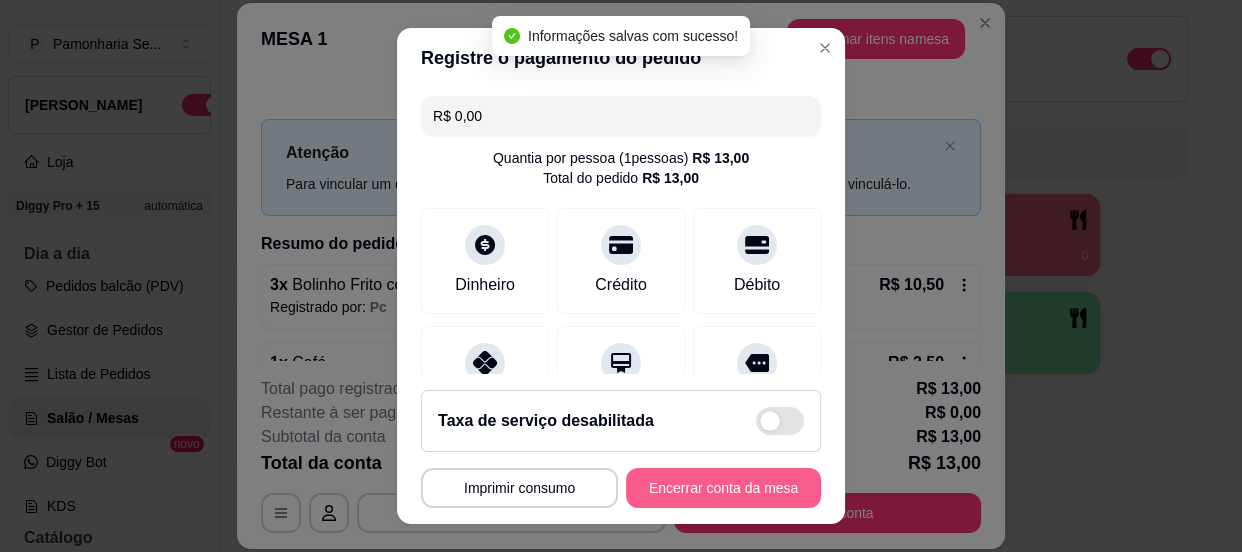click on "Encerrar conta da mesa" at bounding box center [723, 488] 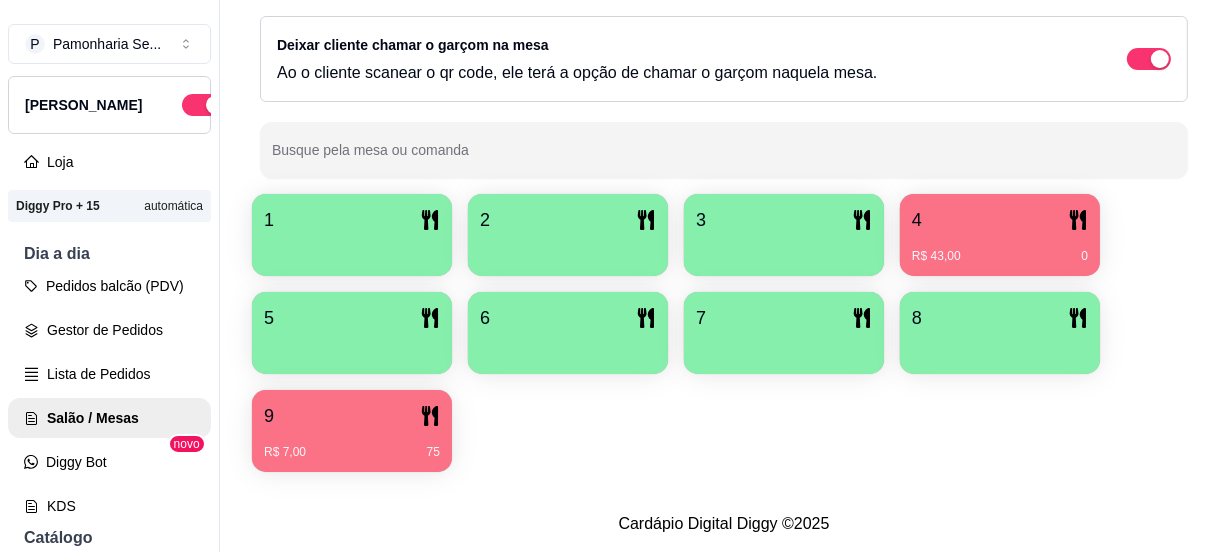 click on "5" at bounding box center (352, 318) 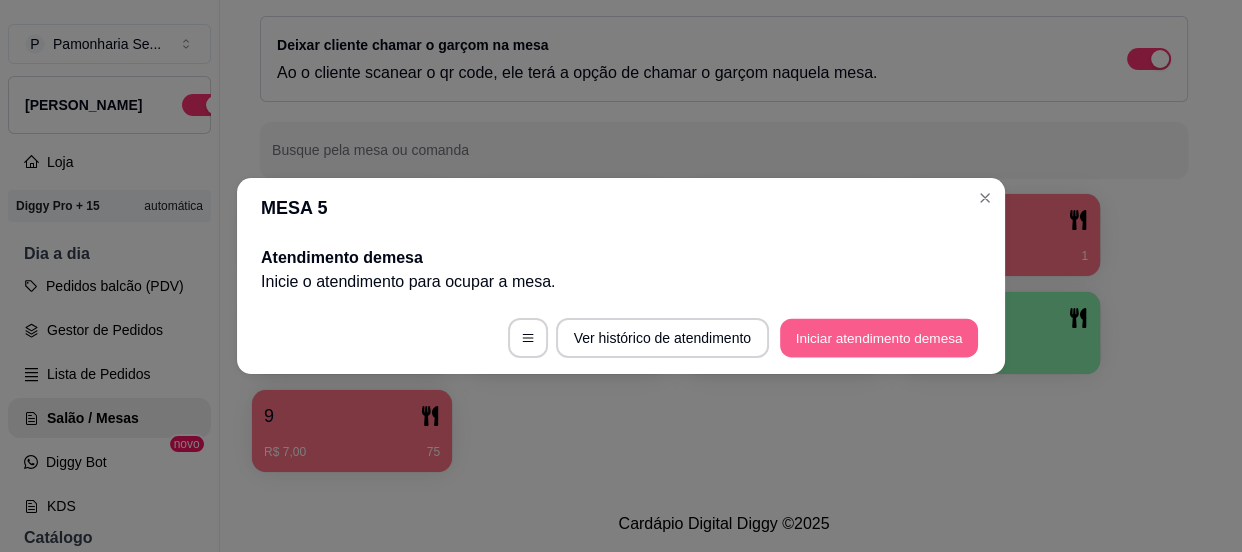 click on "Iniciar atendimento de  mesa" at bounding box center [879, 338] 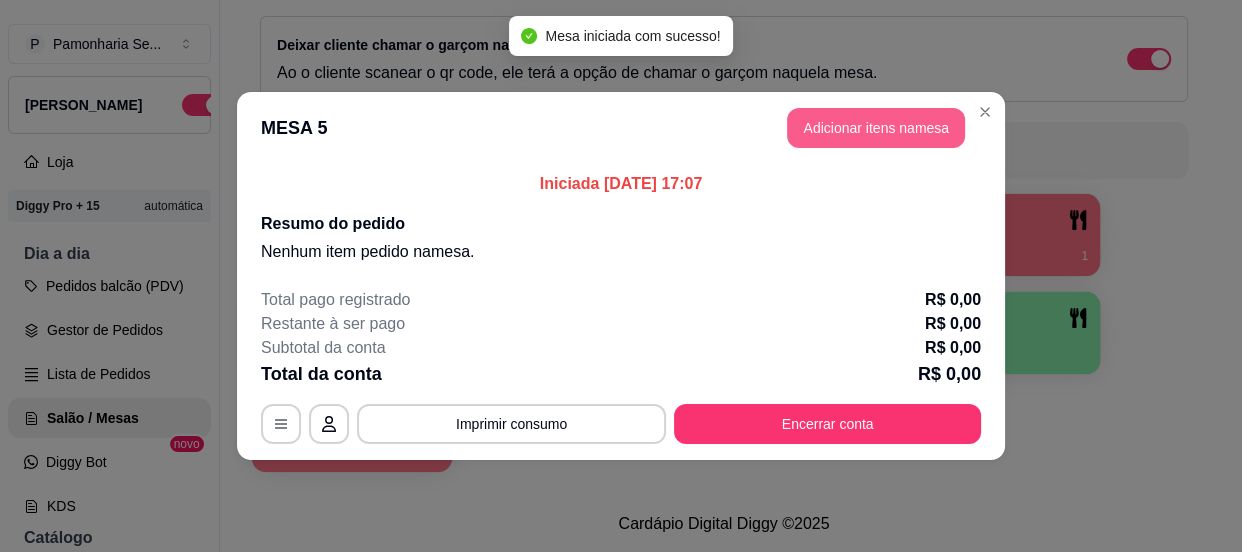 click on "Adicionar itens na  mesa" at bounding box center [876, 128] 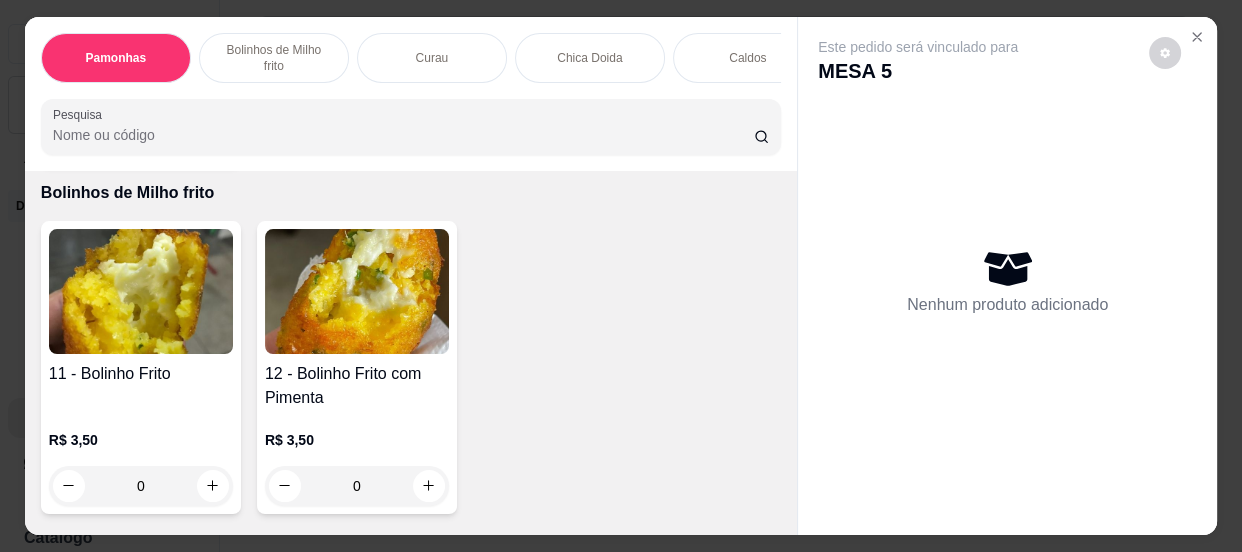 scroll, scrollTop: 1090, scrollLeft: 0, axis: vertical 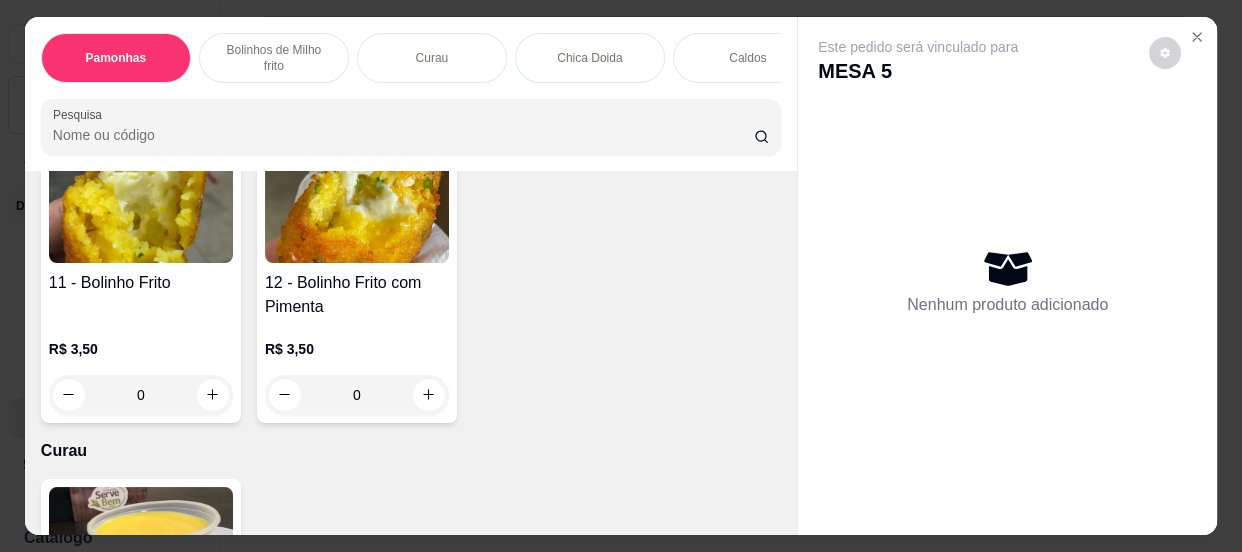 click on "0" at bounding box center (357, 395) 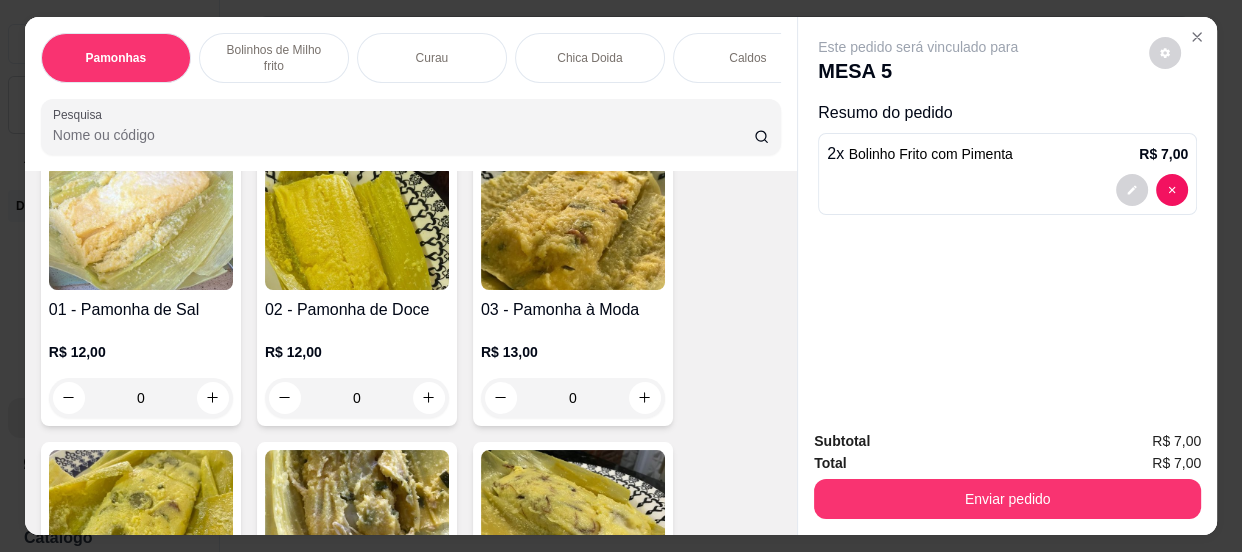 scroll, scrollTop: 363, scrollLeft: 0, axis: vertical 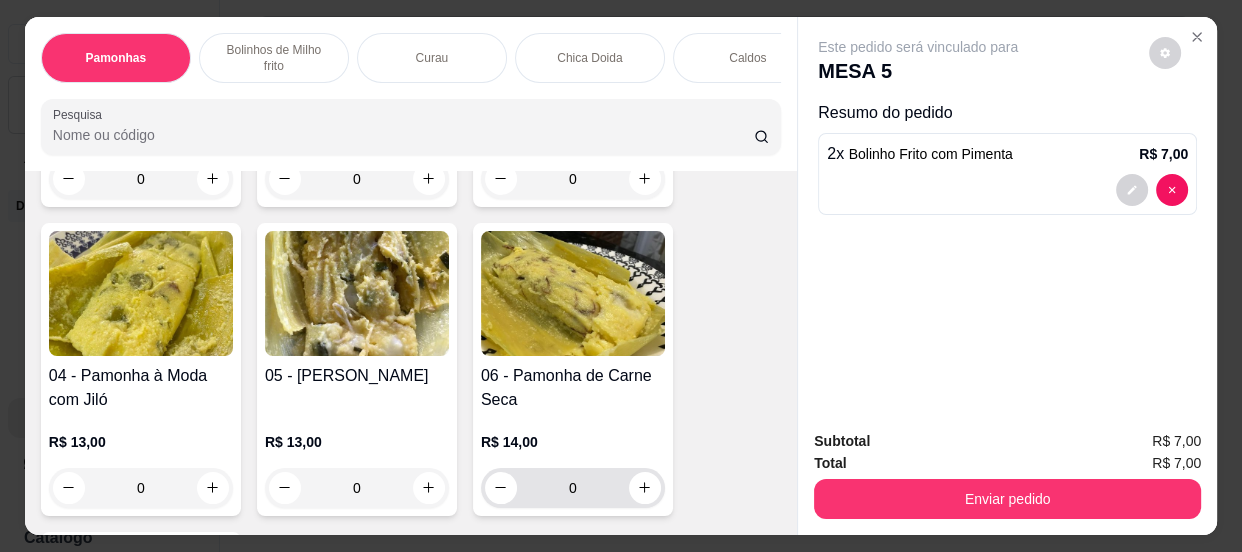 type on "2" 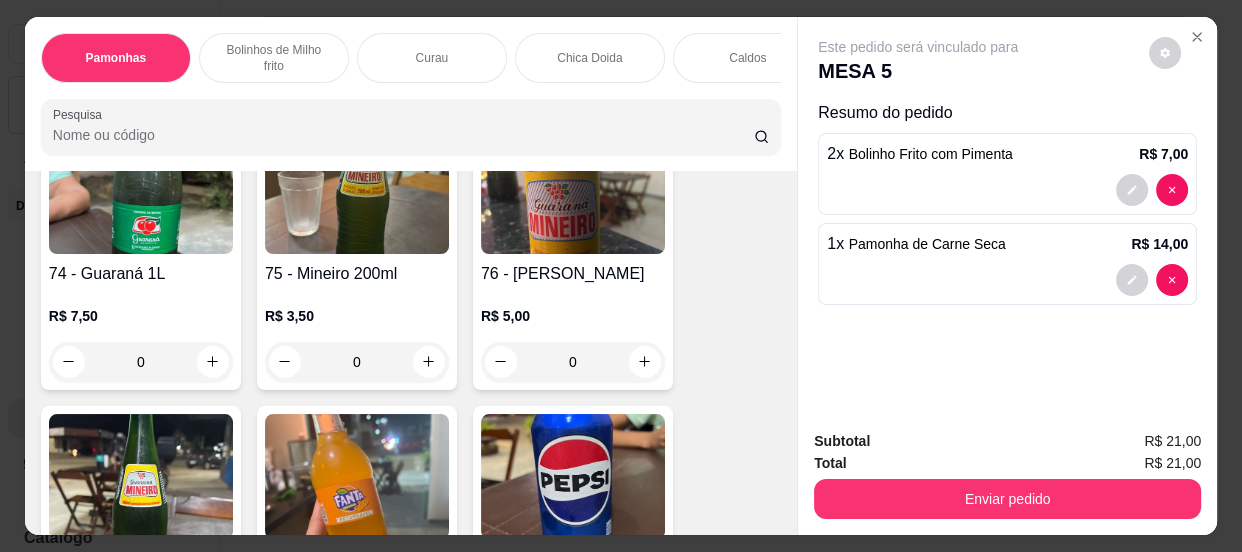 scroll, scrollTop: 4181, scrollLeft: 0, axis: vertical 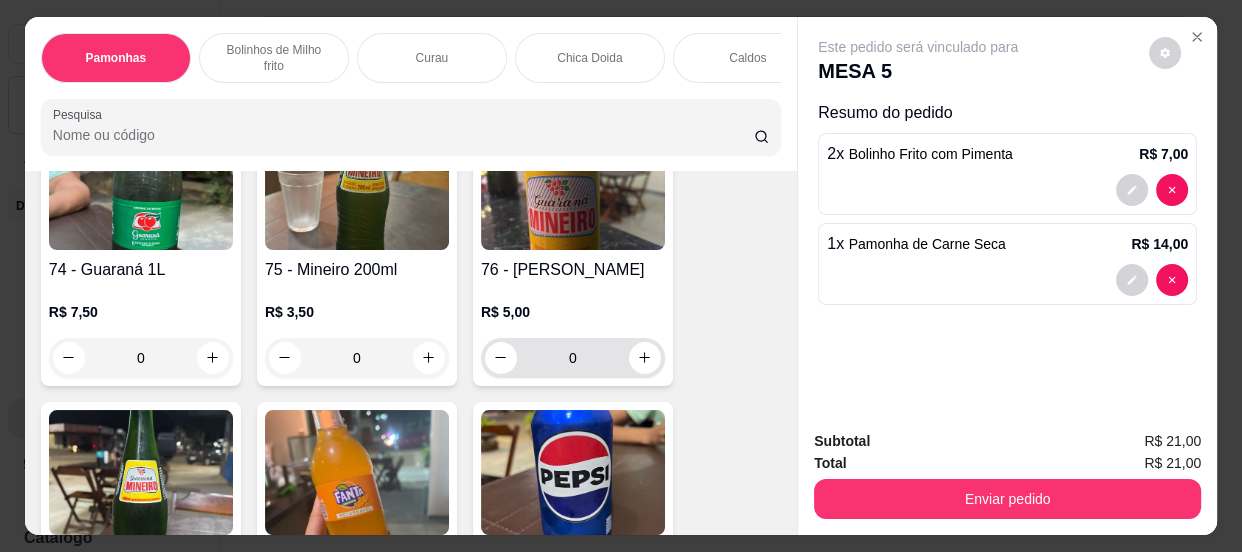 type on "1" 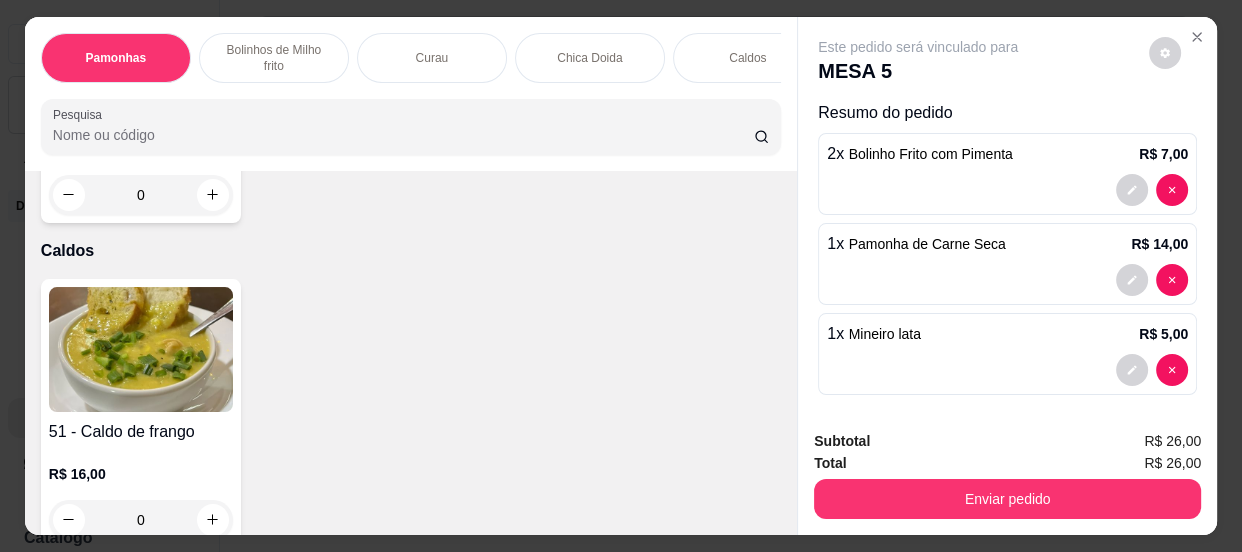 scroll, scrollTop: 2090, scrollLeft: 0, axis: vertical 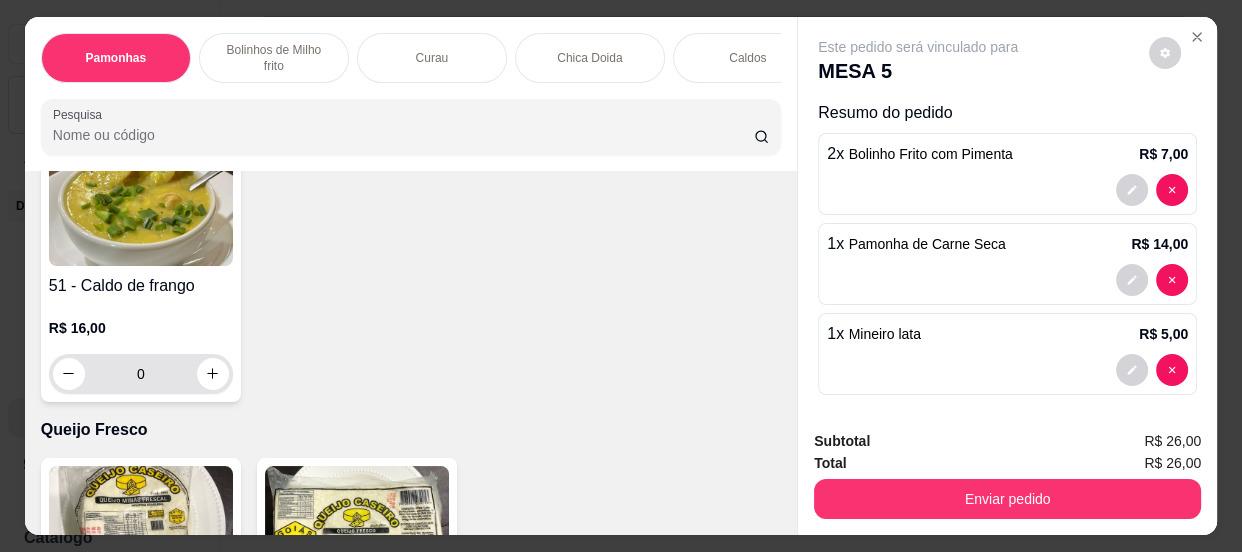 type on "1" 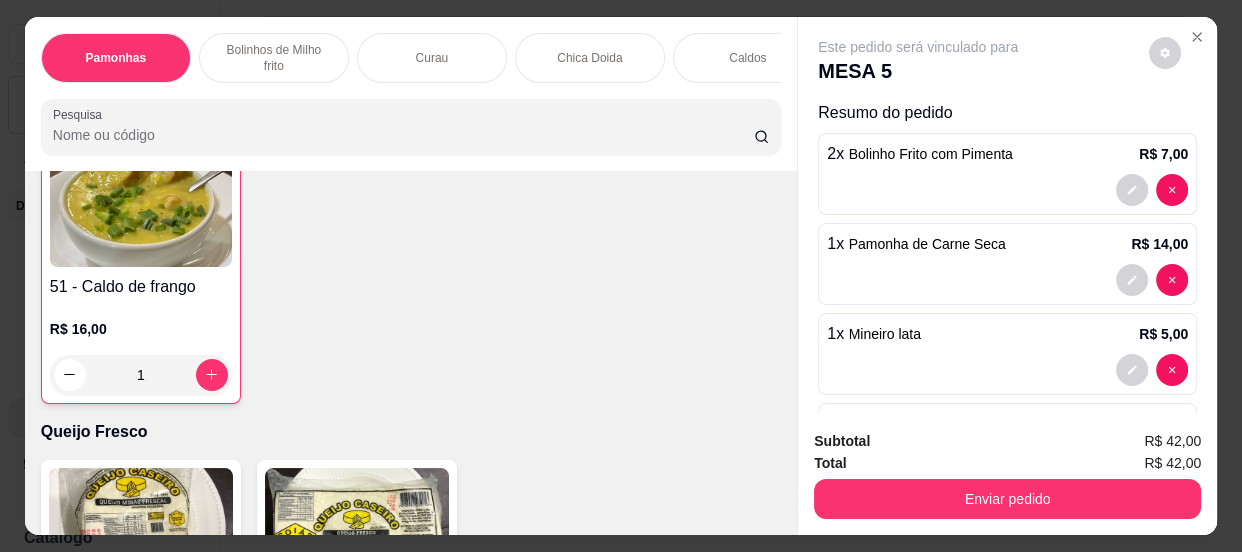 scroll, scrollTop: 2091, scrollLeft: 0, axis: vertical 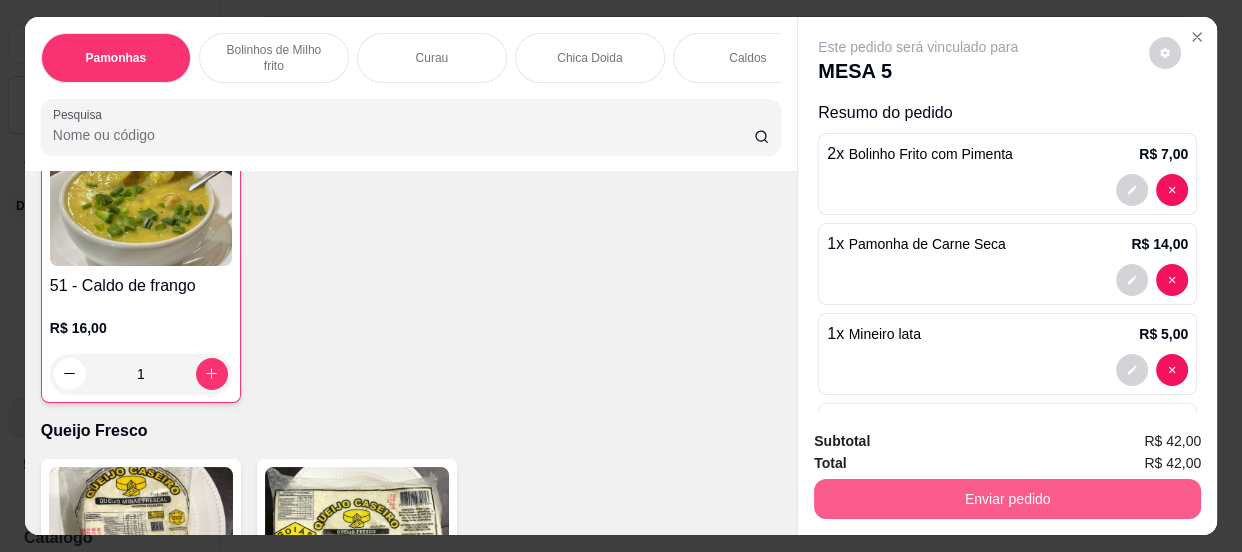 type on "1" 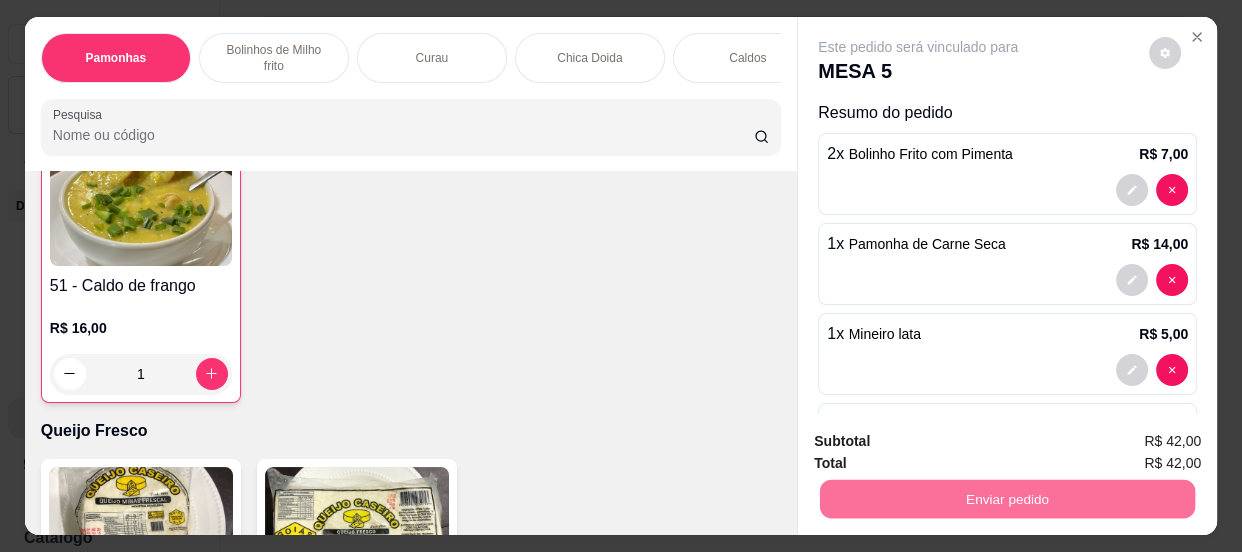 click on "Não registrar e enviar pedido" at bounding box center [942, 443] 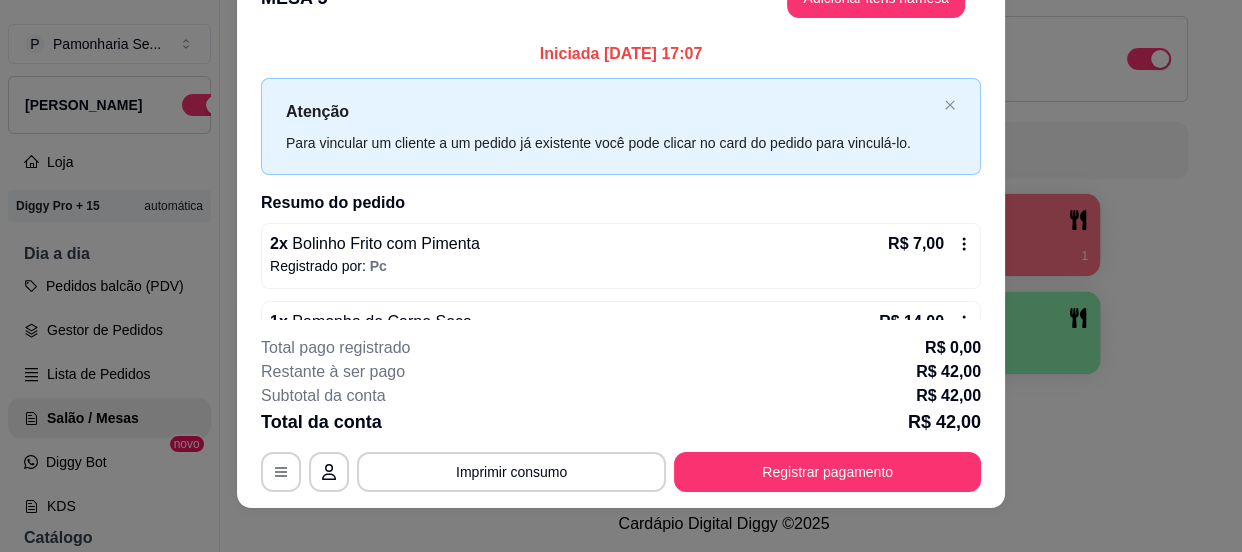 scroll, scrollTop: 60, scrollLeft: 0, axis: vertical 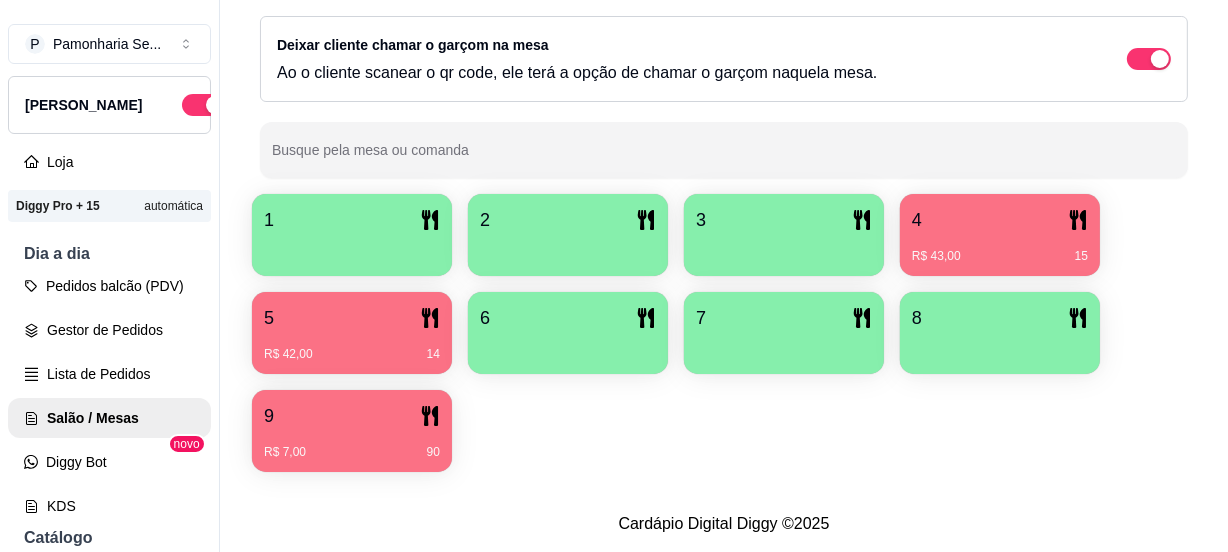 click on "4" at bounding box center (1000, 220) 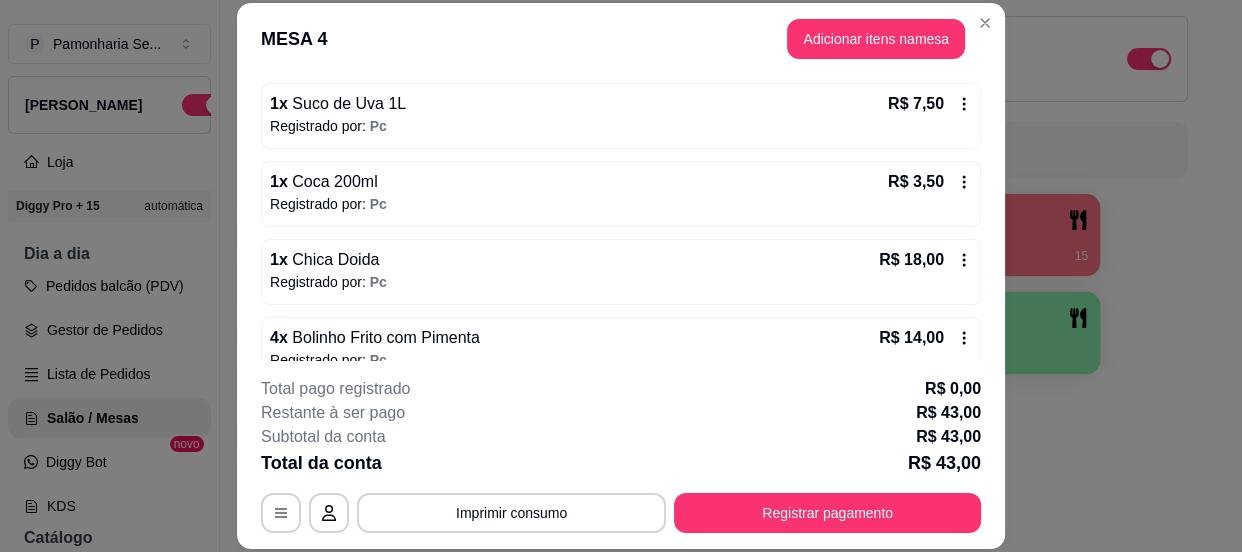 scroll, scrollTop: 210, scrollLeft: 0, axis: vertical 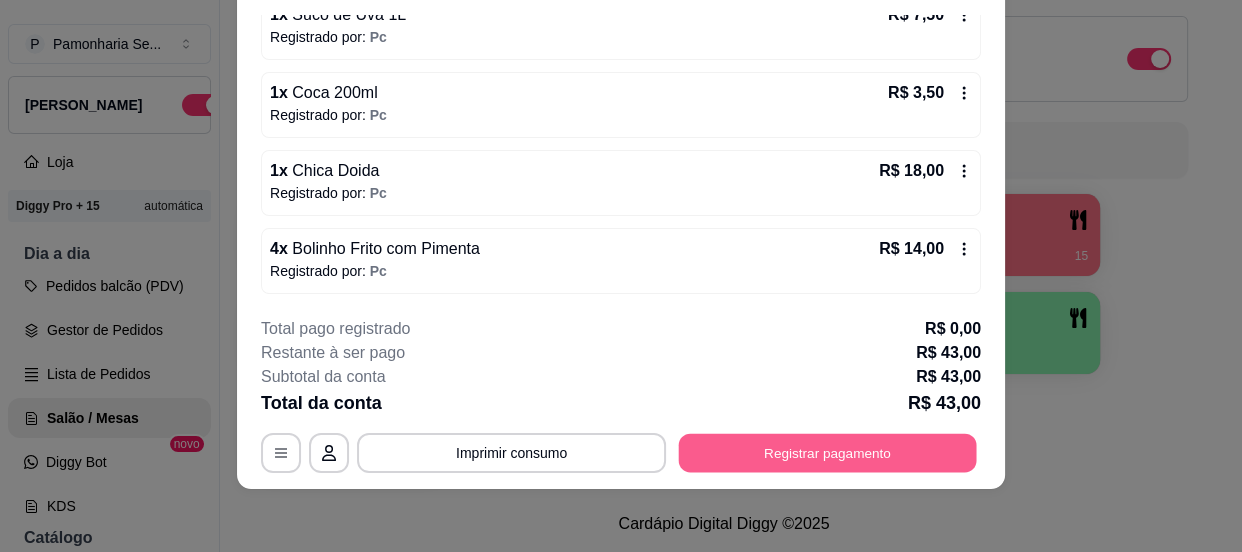 click on "Registrar pagamento" at bounding box center (828, 453) 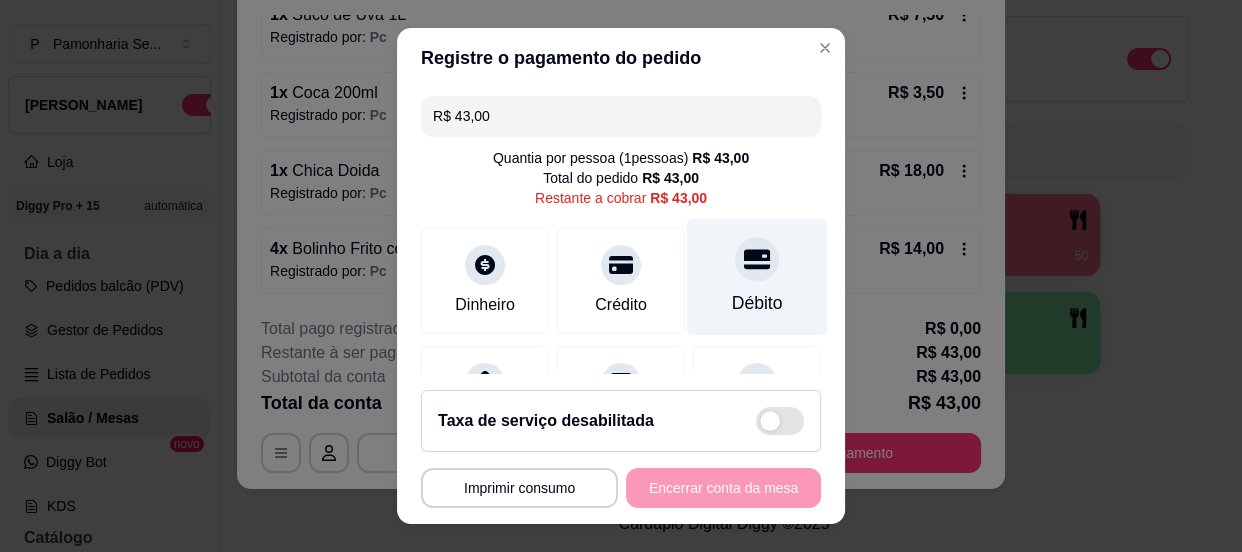 click on "Débito" at bounding box center (757, 276) 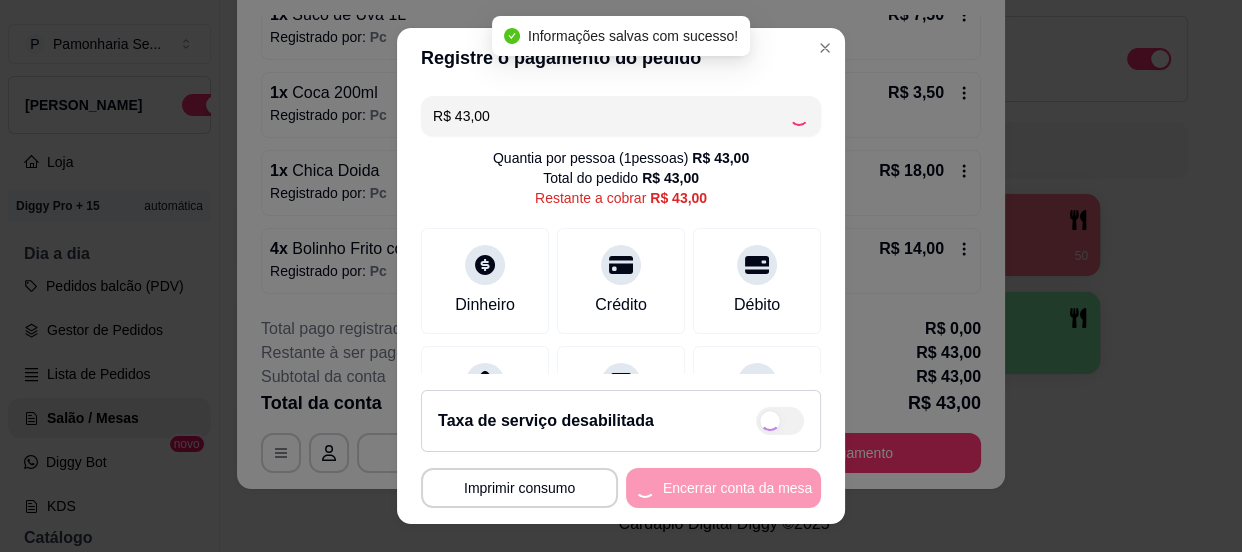 type on "R$ 0,00" 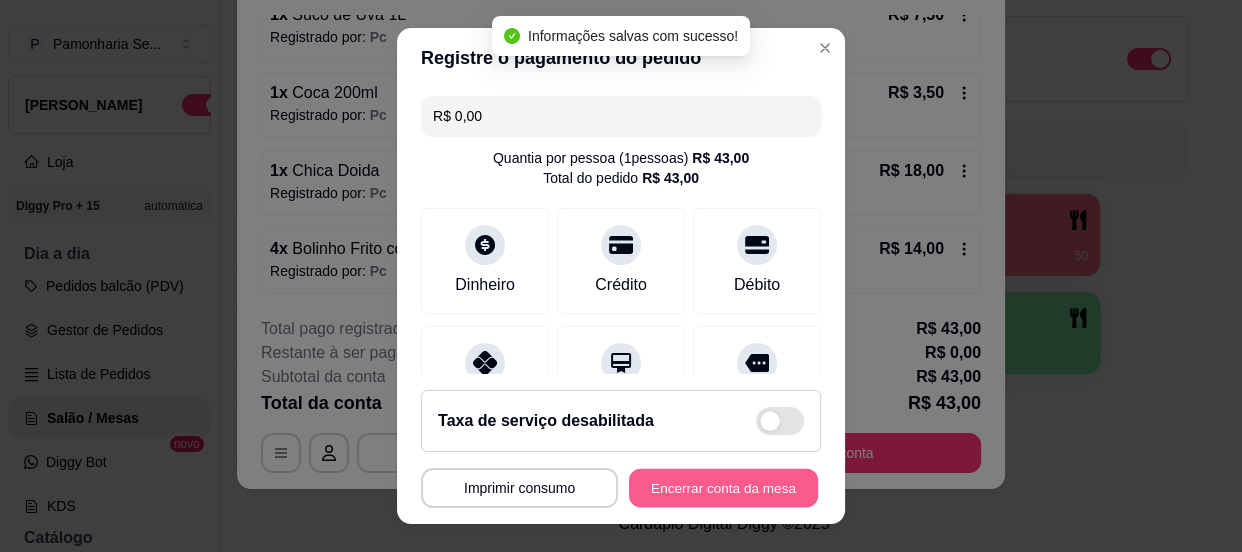 click on "Encerrar conta da mesa" at bounding box center (723, 488) 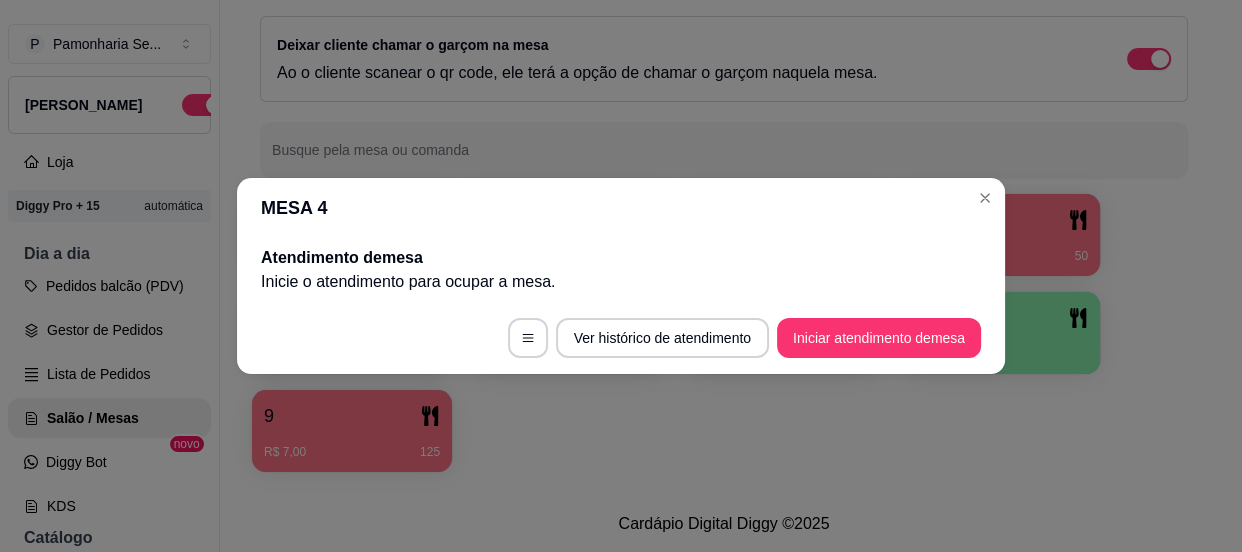 scroll, scrollTop: 0, scrollLeft: 0, axis: both 